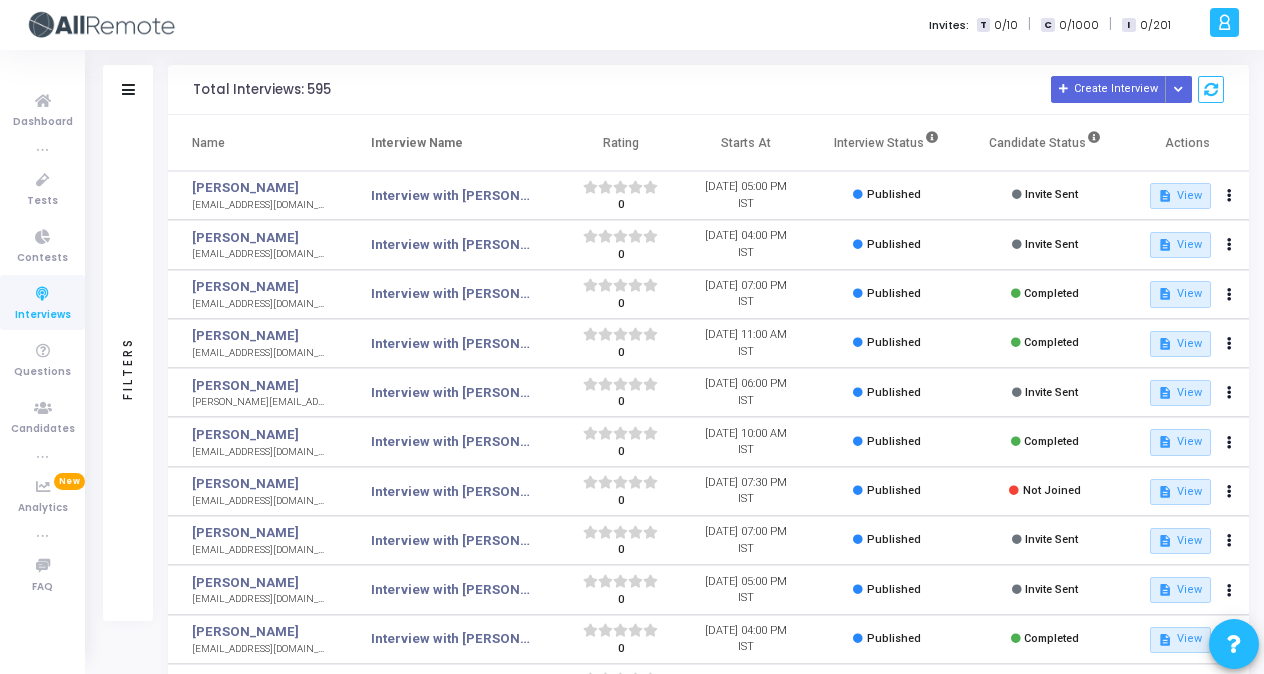 scroll, scrollTop: 0, scrollLeft: 0, axis: both 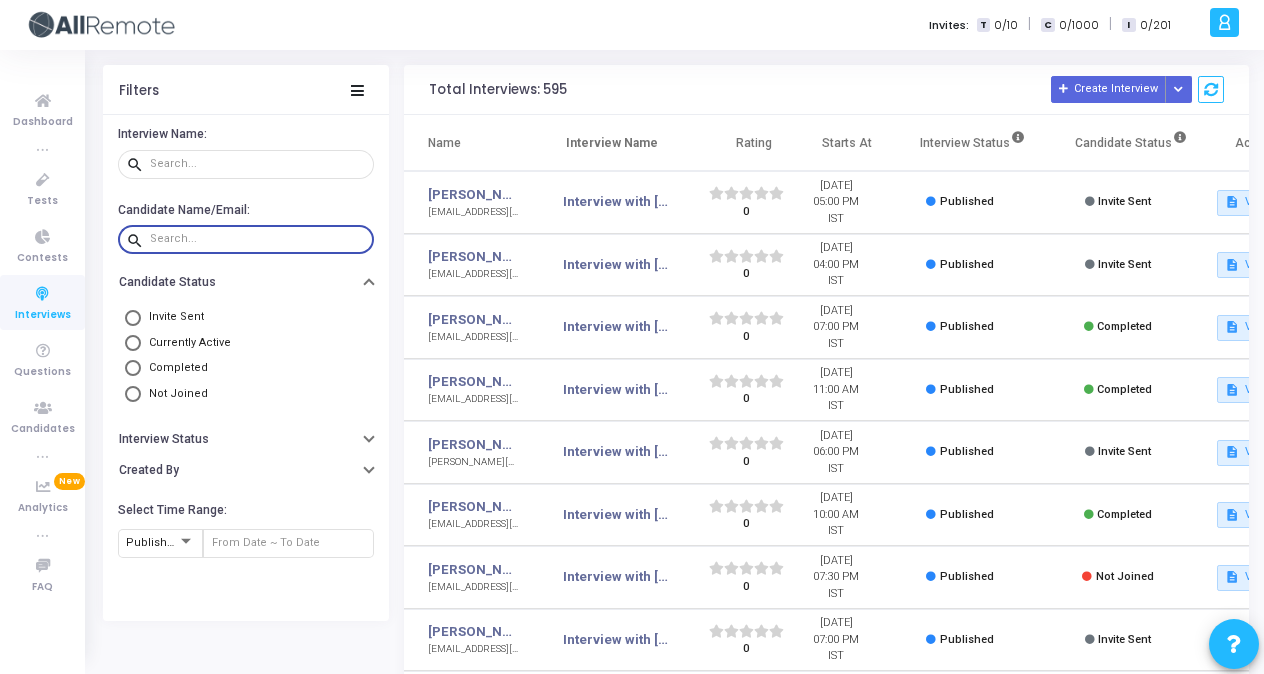 click at bounding box center (258, 239) 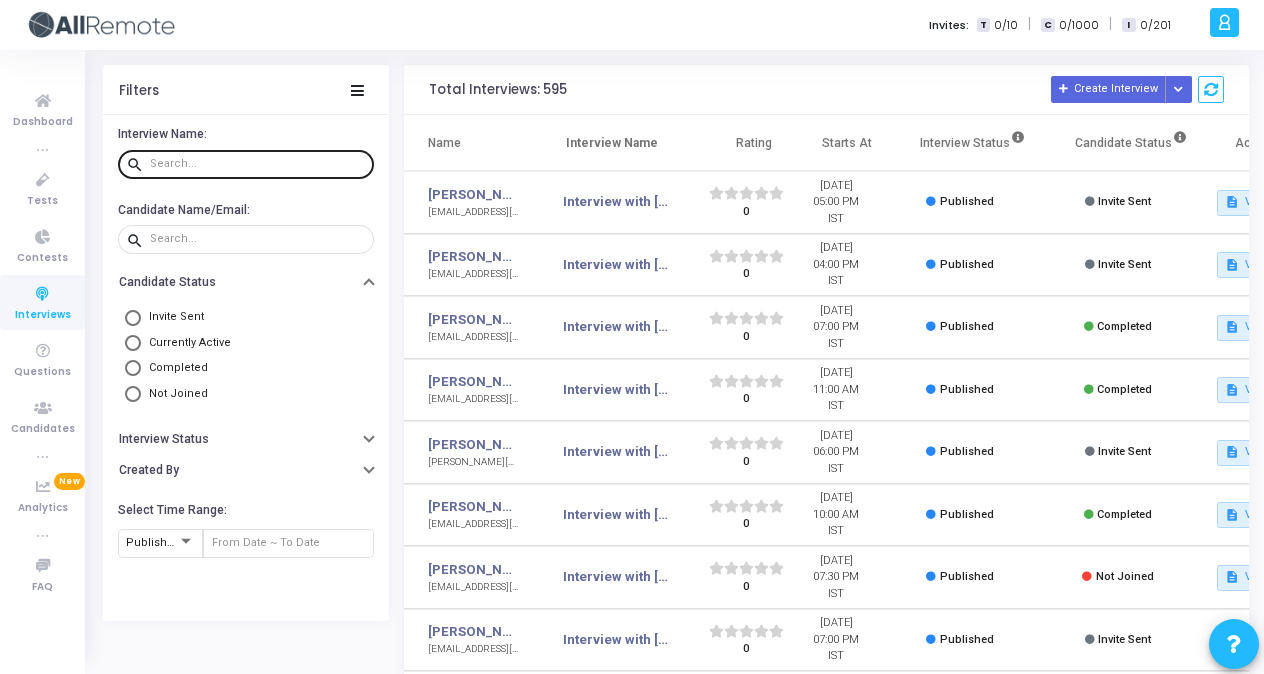 click 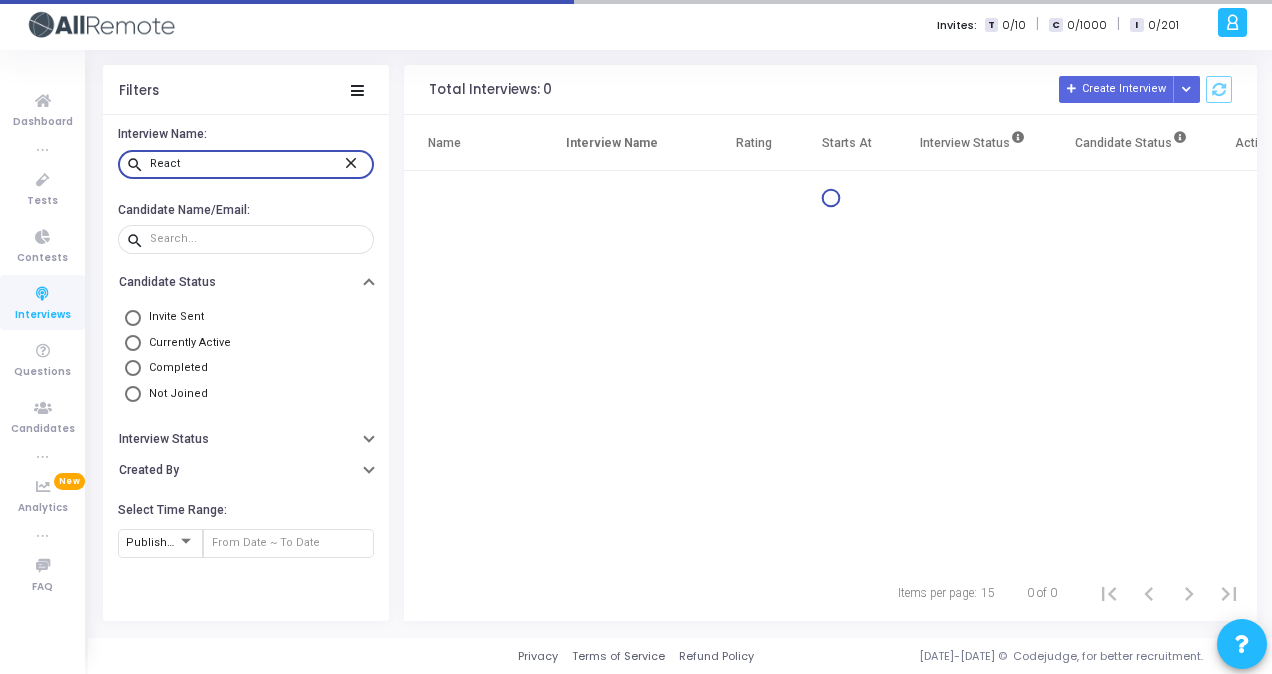 type on "React" 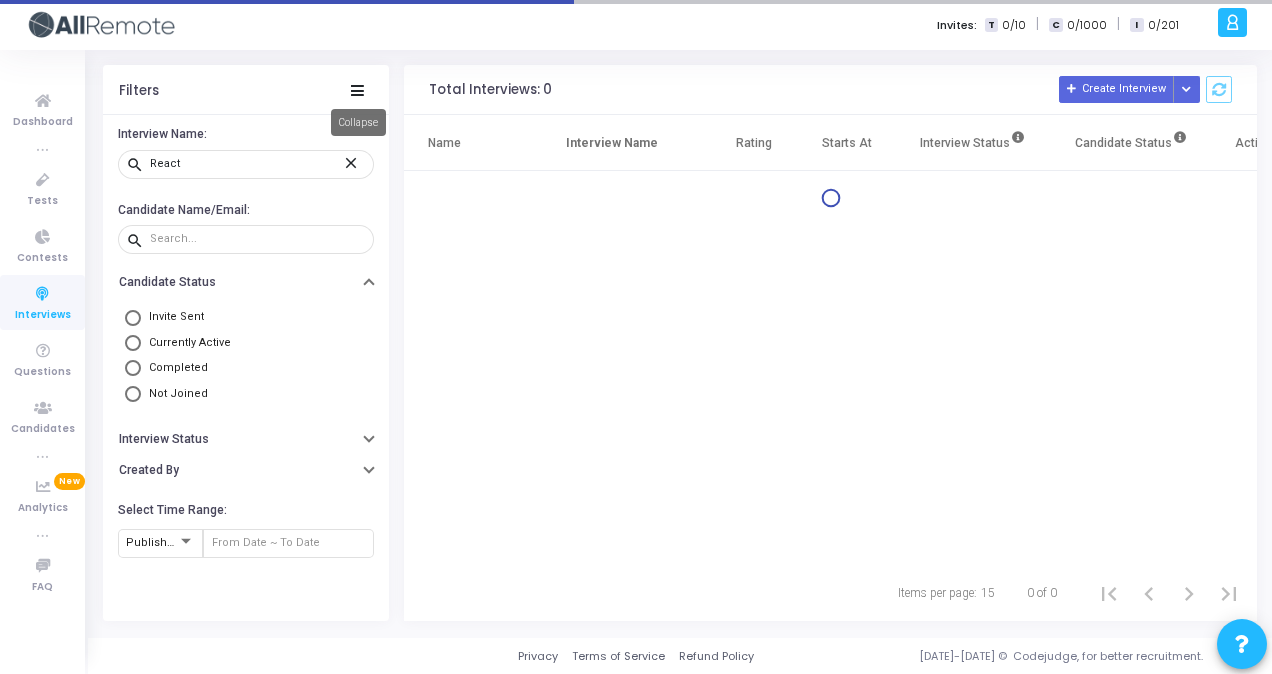 click 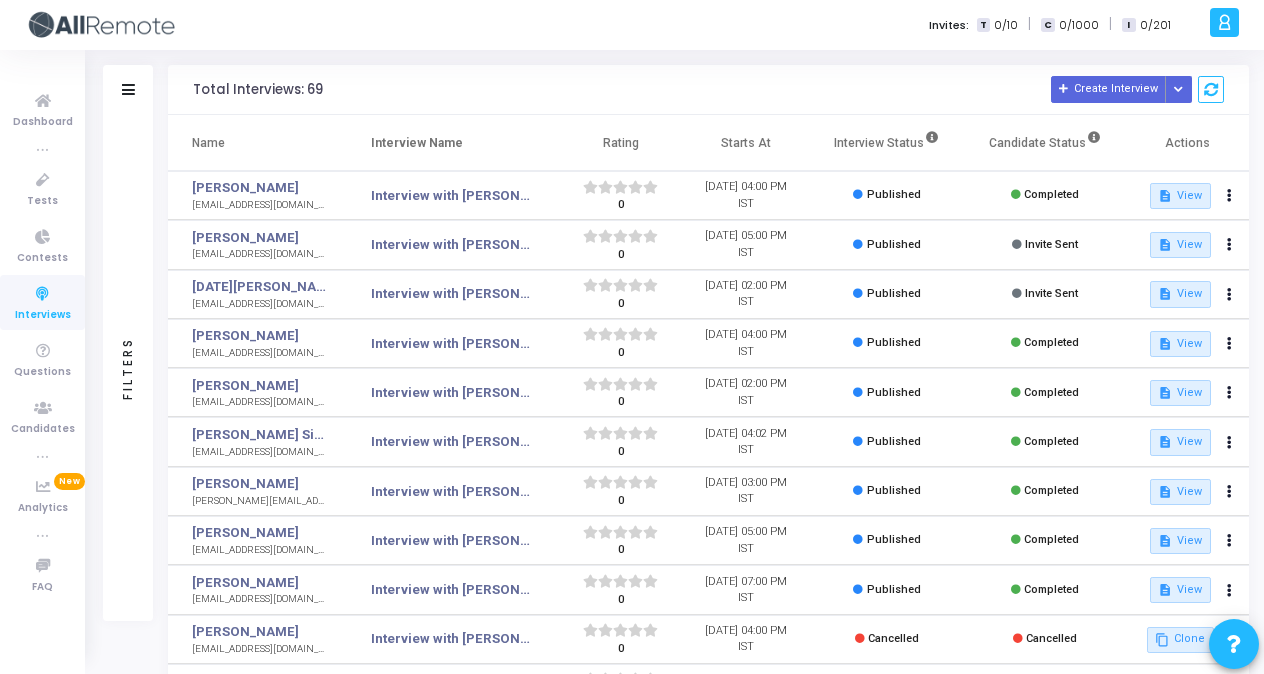 click on "Filters" 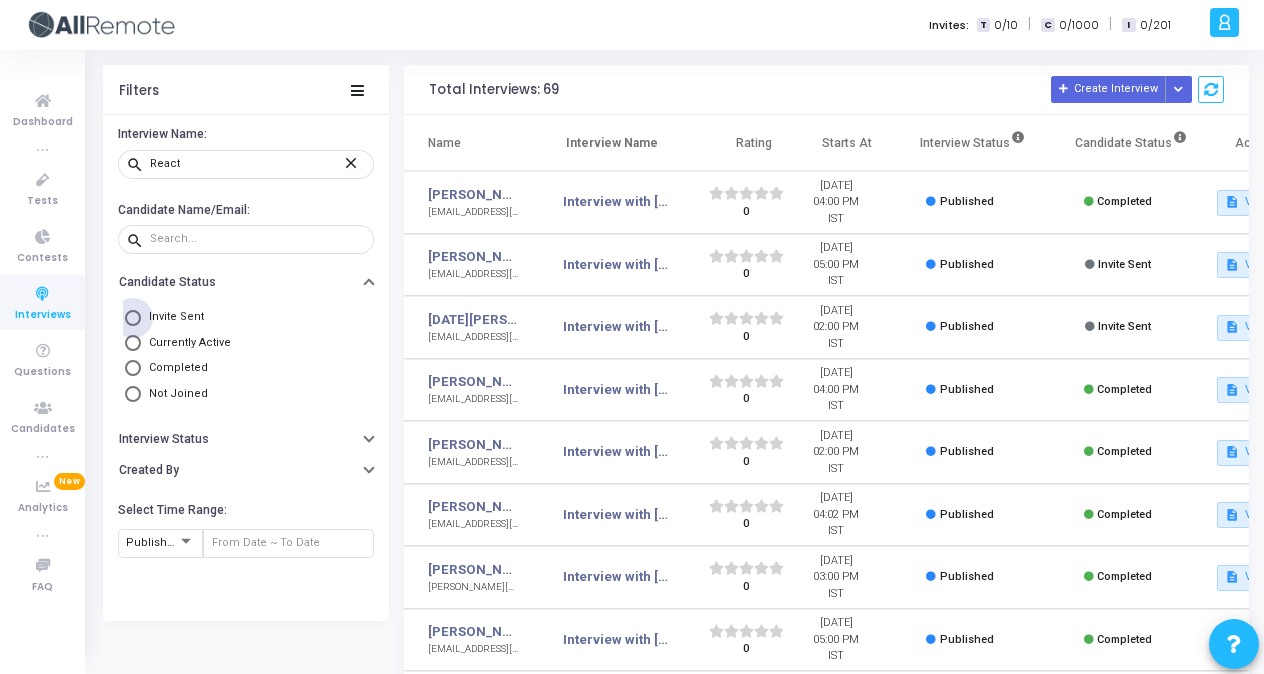 click at bounding box center (133, 318) 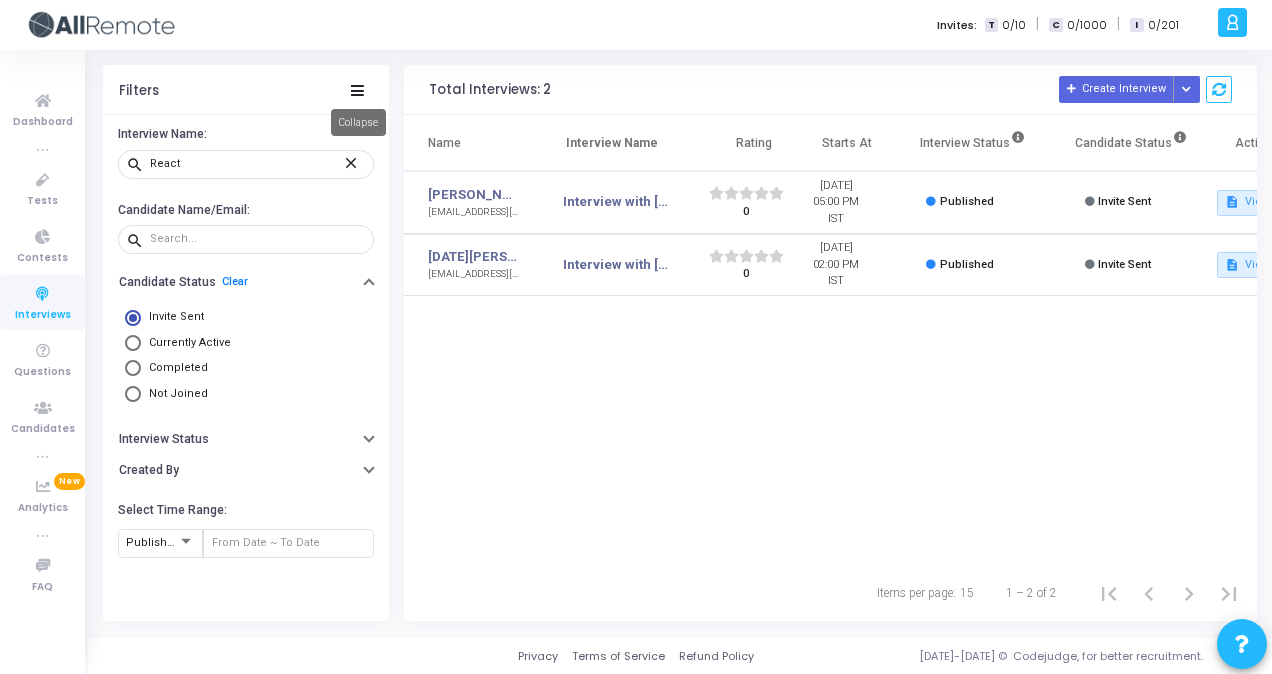 click 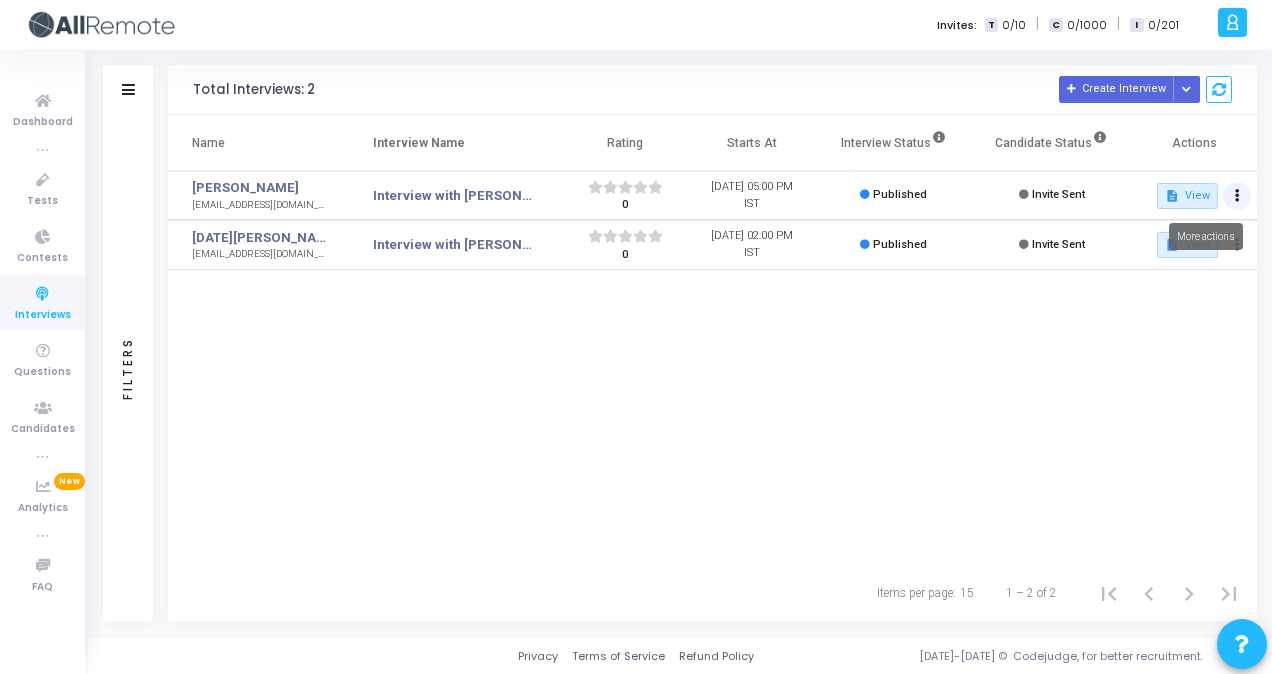 click at bounding box center [1237, 196] 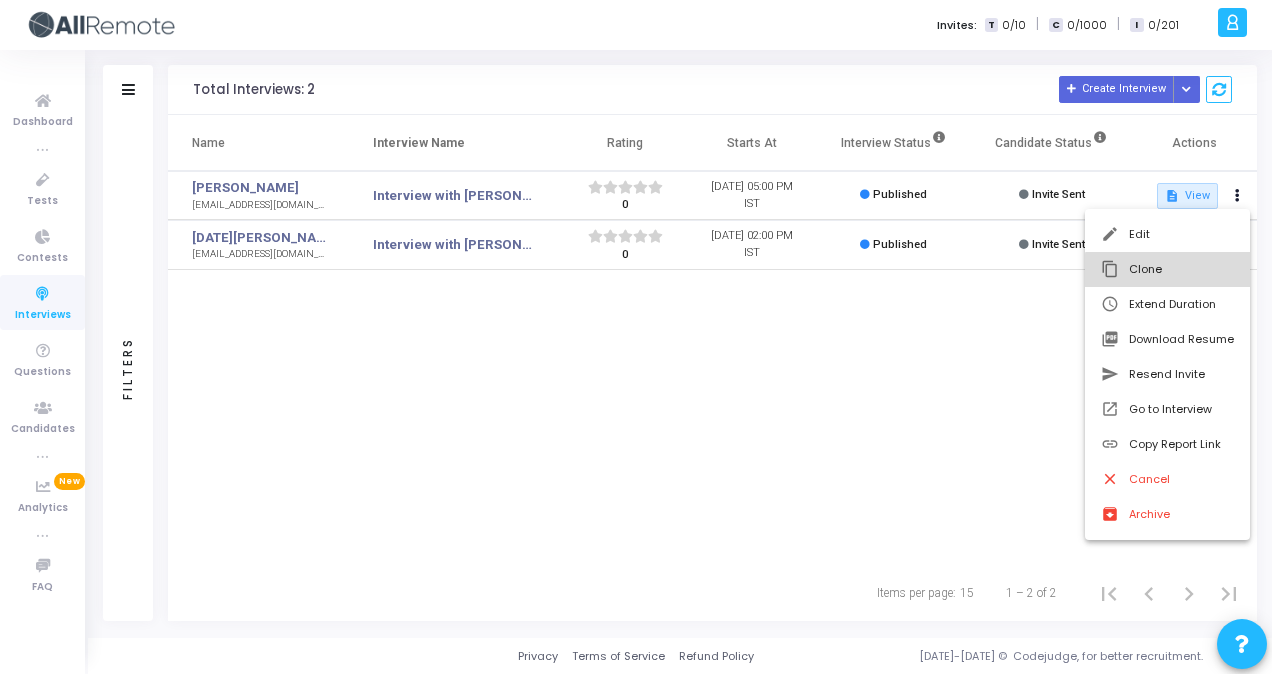 click on "content_copy  Clone" at bounding box center [1167, 269] 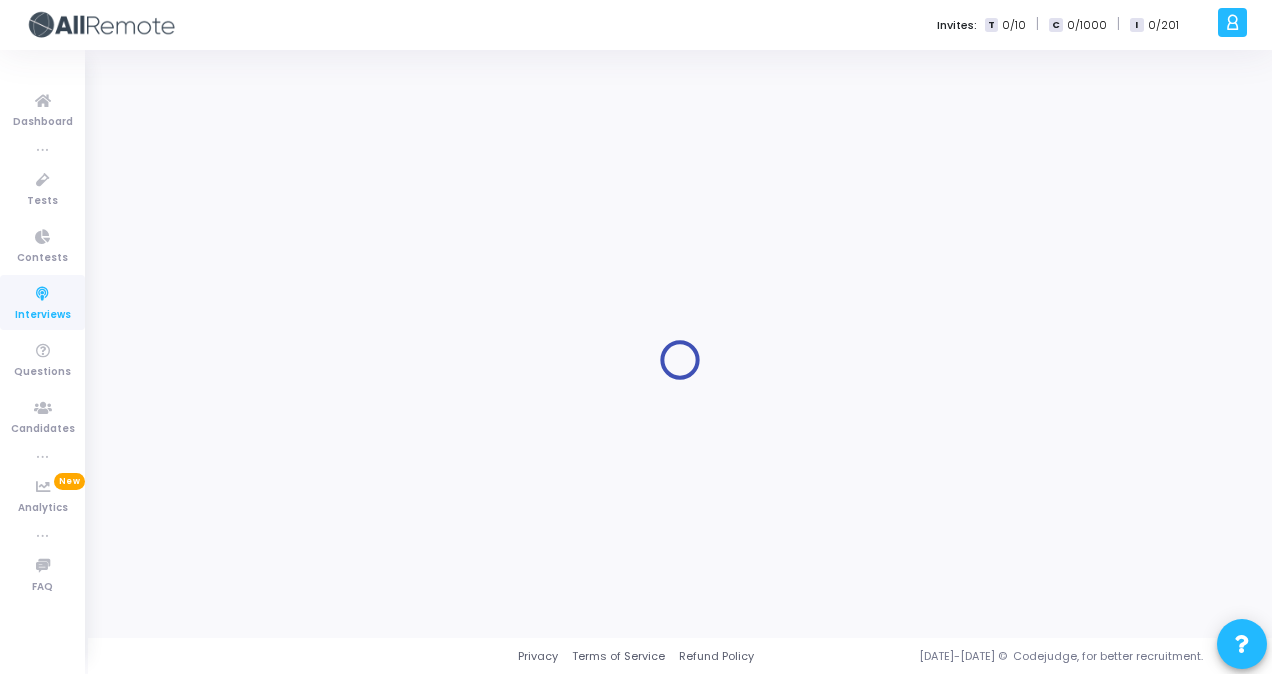 type on "Interview with [PERSON_NAME] <> Senior React Native Developer, Round 1" 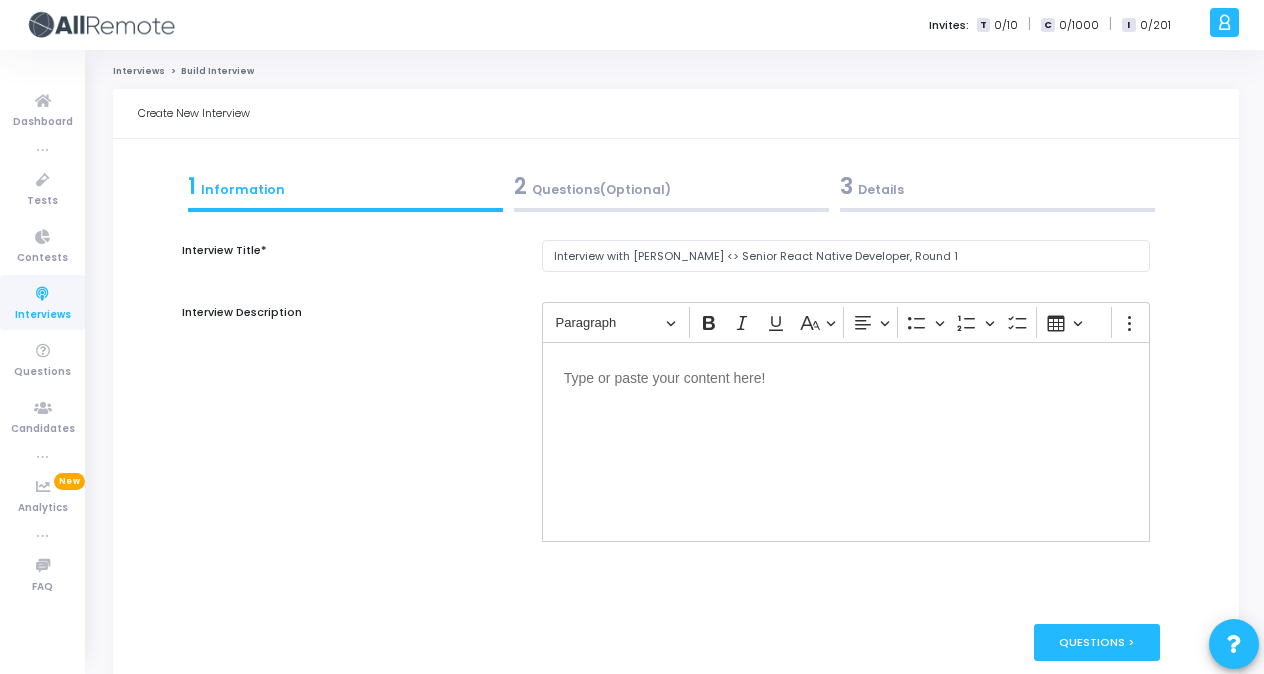 click on "3  Details" at bounding box center (997, 186) 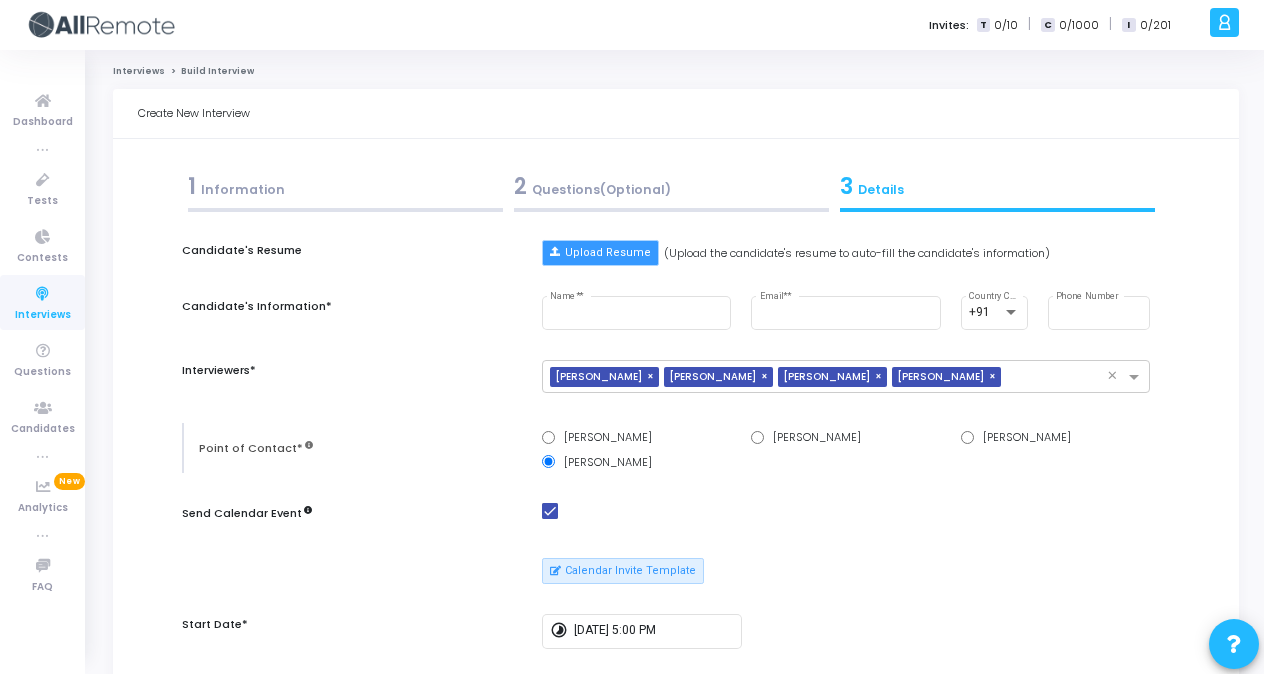 click on "Upload Resume" at bounding box center [600, 253] 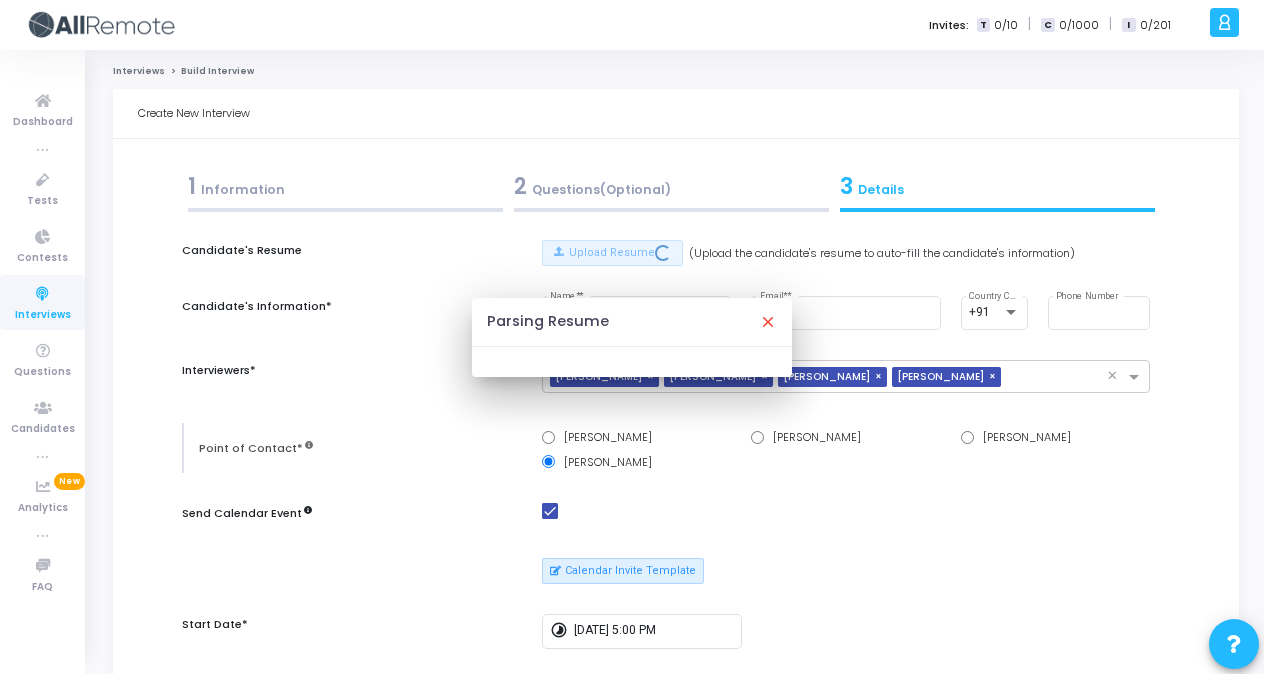 type on "[PERSON_NAME]" 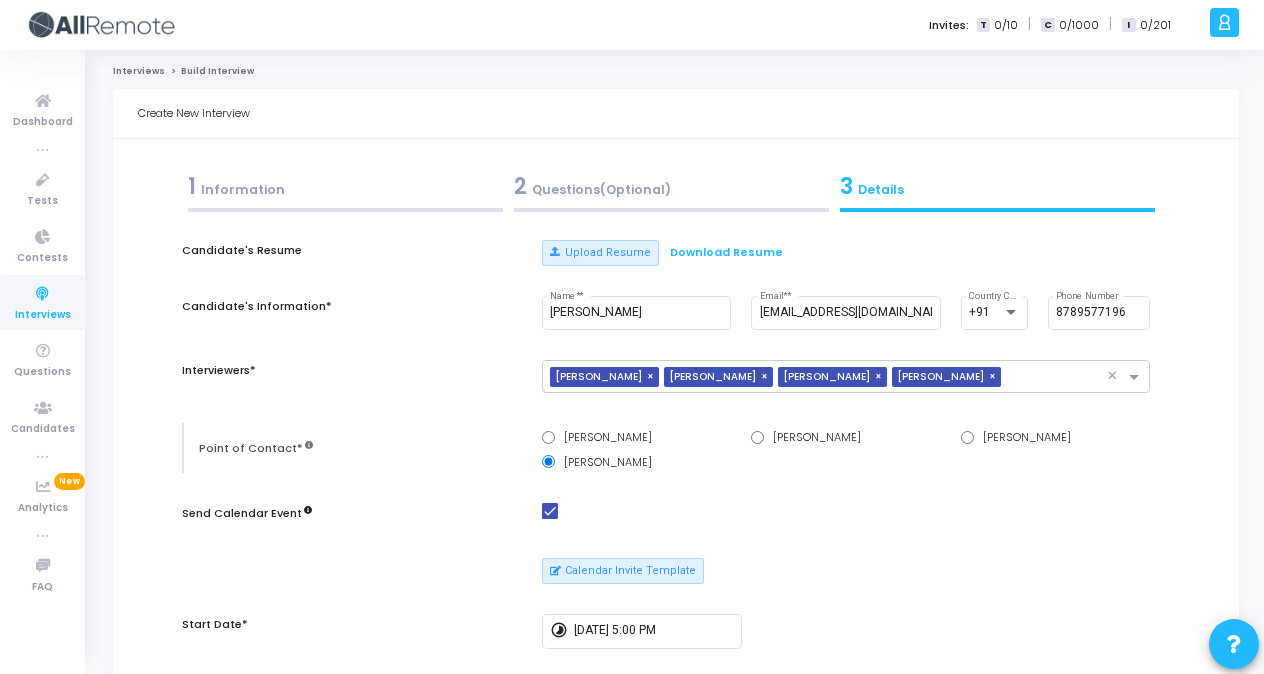 click on "1  Information" at bounding box center [345, 186] 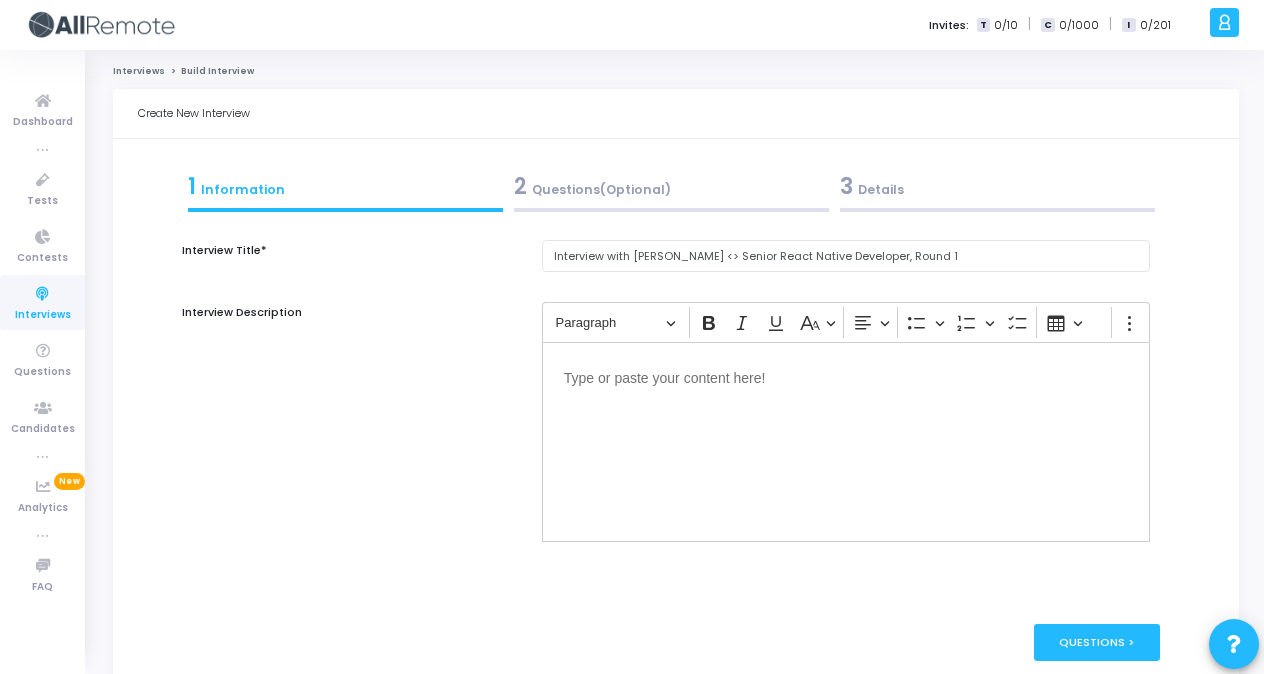 click on "3  Details" at bounding box center [997, 186] 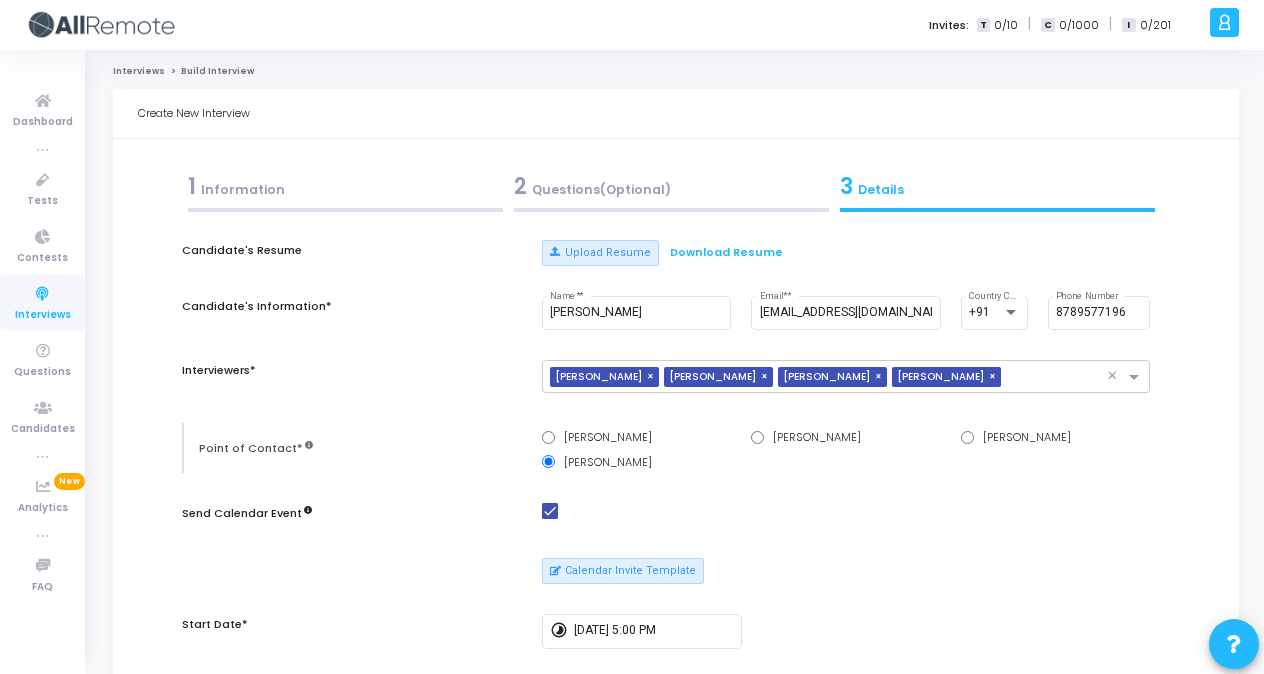 click on "1  Information" at bounding box center (345, 186) 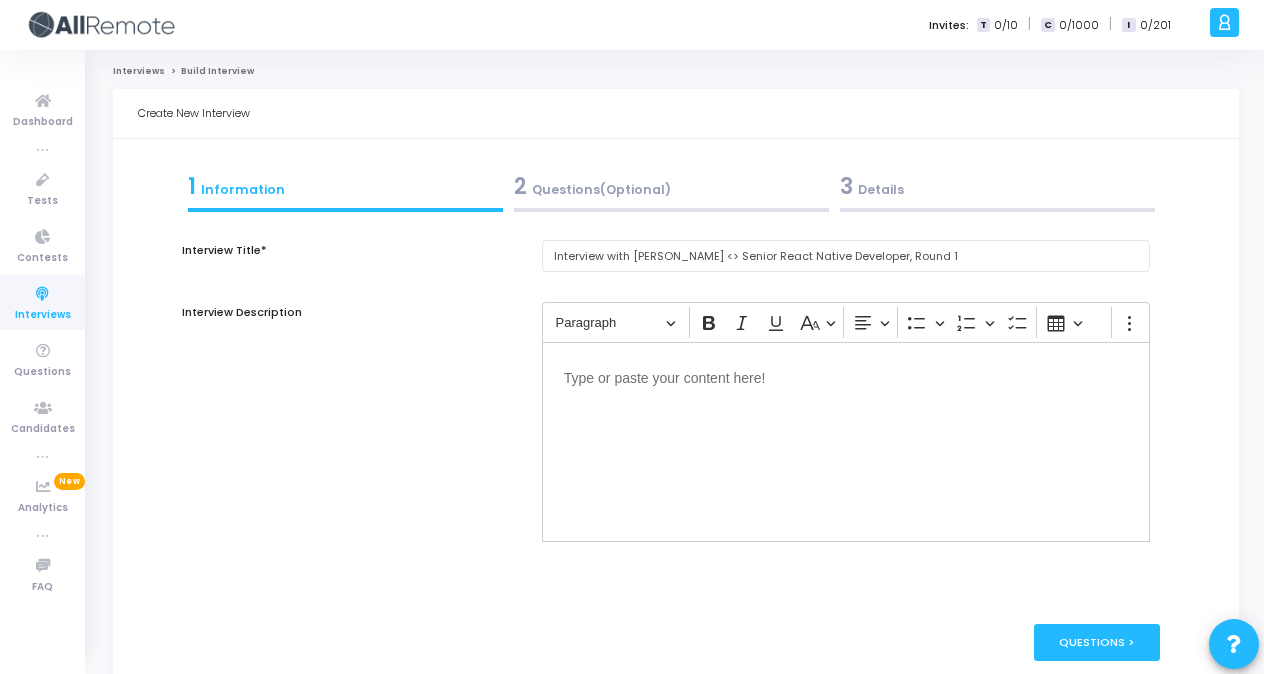 click on "3  Details" at bounding box center [997, 186] 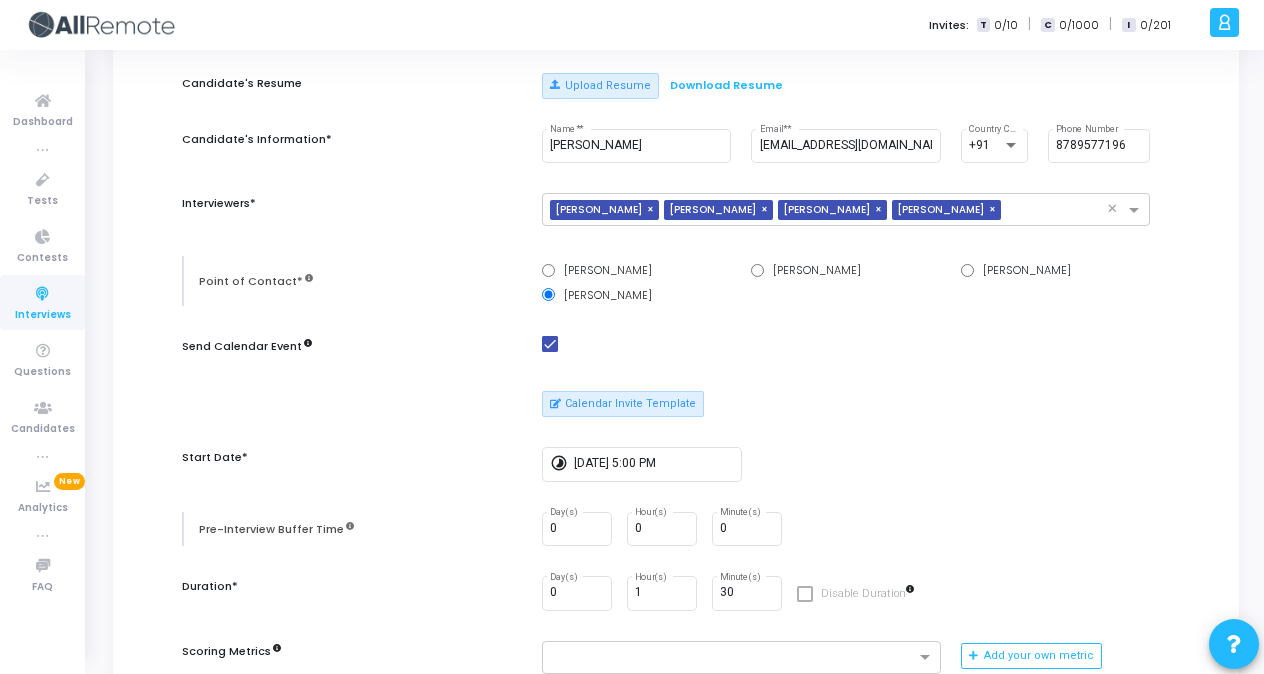 scroll, scrollTop: 170, scrollLeft: 0, axis: vertical 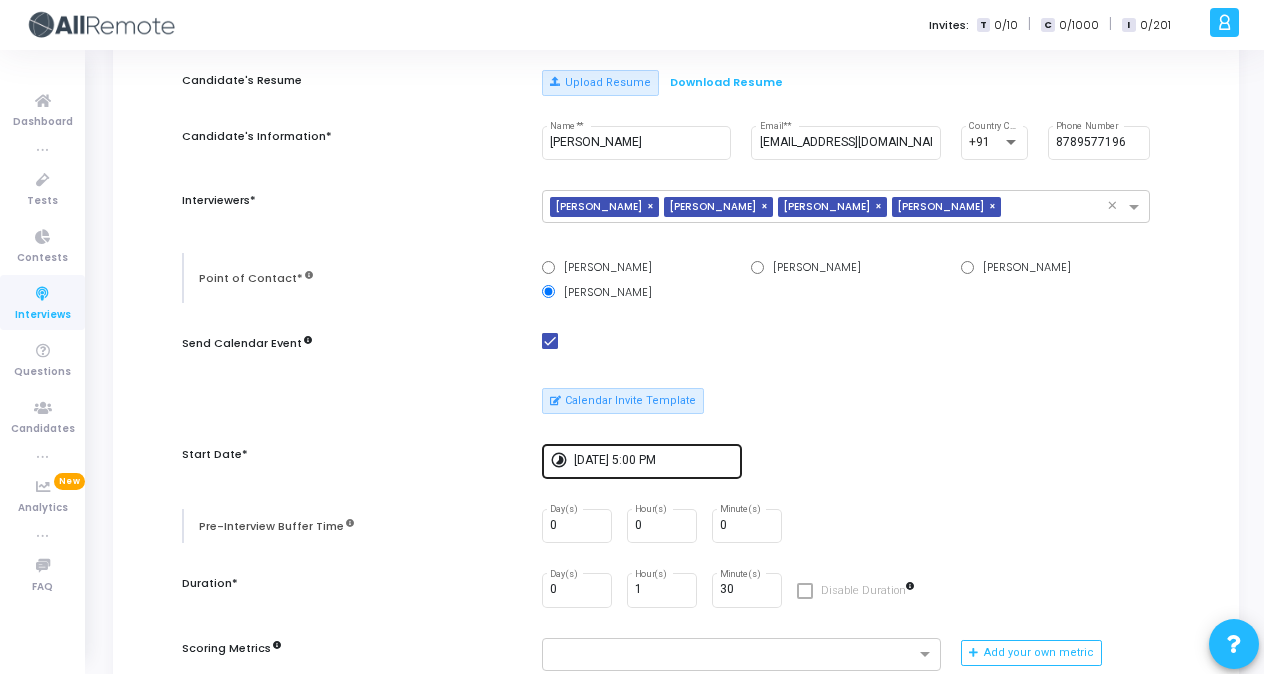 click on "[DATE] 5:00 PM" at bounding box center (654, 461) 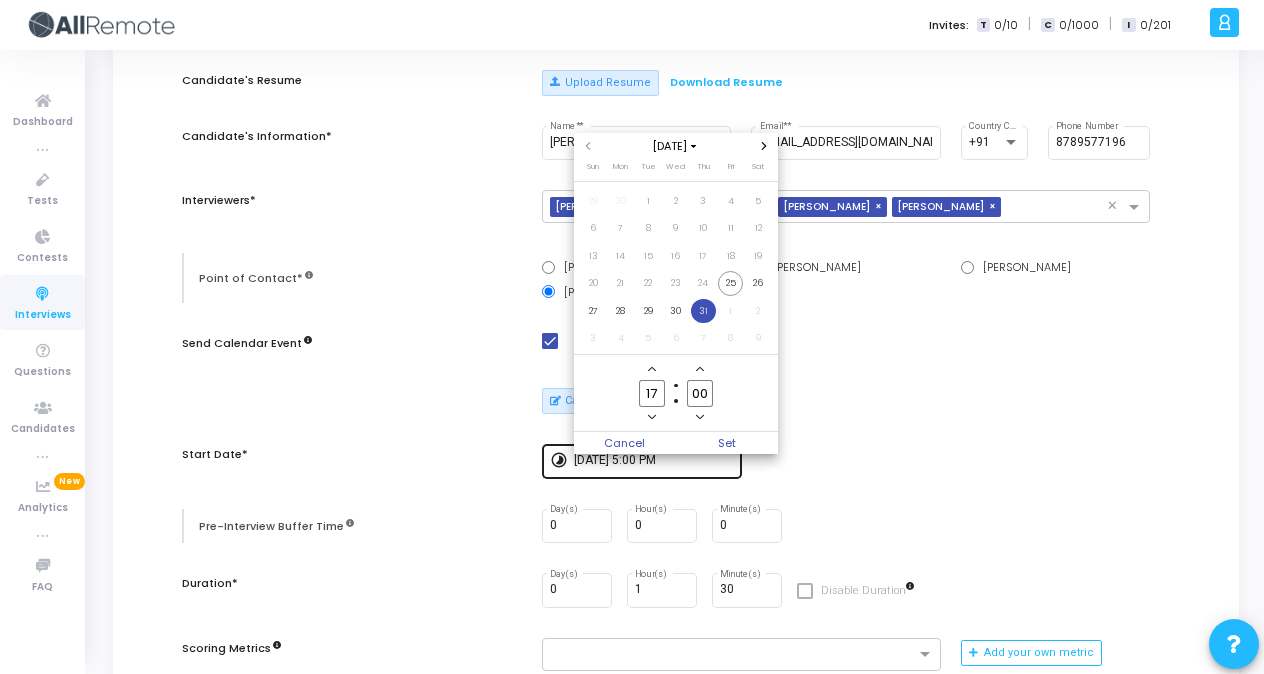 scroll, scrollTop: 0, scrollLeft: 0, axis: both 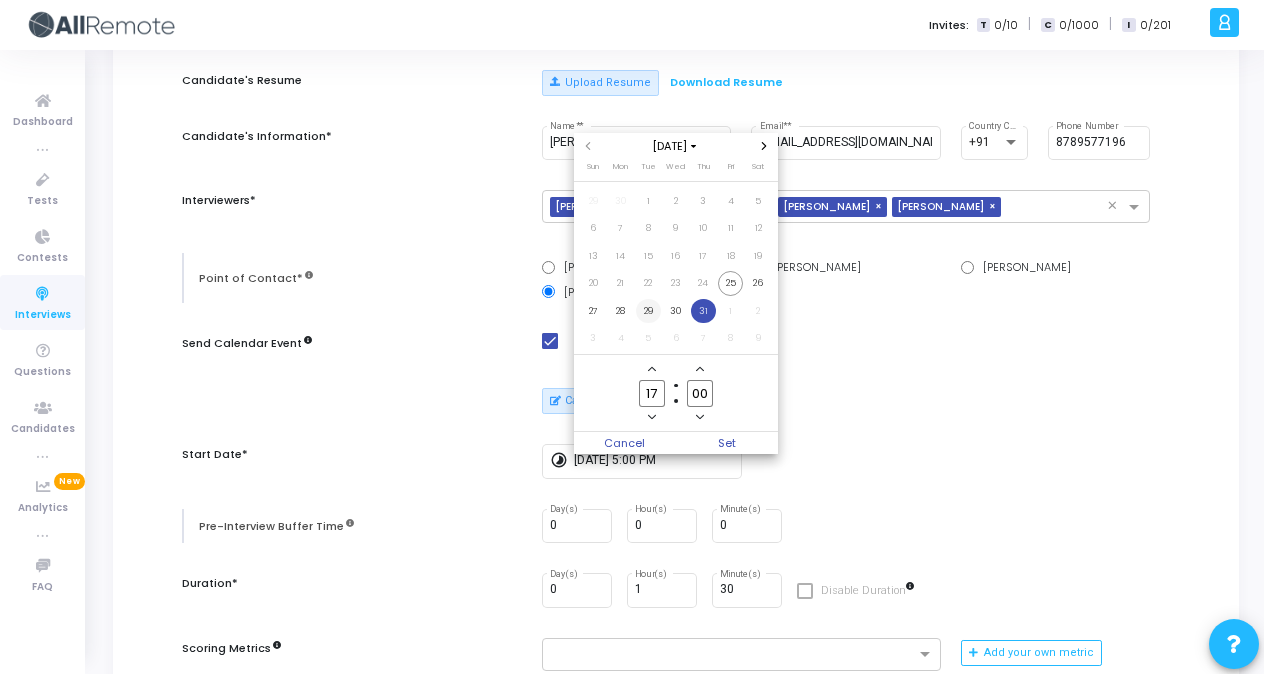 click on "29" at bounding box center (648, 311) 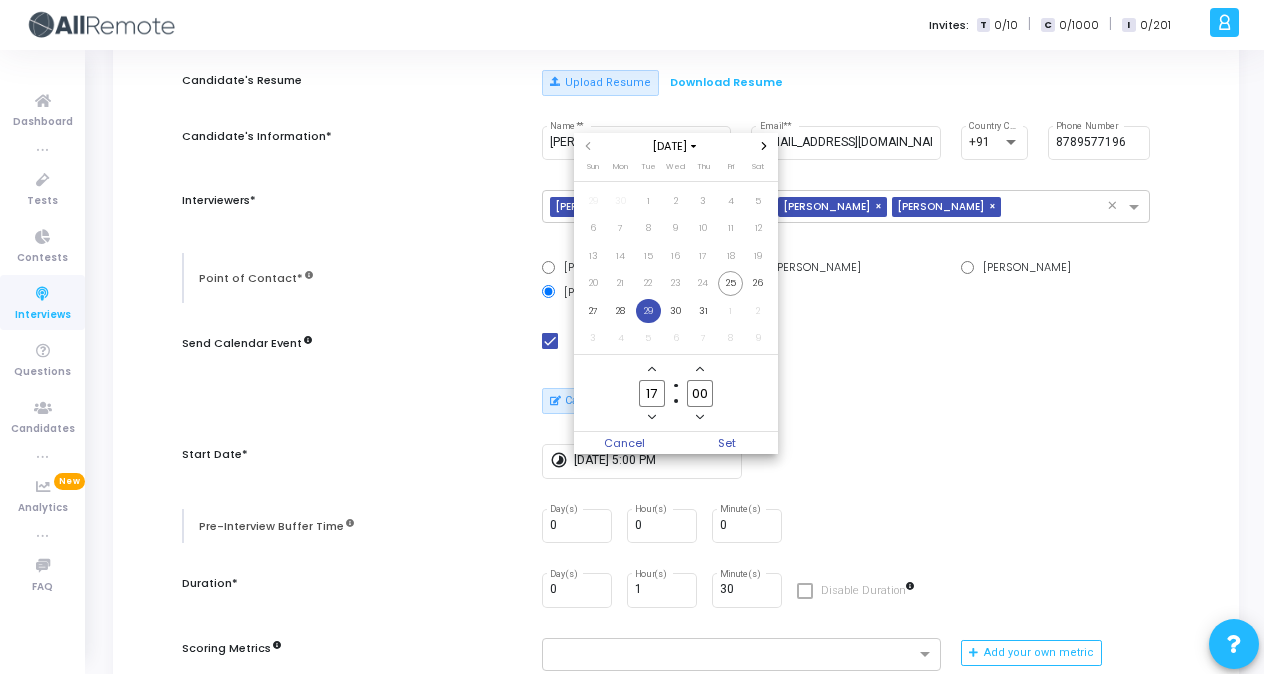 click 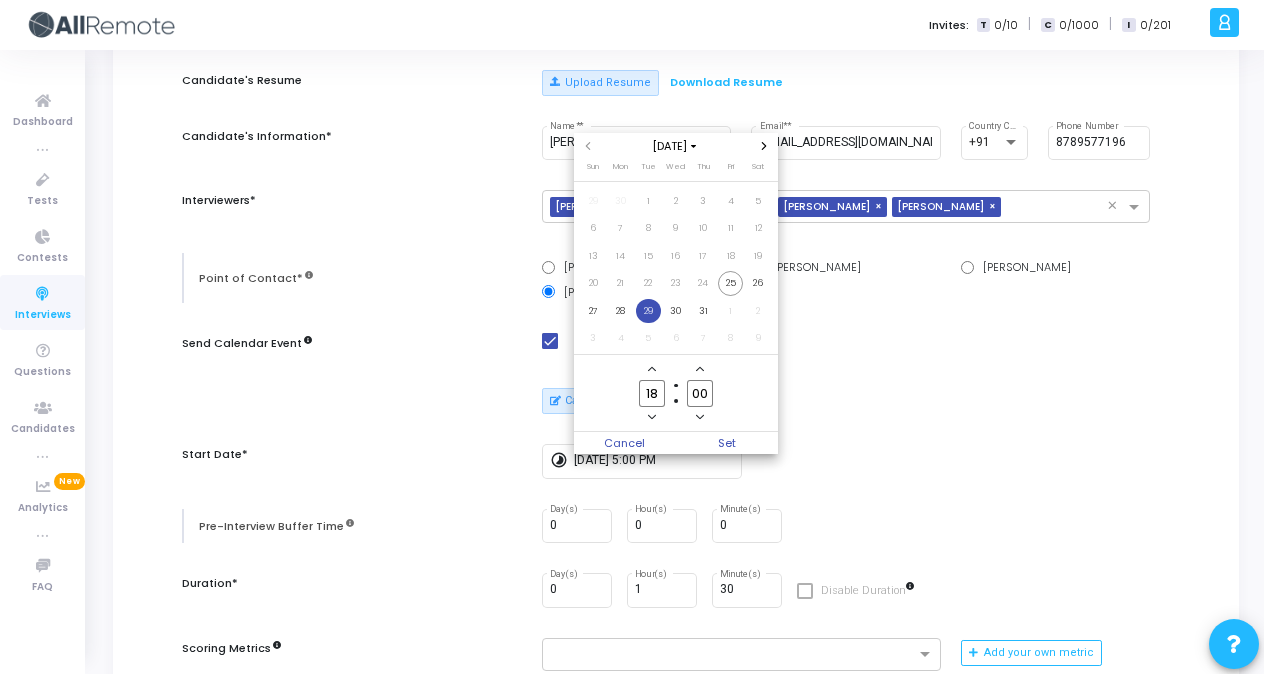 click on "00" 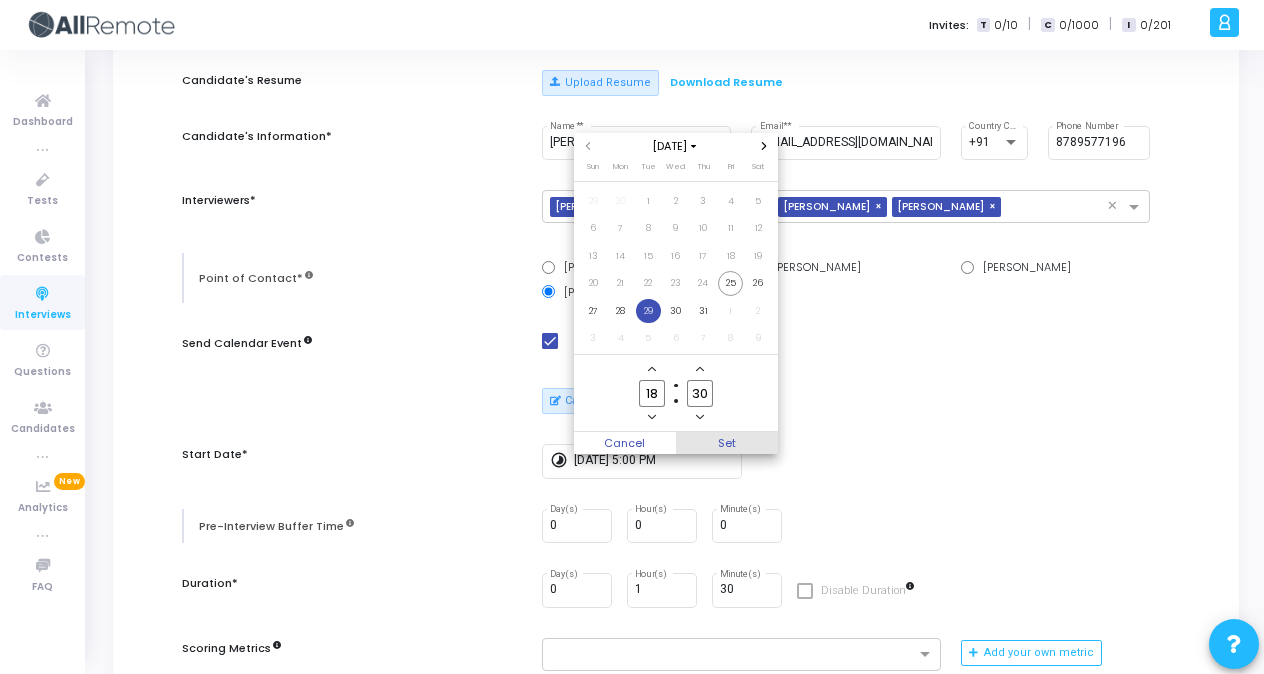 type on "30" 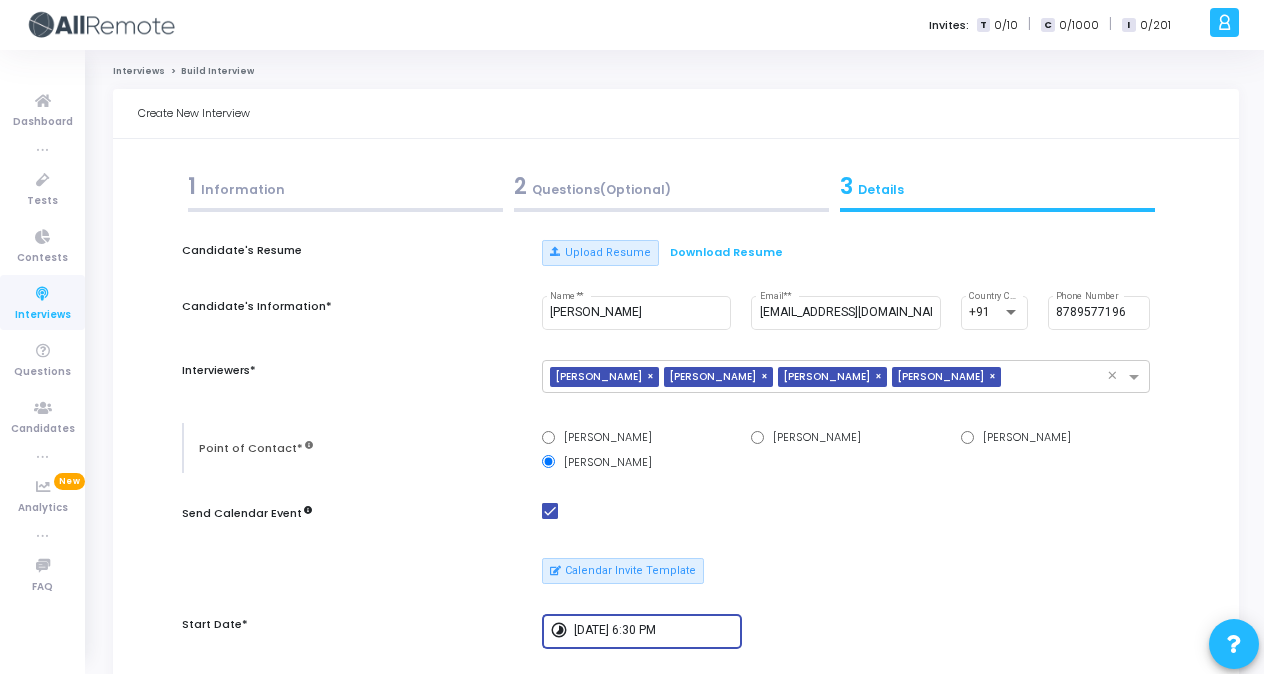 scroll, scrollTop: 170, scrollLeft: 0, axis: vertical 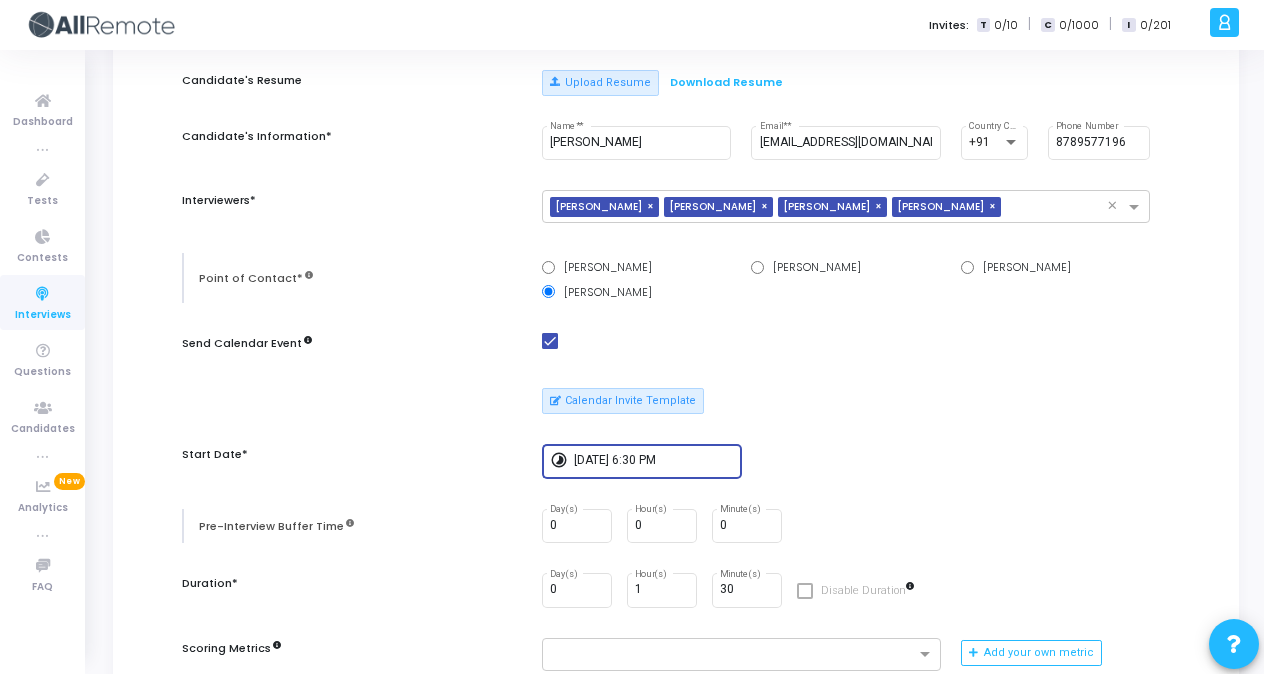 click on "[DATE] 6:30 PM" at bounding box center (654, 461) 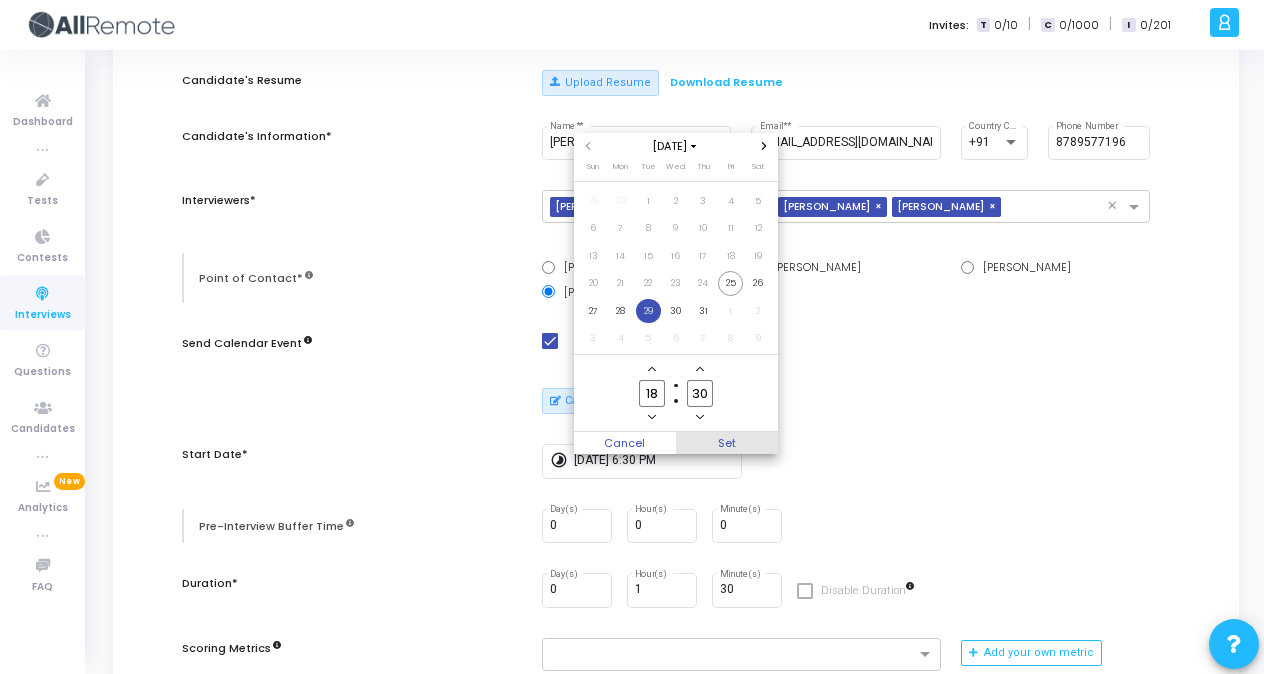 click on "Set" at bounding box center [727, 443] 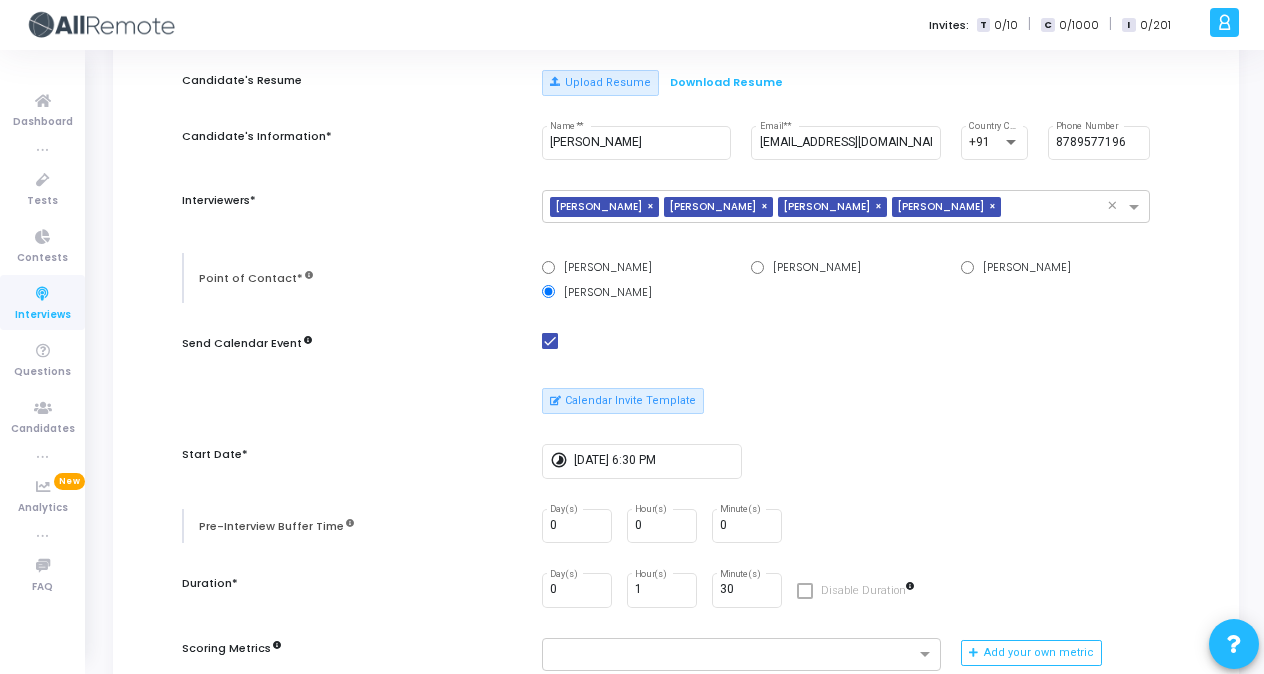 click on "Candidate's Resume   Upload Resume   Download Resume  Candidate's Information*  [PERSON_NAME] Name*  * [EMAIL_ADDRESS][DOMAIN_NAME] Email*  * +91 Country Code [PHONE_NUMBER] Phone Number  Interviewers*  ×  [PERSON_NAME]  ×  [PERSON_NAME] Payoneer  ×  [PERSON_NAME]  ×  [PERSON_NAME]  ×  Point of Contact*   [PERSON_NAME]   [PERSON_NAME] Payoneer   [PERSON_NAME]   [PERSON_NAME]   Send Calendar Event     Calendar Invite Template   Start Date*  timelapse [DATE] 6:30 PM  Pre-Interview Buffer Time  0 Day(s) 0 Hour(s) 0 Minute(s)  Duration*  0 Day(s) 1 Hour(s) 30 Minute(s)    Disable Duration   Scoring Metrics    Add your own metric   Interview Email Template   Total Years of Experience*  × 5-8 years ×  Client Name*  × Skuad ×  Tech Stack*  × BACKEND ×  Enable Chat     Enable Webcam     Is Mandatory     Enable Recording     Is Mandatory     Enable integrity signals for interviewers     Enable advanced auto-completion" at bounding box center [676, 697] 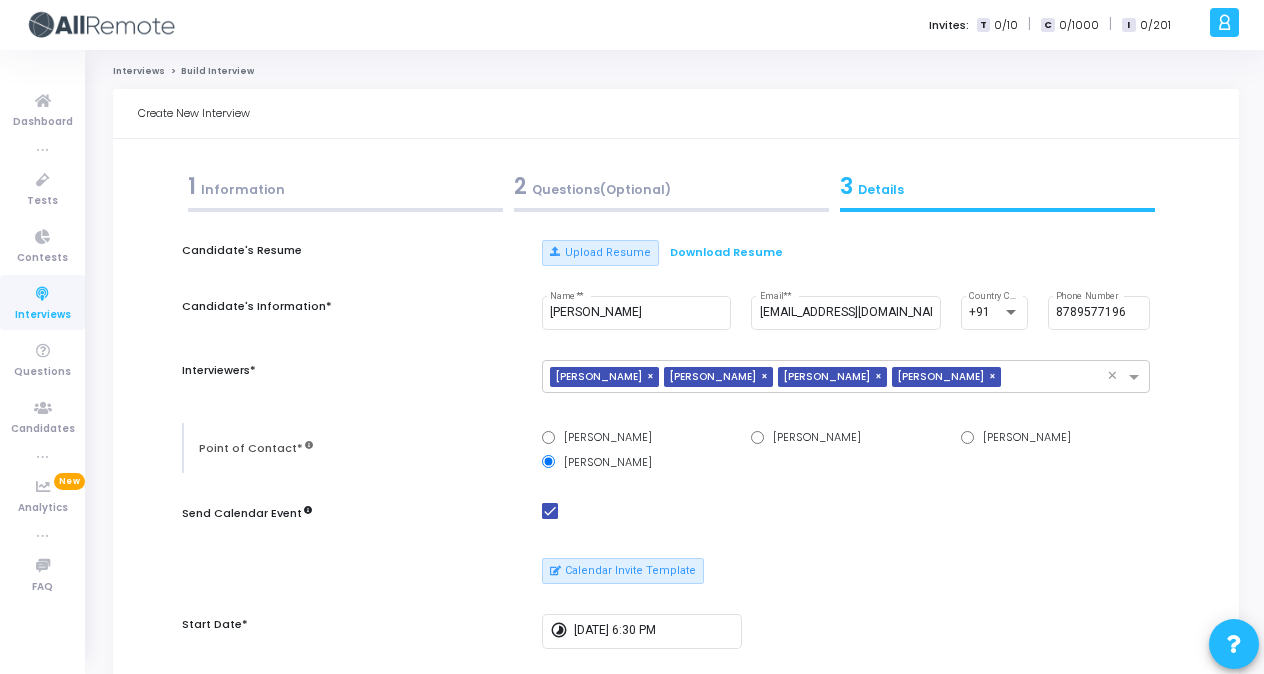 click on "1  Information" at bounding box center (345, 186) 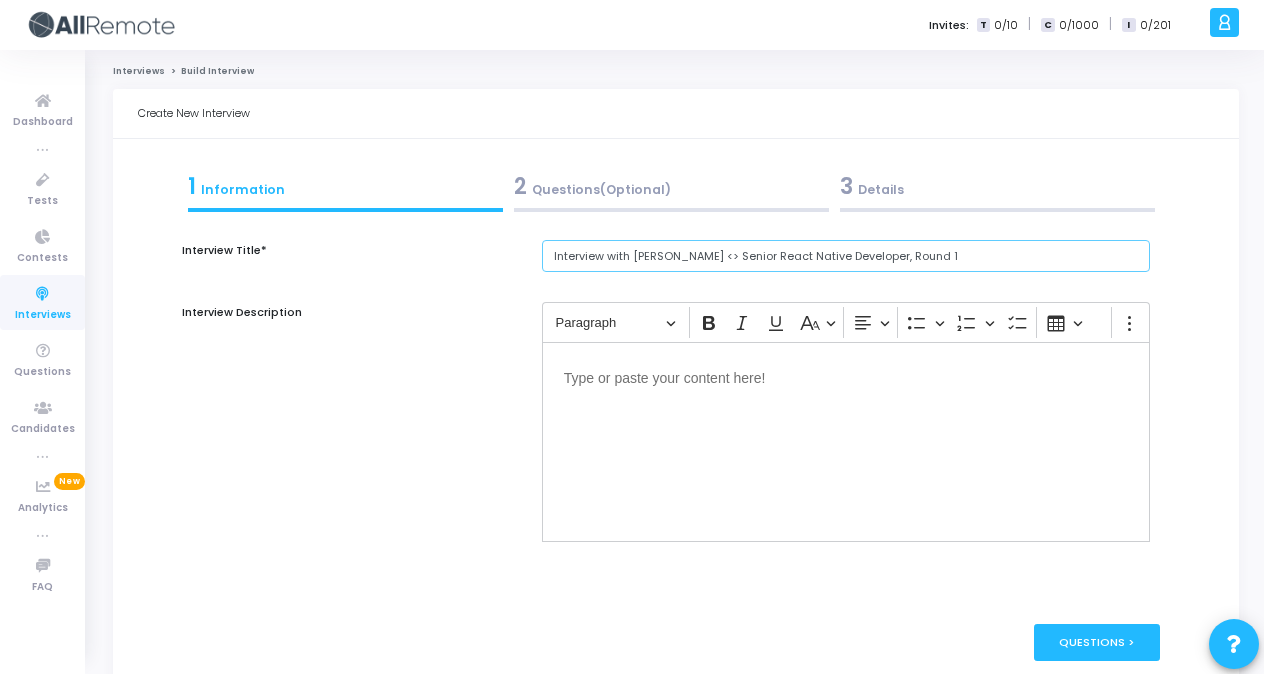 click on "Interview with [PERSON_NAME] <> Senior React Native Developer, Round 1" at bounding box center (846, 256) 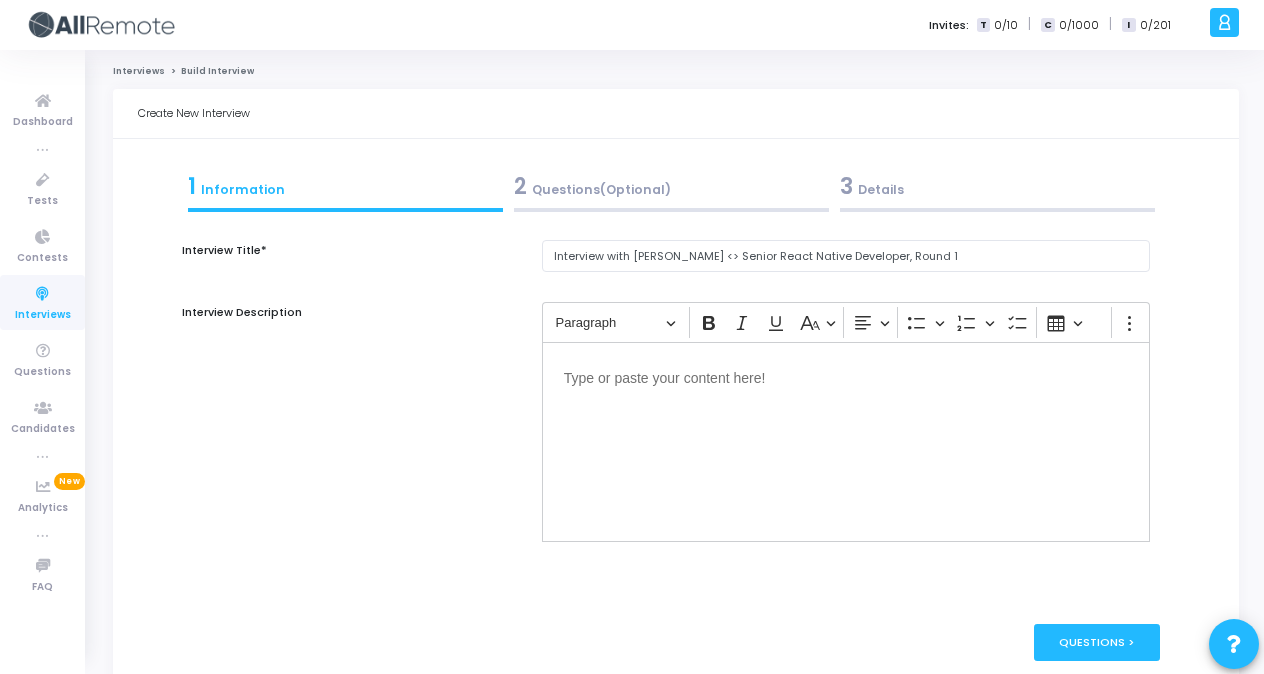 click on "3  Details" at bounding box center (997, 186) 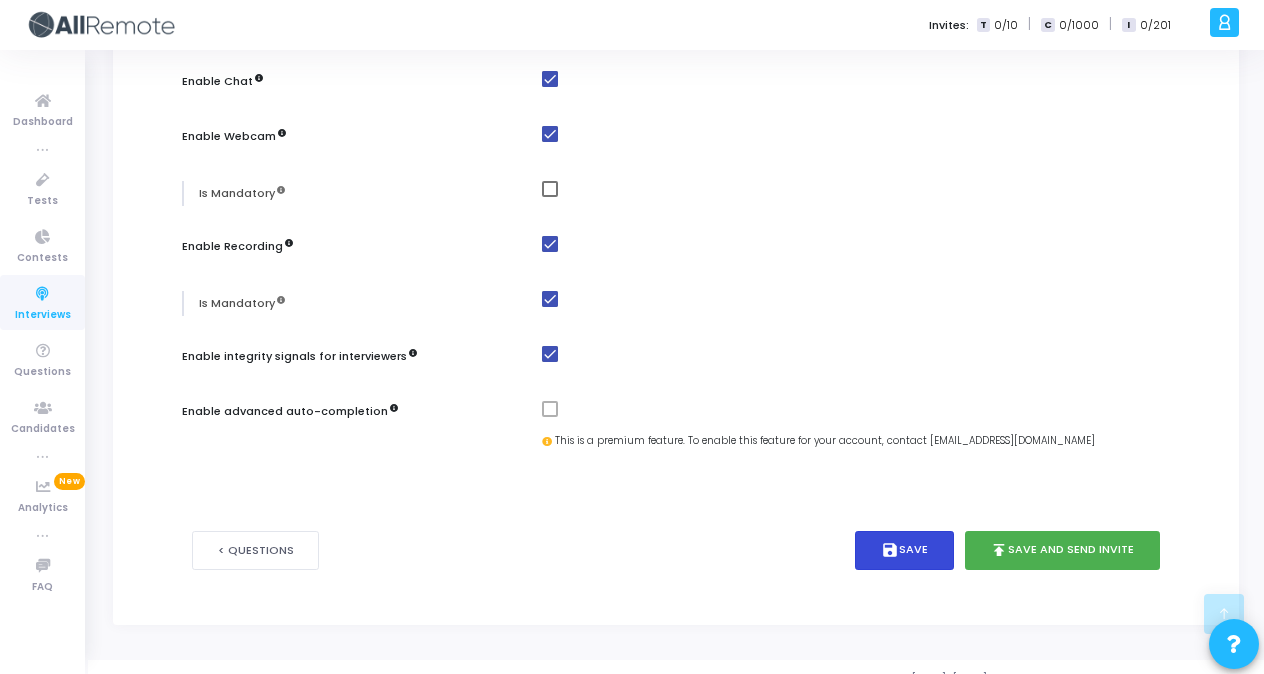 scroll, scrollTop: 1046, scrollLeft: 0, axis: vertical 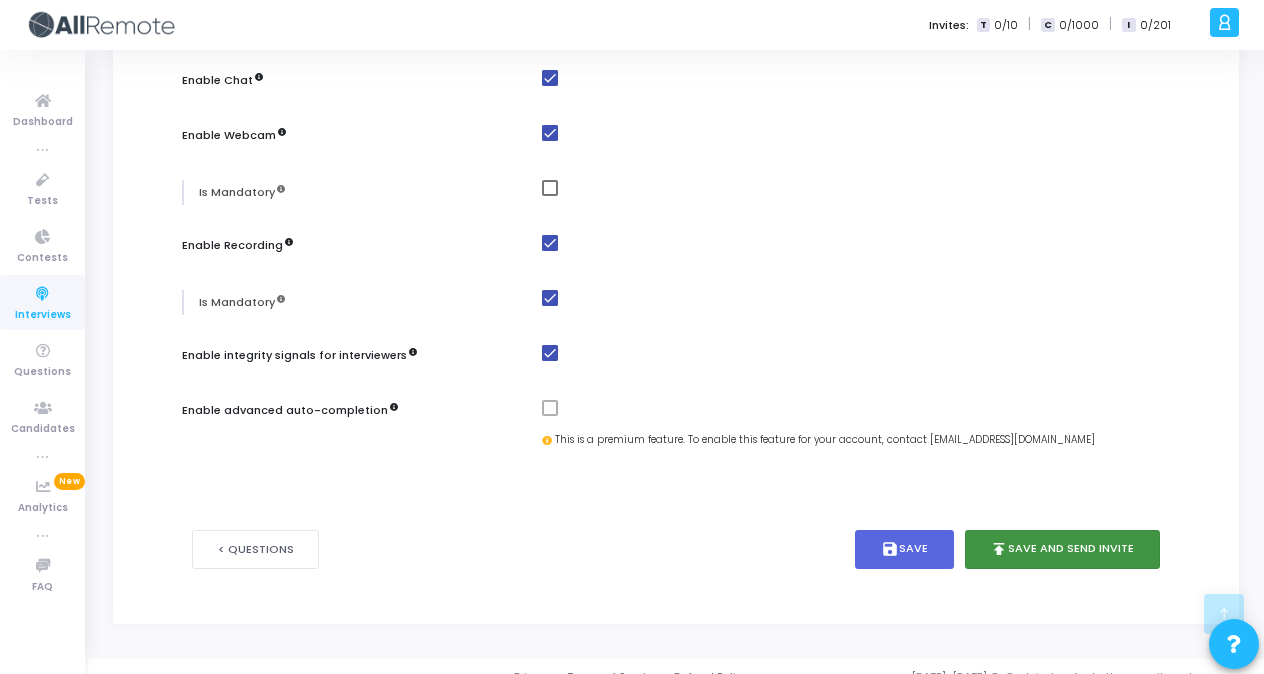 click on "publish  Save and Send Invite" at bounding box center [1063, 549] 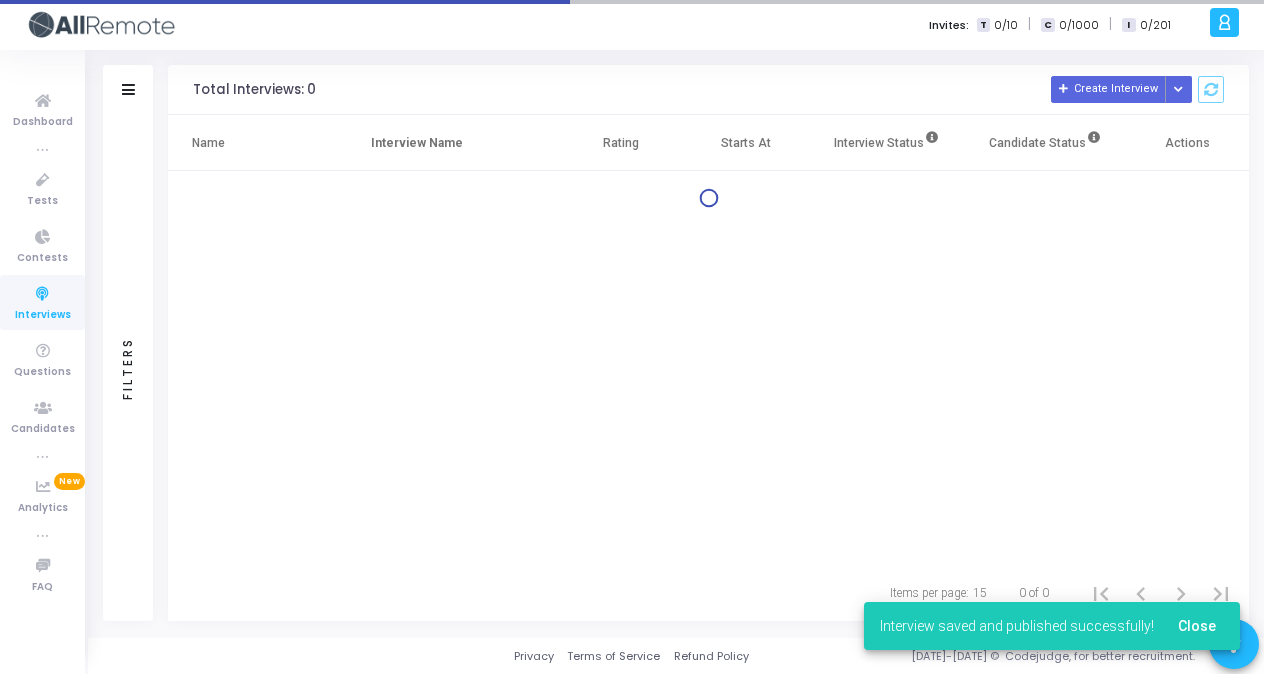 scroll, scrollTop: 0, scrollLeft: 0, axis: both 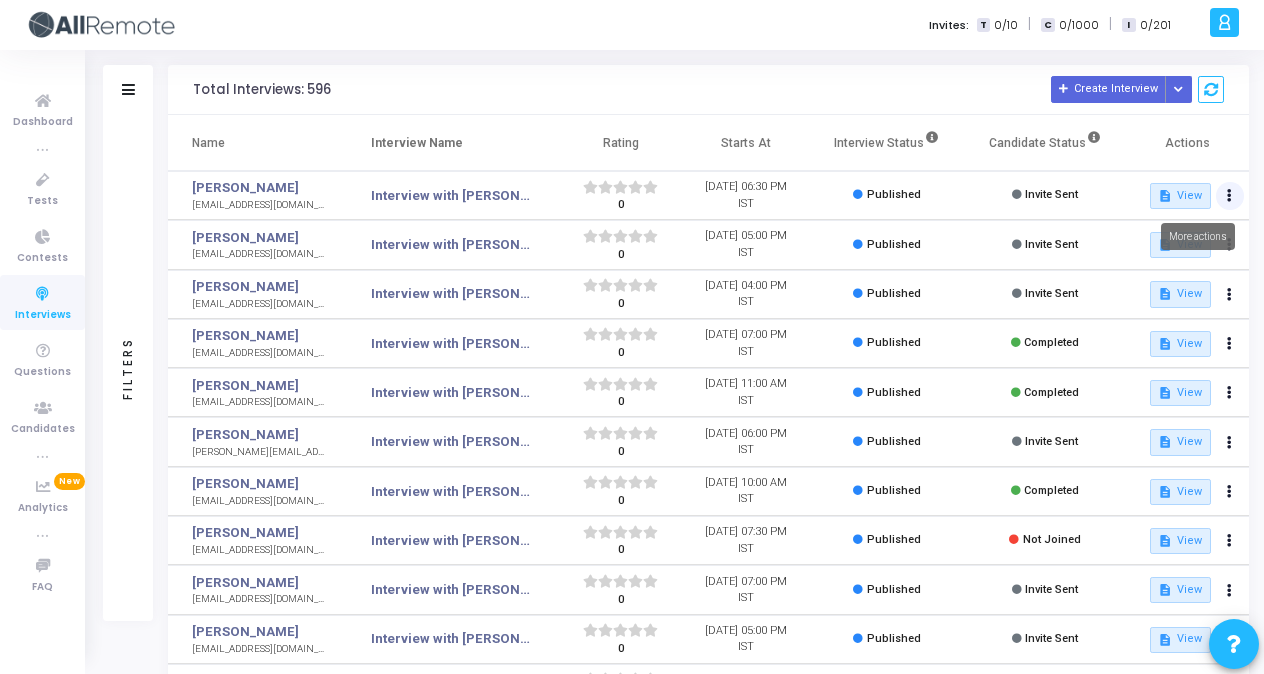 click at bounding box center [1230, 196] 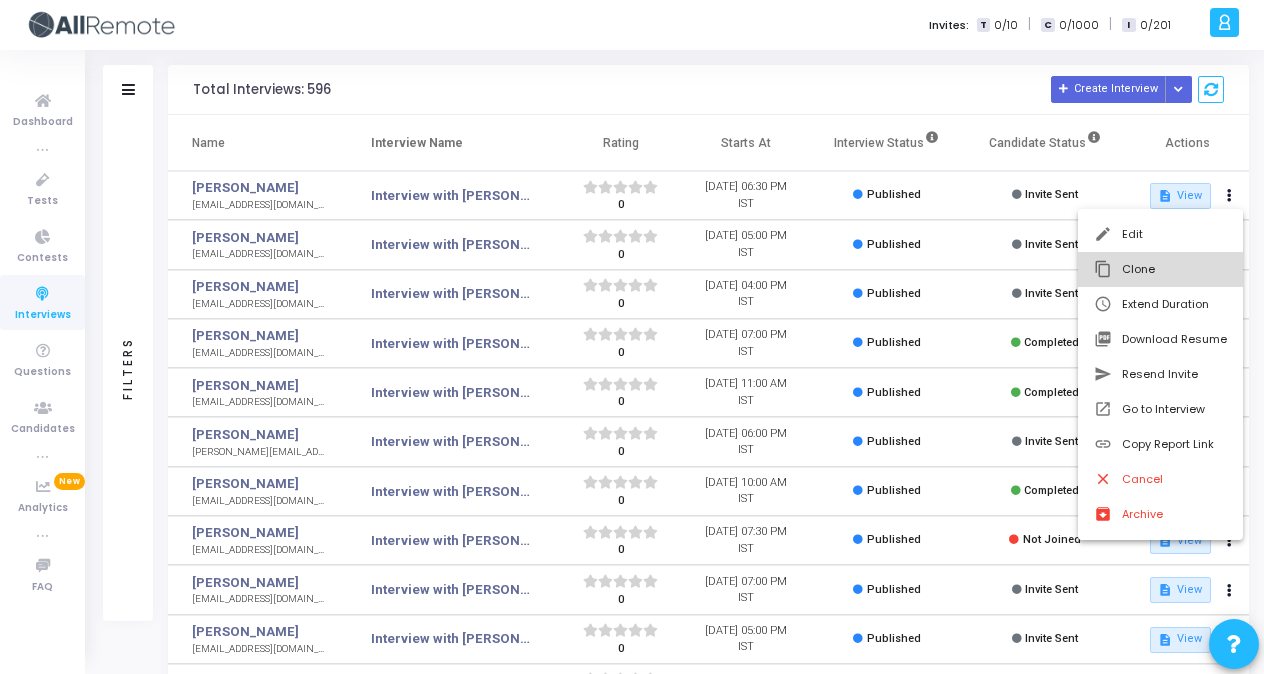 click on "content_copy  Clone" at bounding box center [1160, 269] 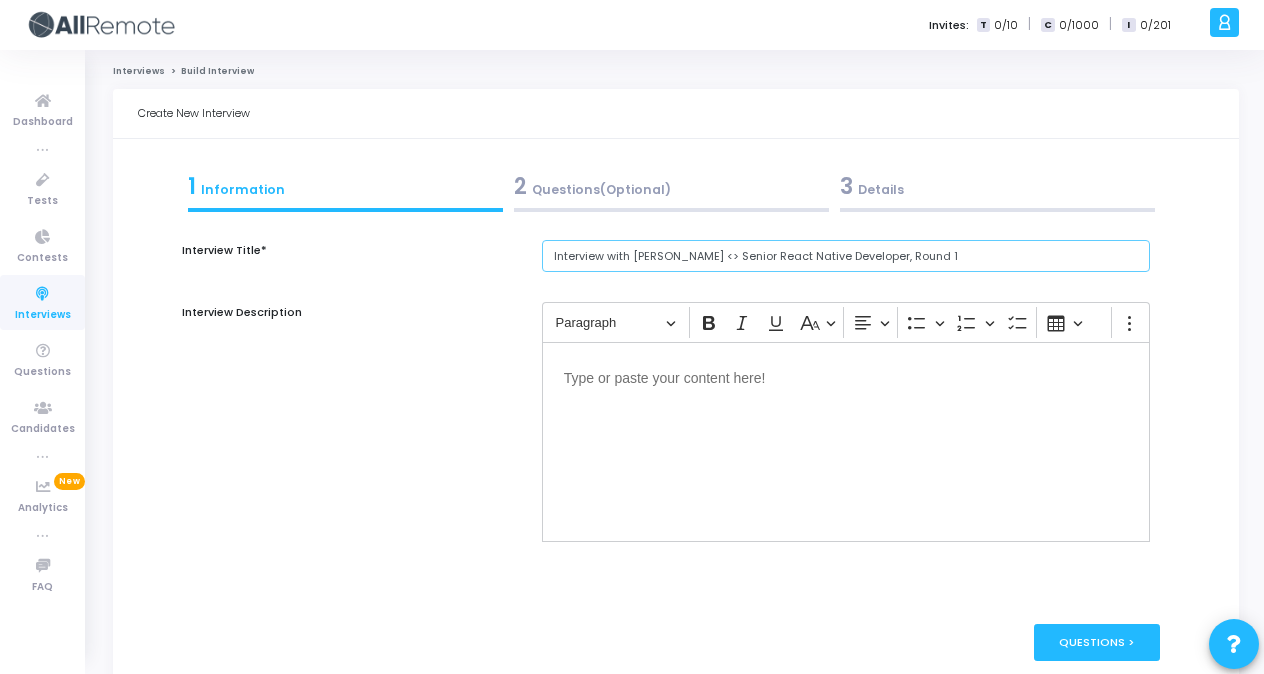 click on "Interview with [PERSON_NAME] <> Senior React Native Developer, Round 1" at bounding box center [846, 256] 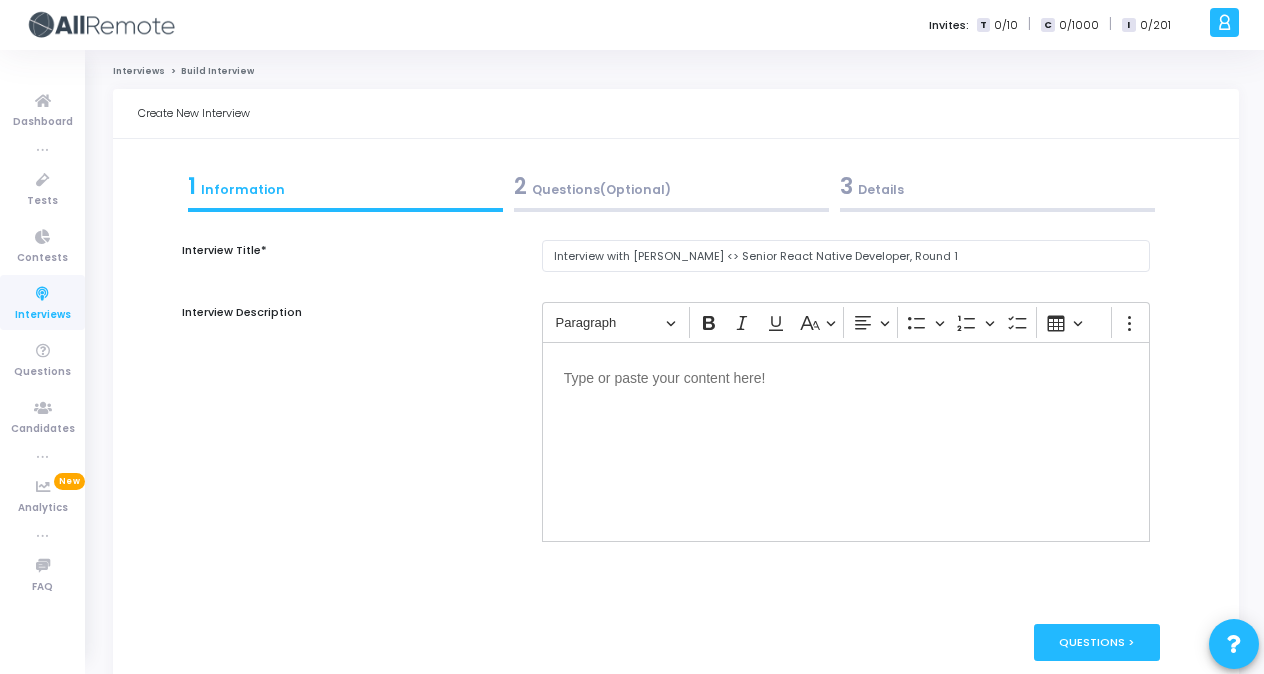 click on "3  Details" at bounding box center (997, 186) 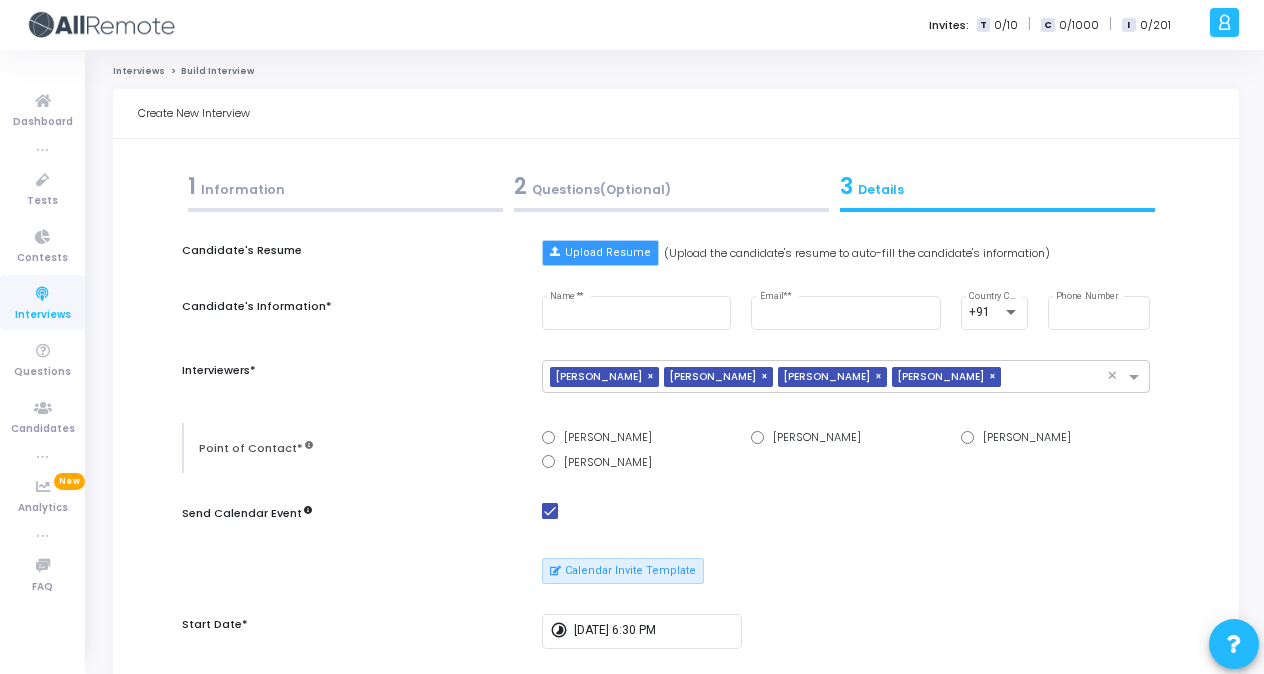 click on "Upload Resume" at bounding box center (600, 253) 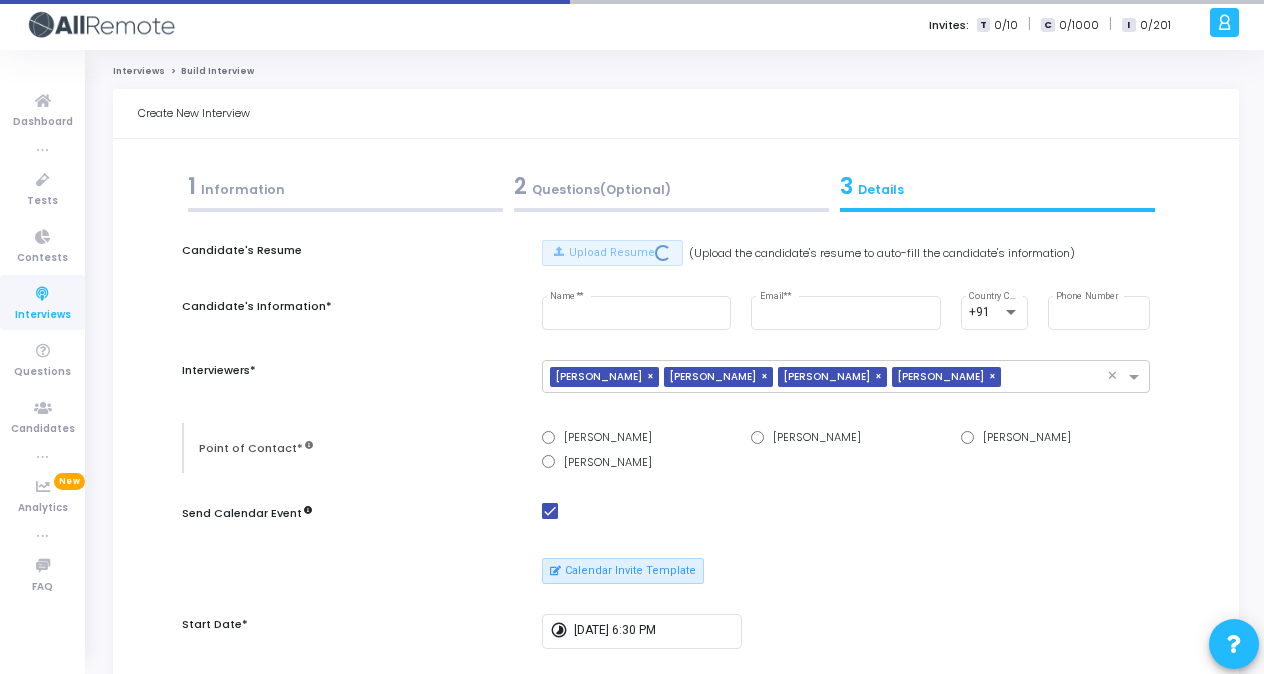 drag, startPoint x: 600, startPoint y: 261, endPoint x: 484, endPoint y: 94, distance: 203.3347 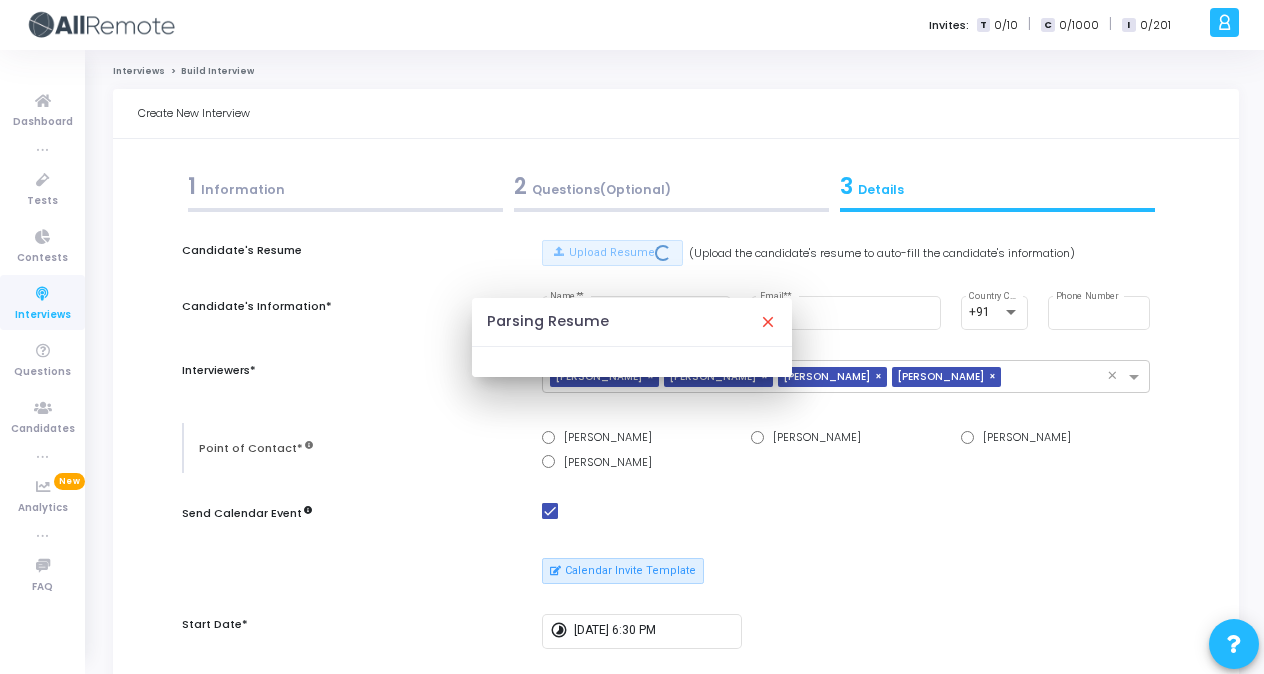 type on "[PERSON_NAME]" 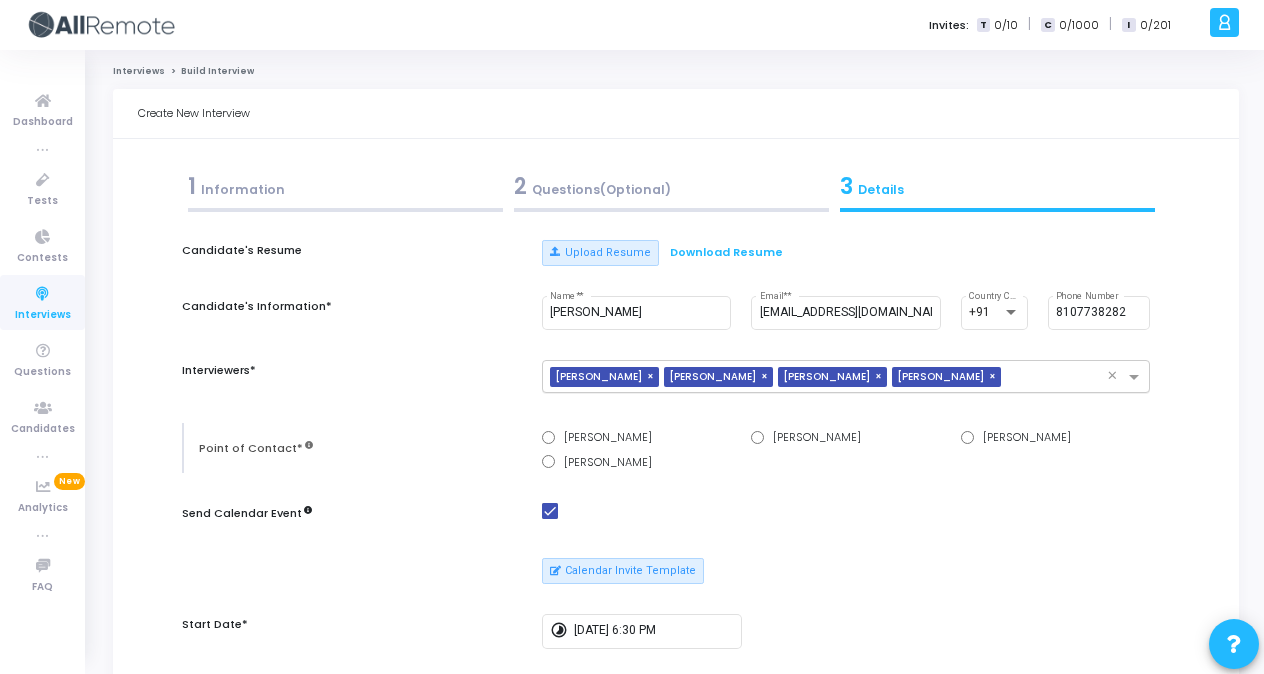 scroll, scrollTop: 308, scrollLeft: 0, axis: vertical 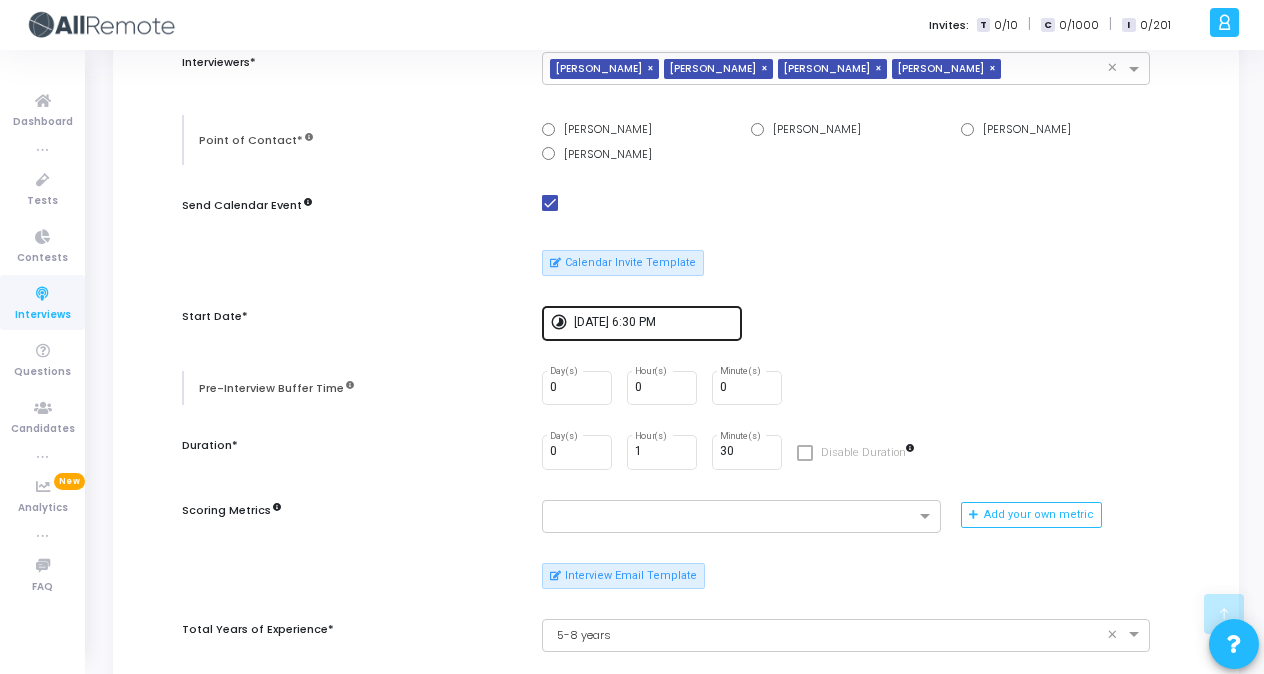 click on "[DATE] 6:30 PM" at bounding box center [654, 321] 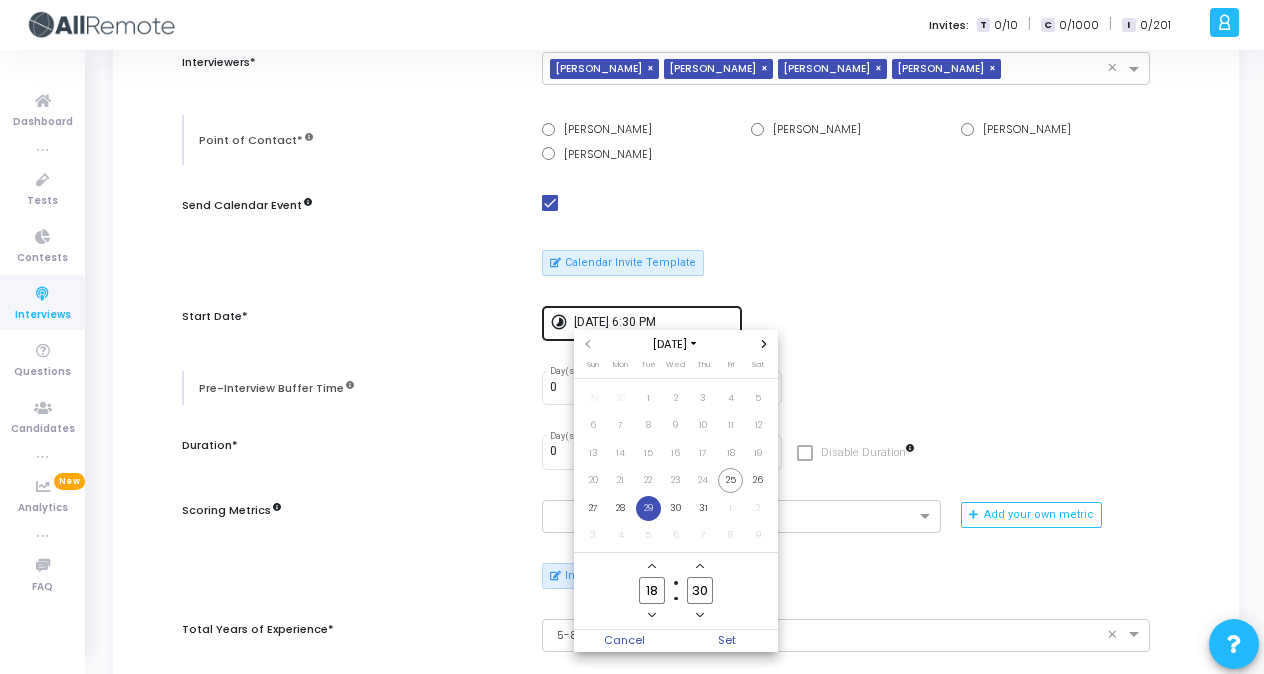 scroll, scrollTop: 0, scrollLeft: 0, axis: both 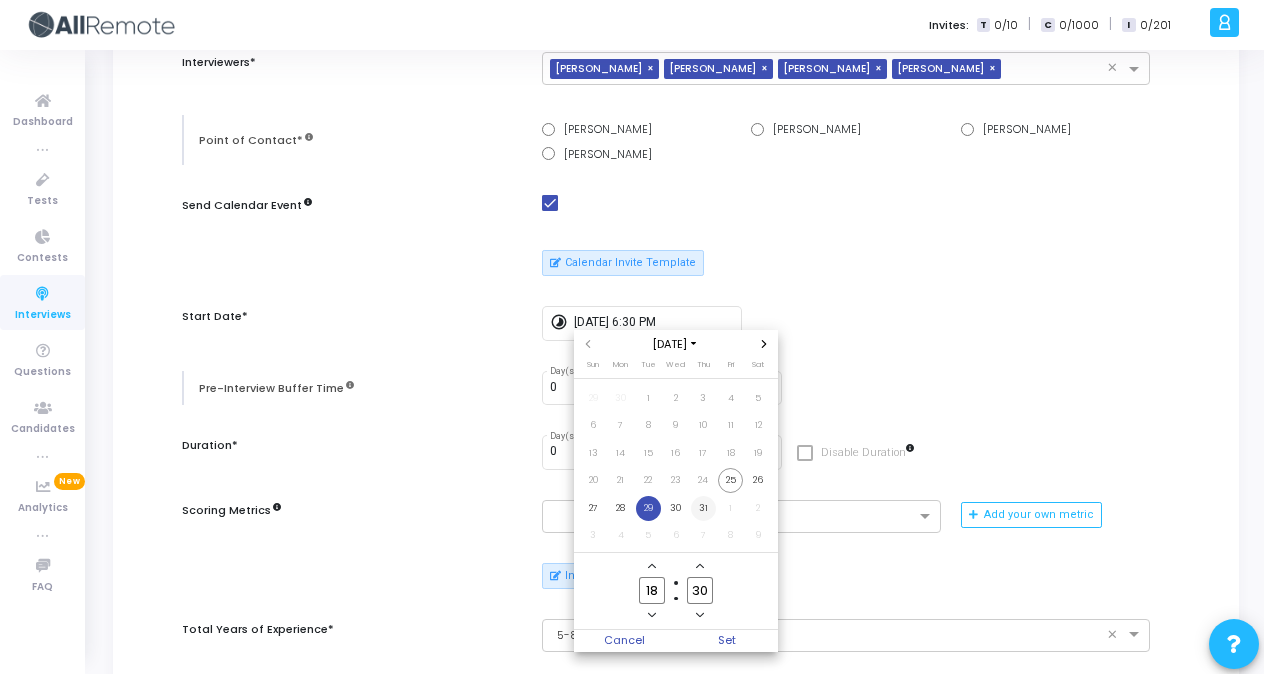 click on "31" at bounding box center (703, 508) 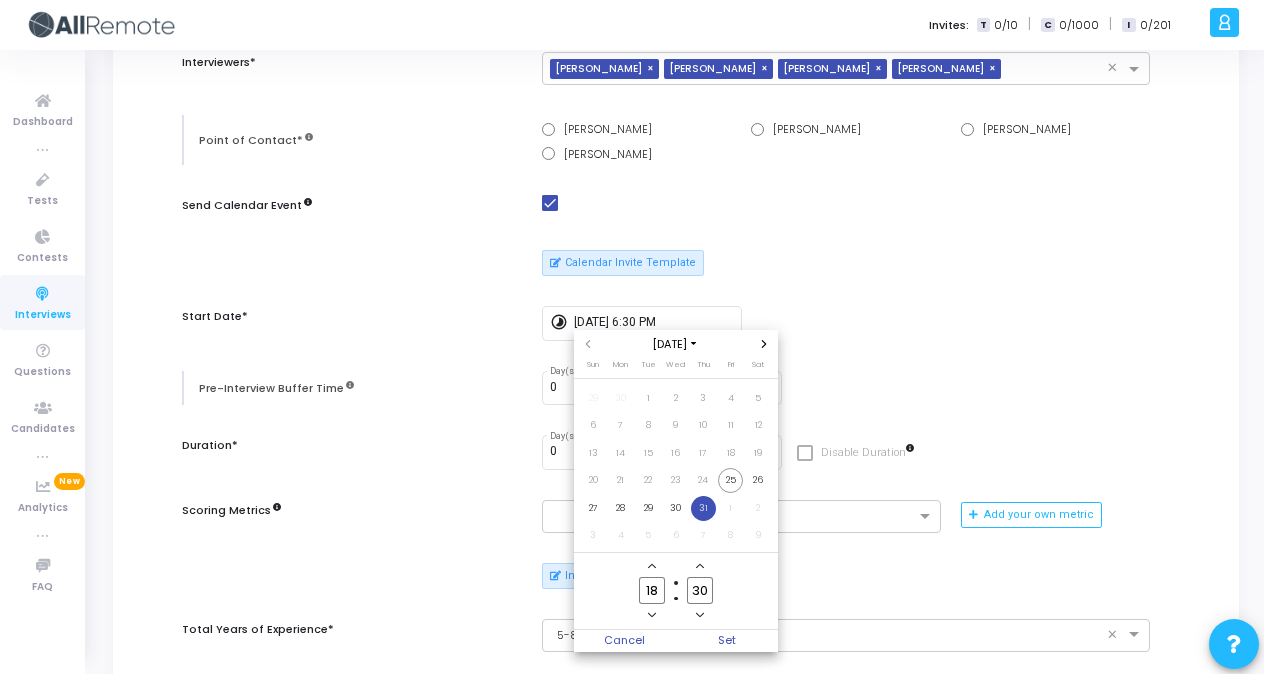 click 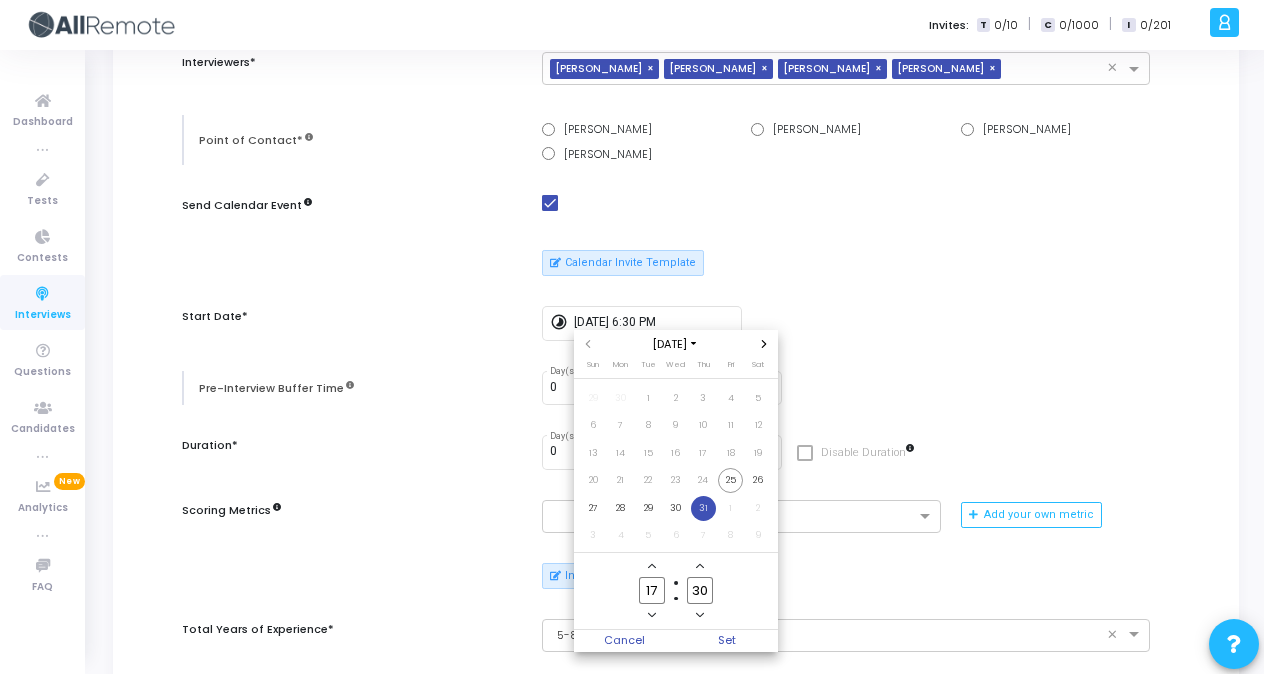 click 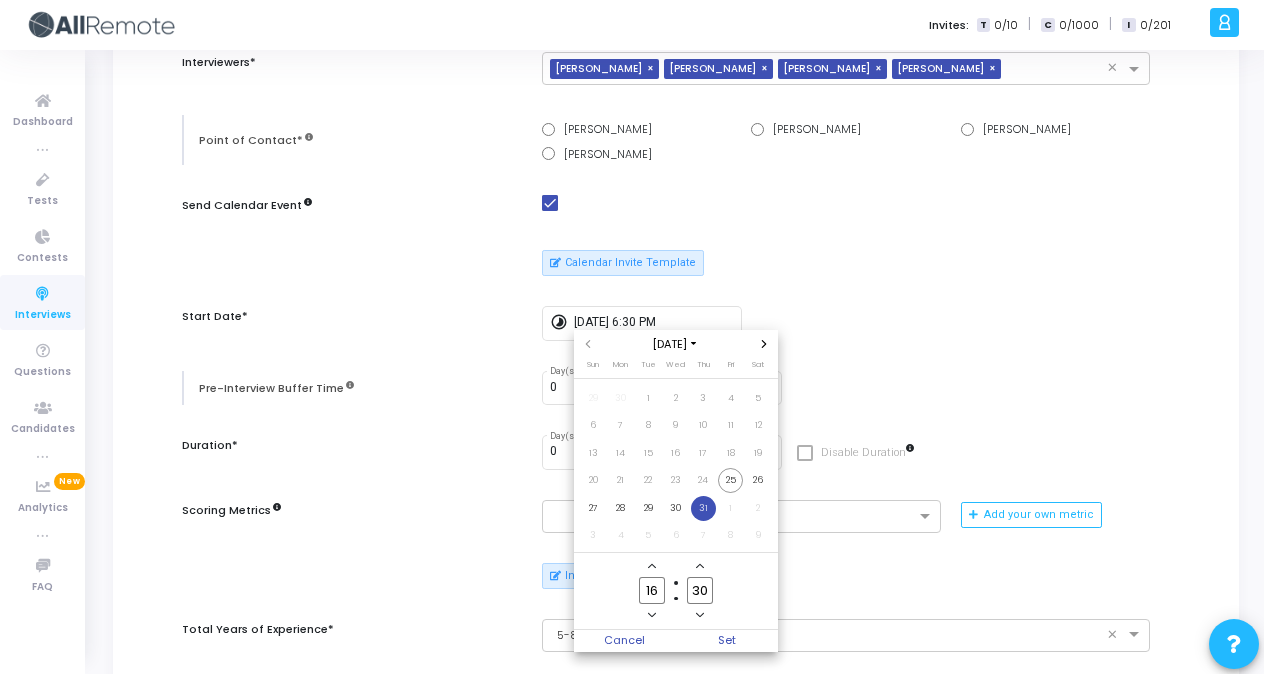click on "30" 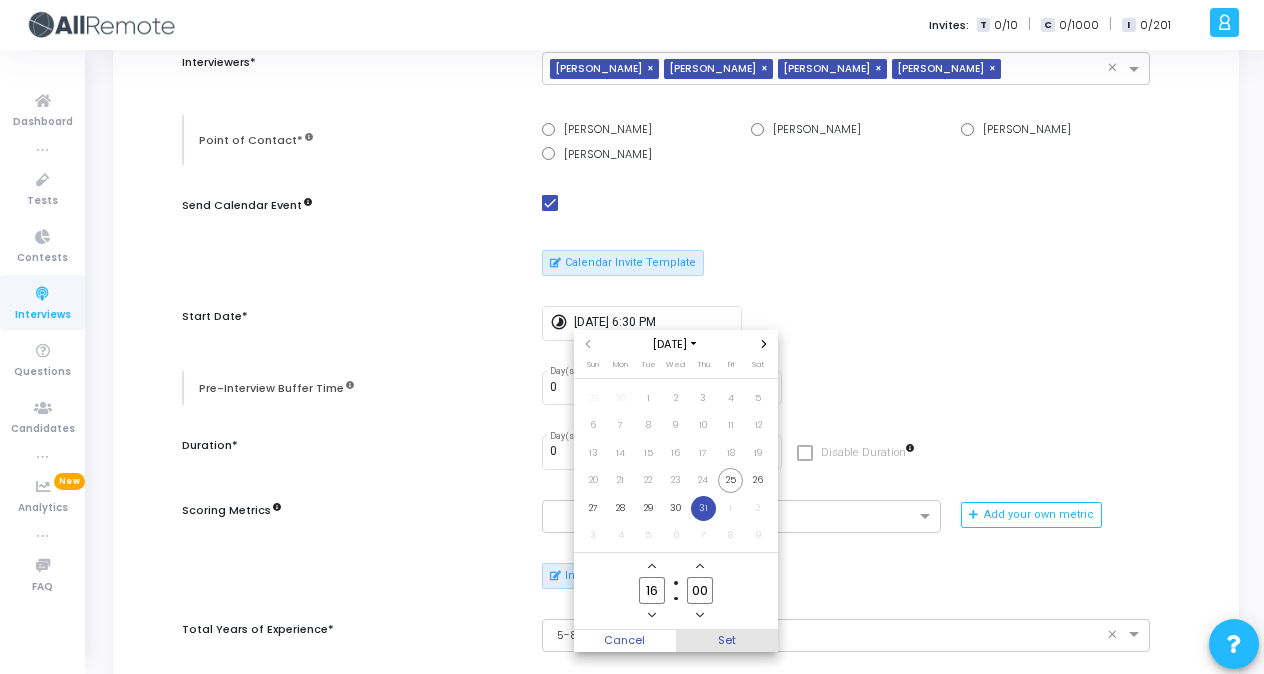 type on "00" 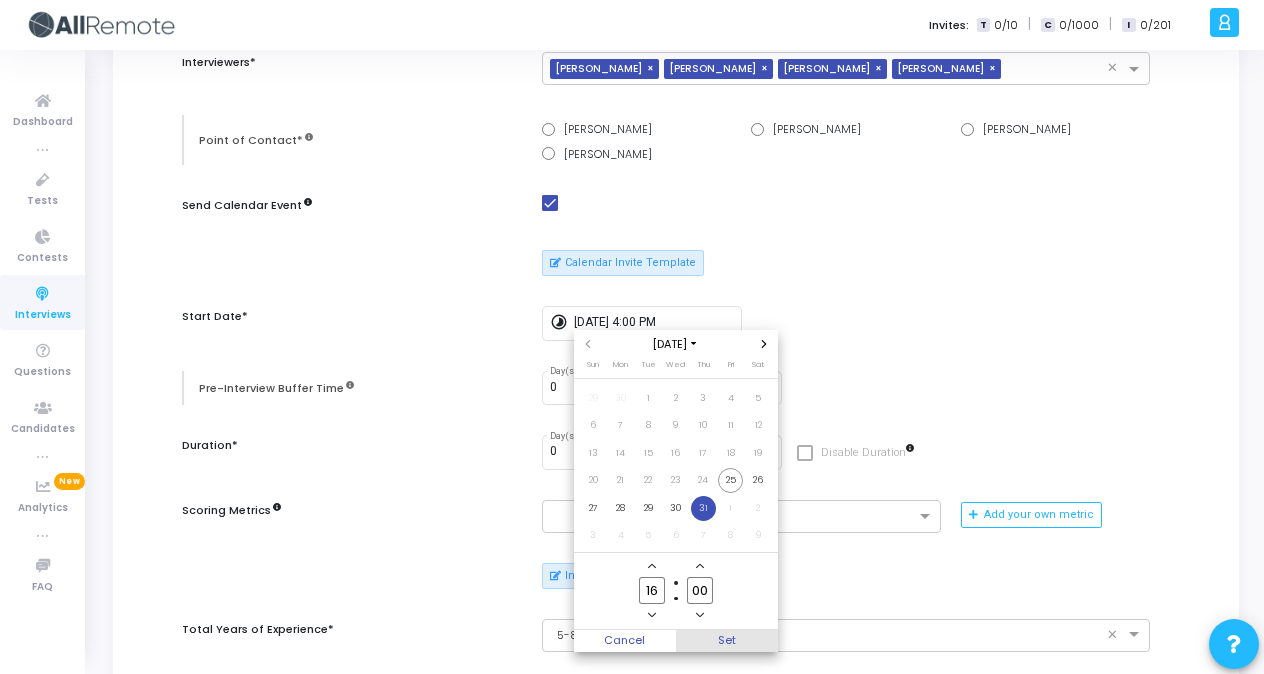 scroll, scrollTop: 308, scrollLeft: 0, axis: vertical 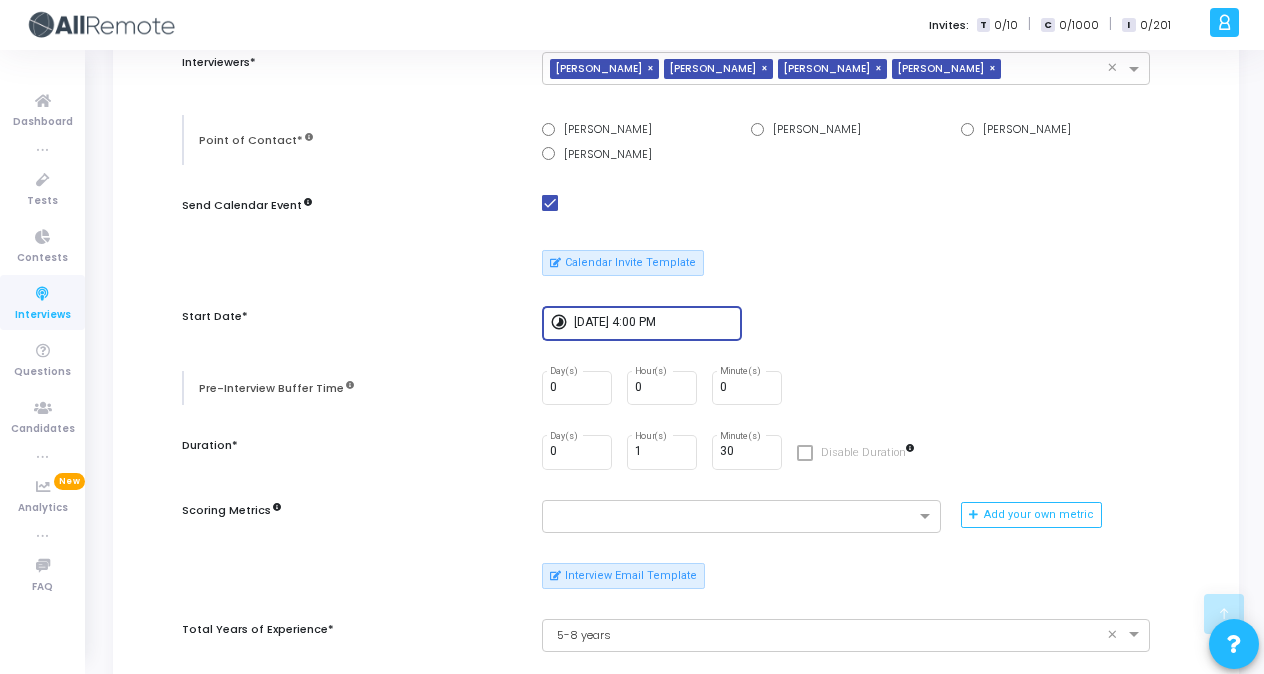 click on "Calendar Invite Template" at bounding box center (846, 263) 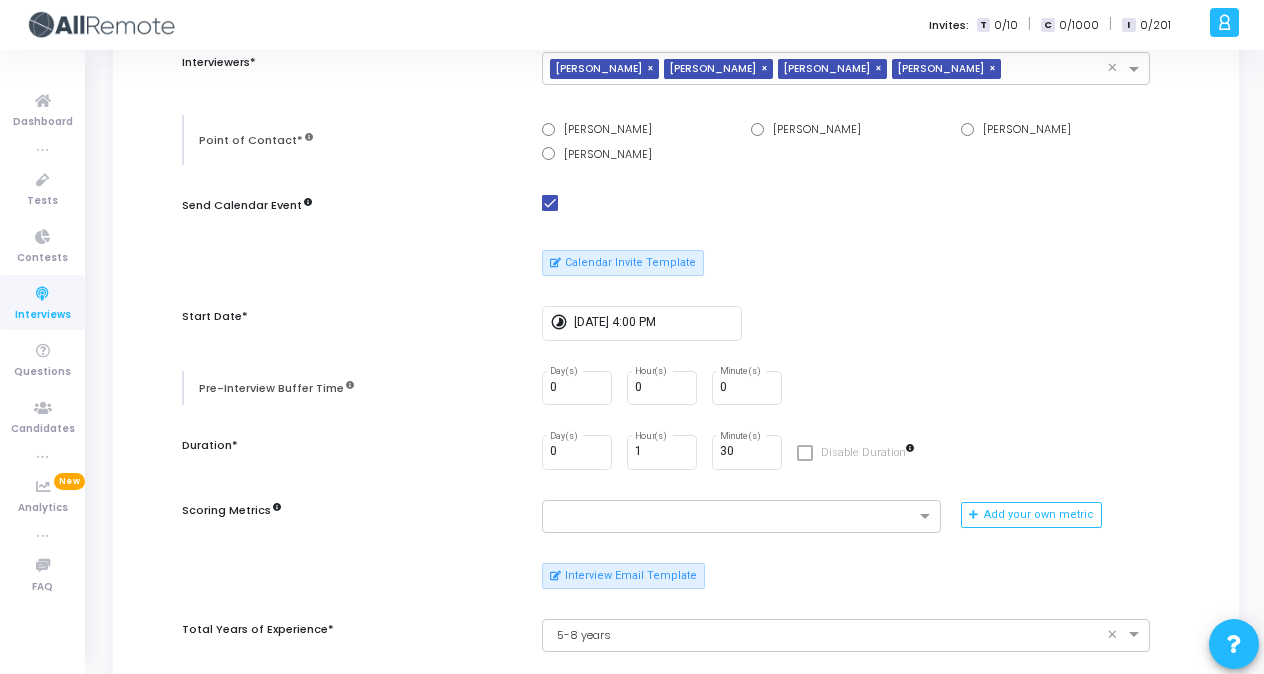 scroll, scrollTop: 0, scrollLeft: 0, axis: both 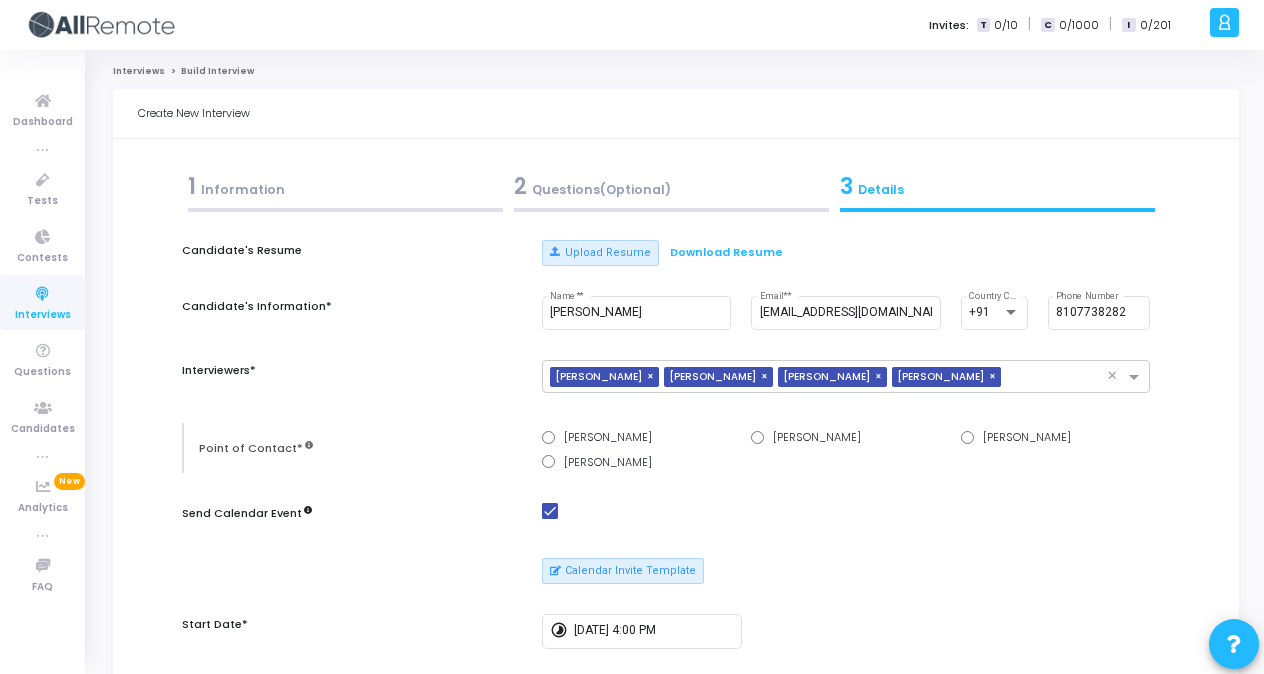 click on "1  Information" at bounding box center [345, 191] 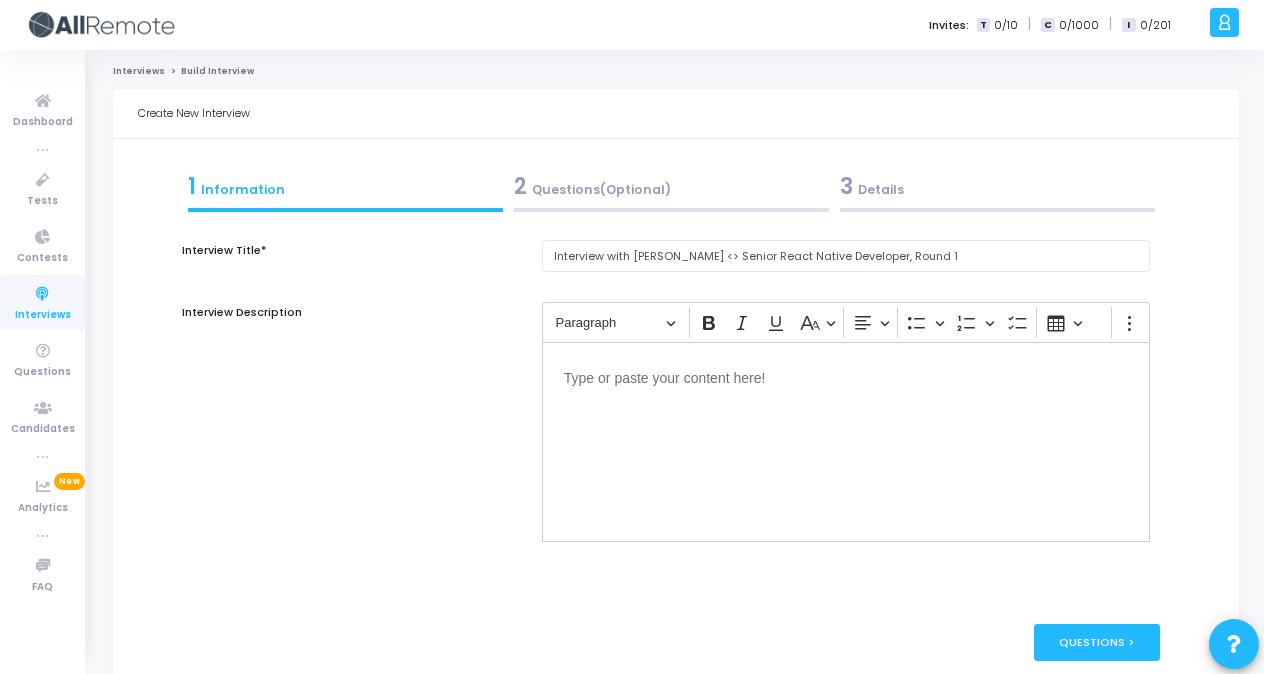 click on "3  Details" at bounding box center (997, 186) 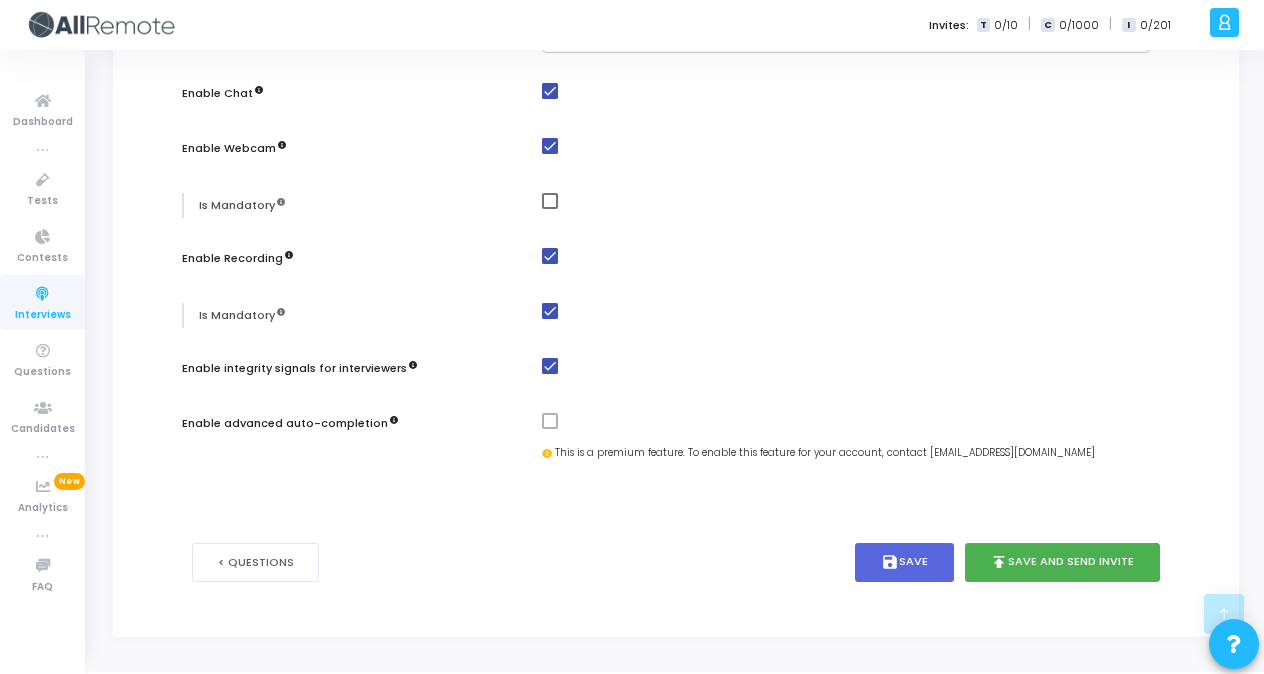 scroll, scrollTop: 1066, scrollLeft: 0, axis: vertical 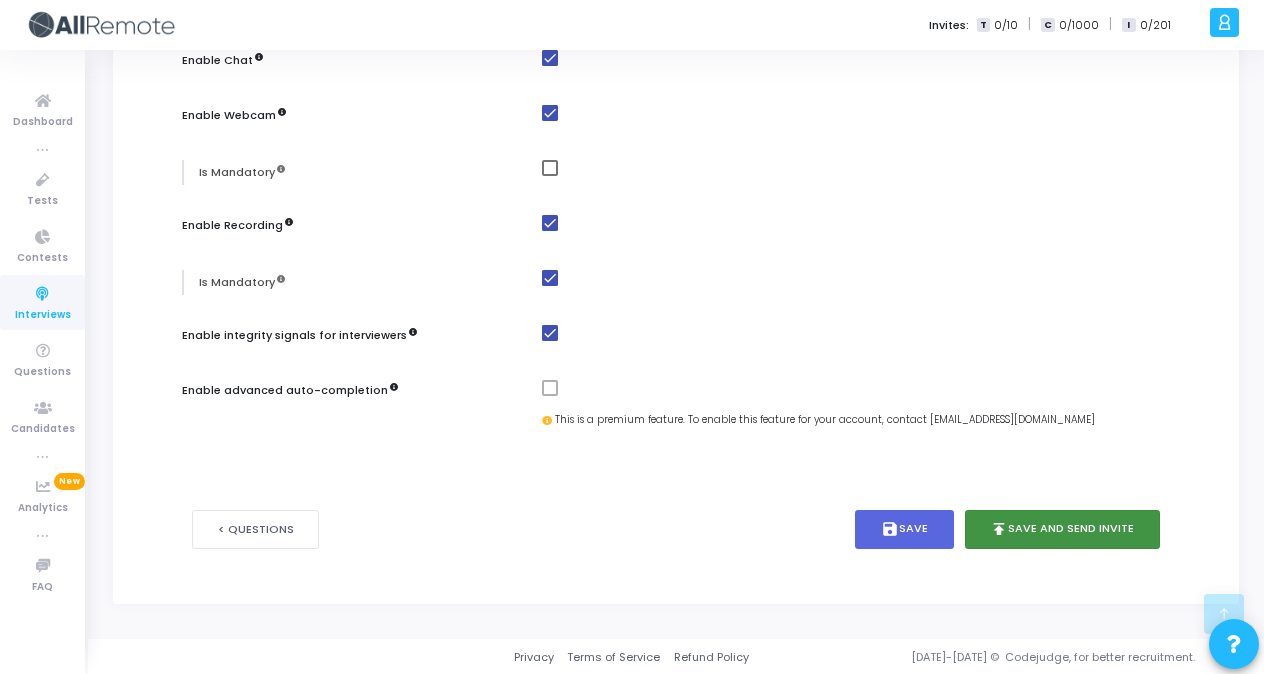 click on "publish  Save and Send Invite" at bounding box center (1063, 529) 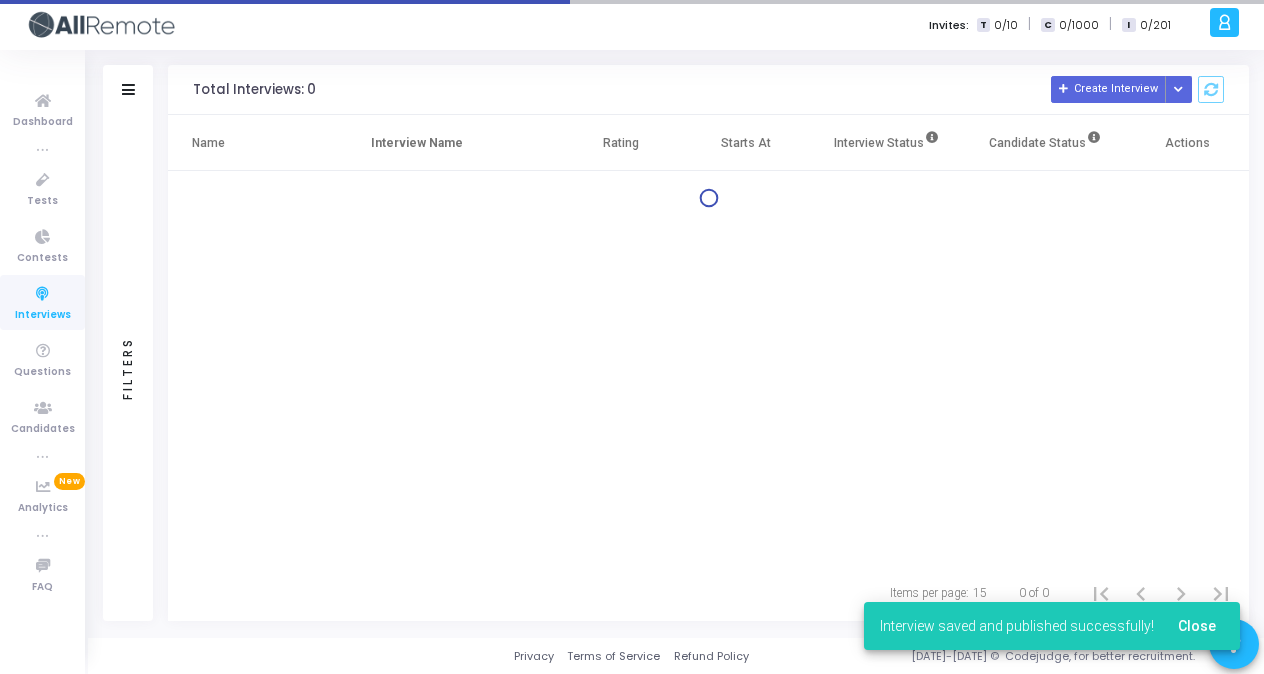 scroll, scrollTop: 0, scrollLeft: 0, axis: both 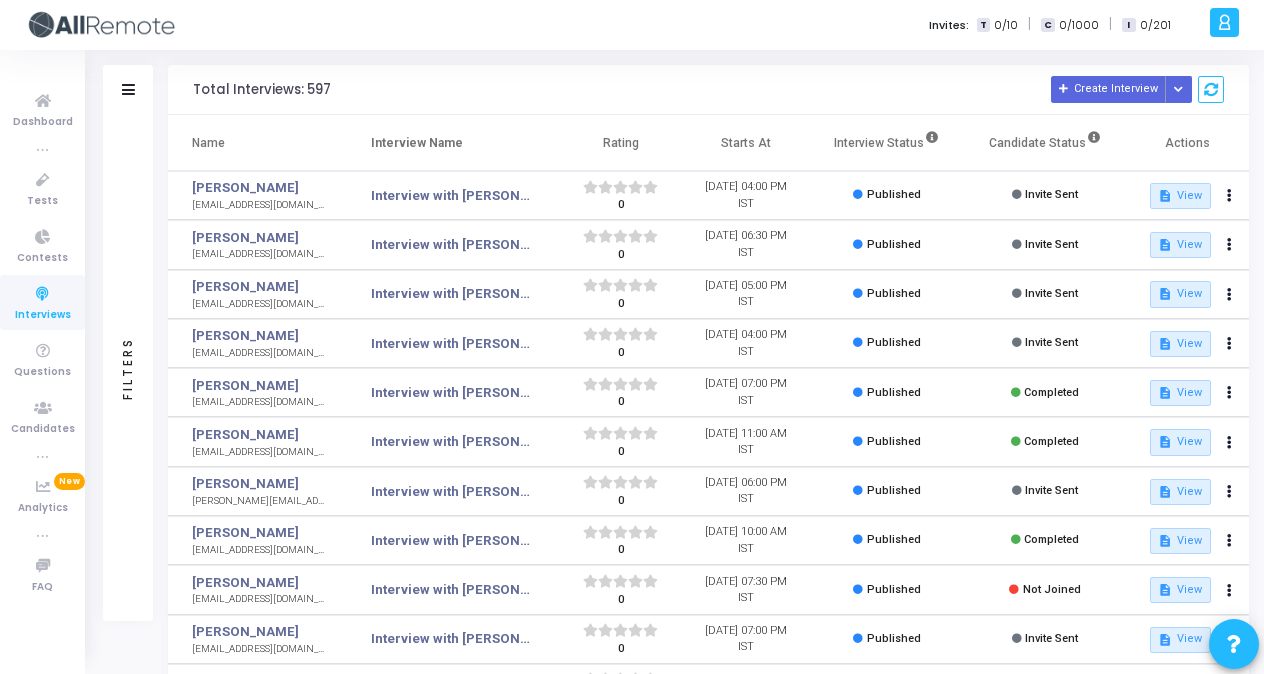 click on "Filters" 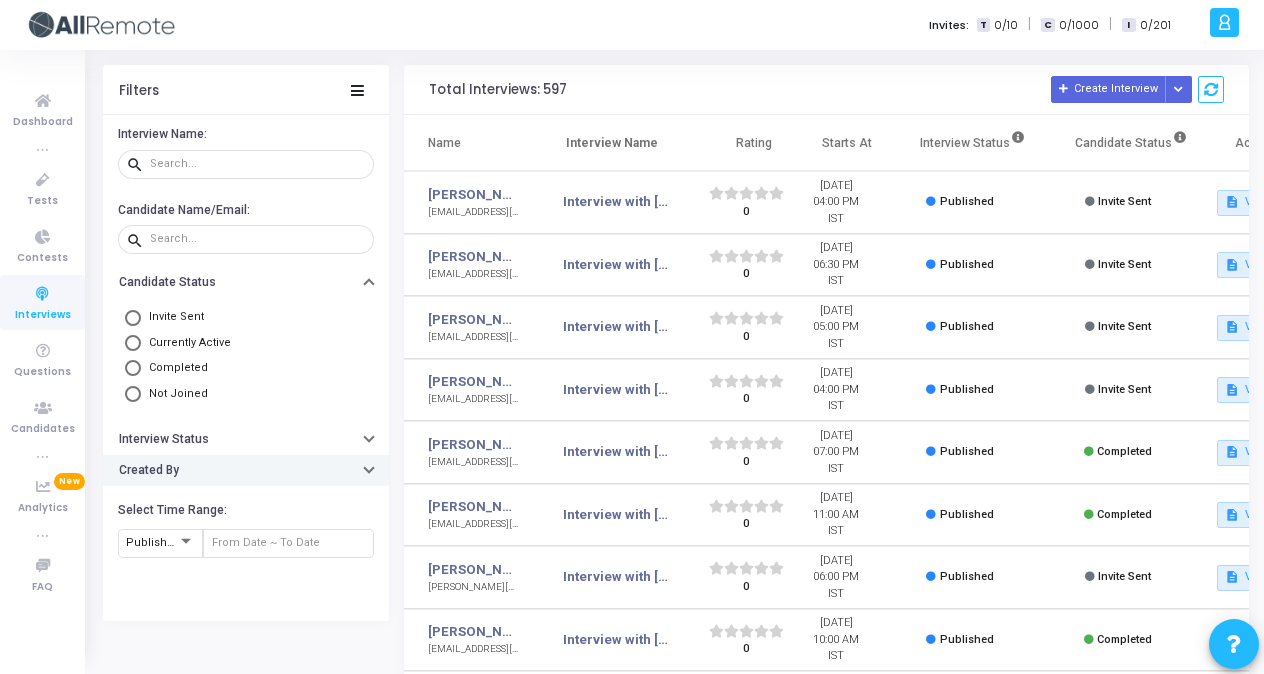 click on "Created By" at bounding box center (246, 470) 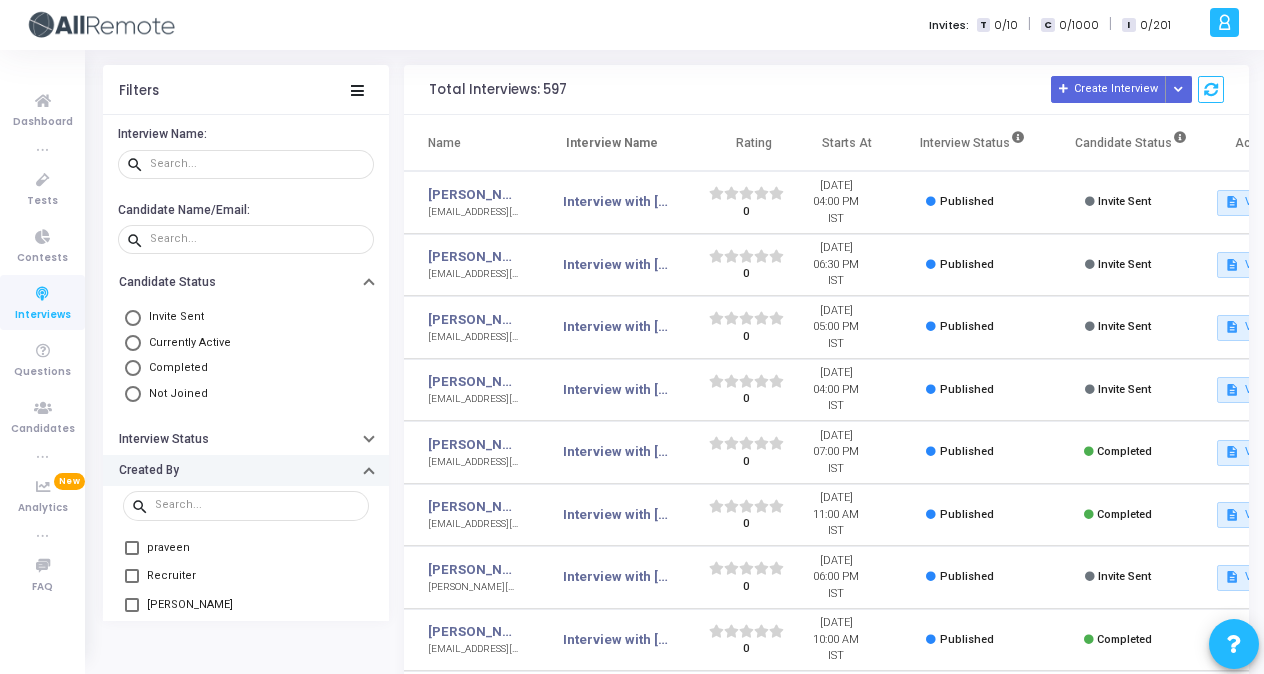 click on "Created By" at bounding box center (246, 470) 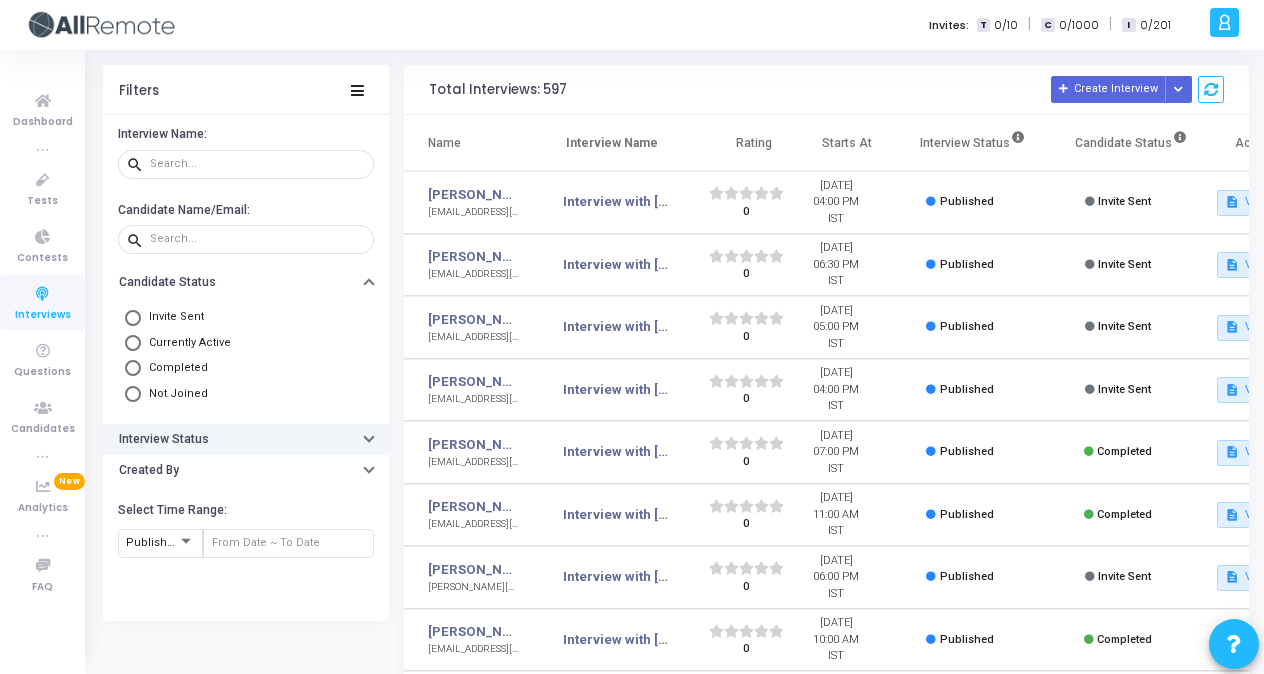 click on "Interview Status" at bounding box center (246, 439) 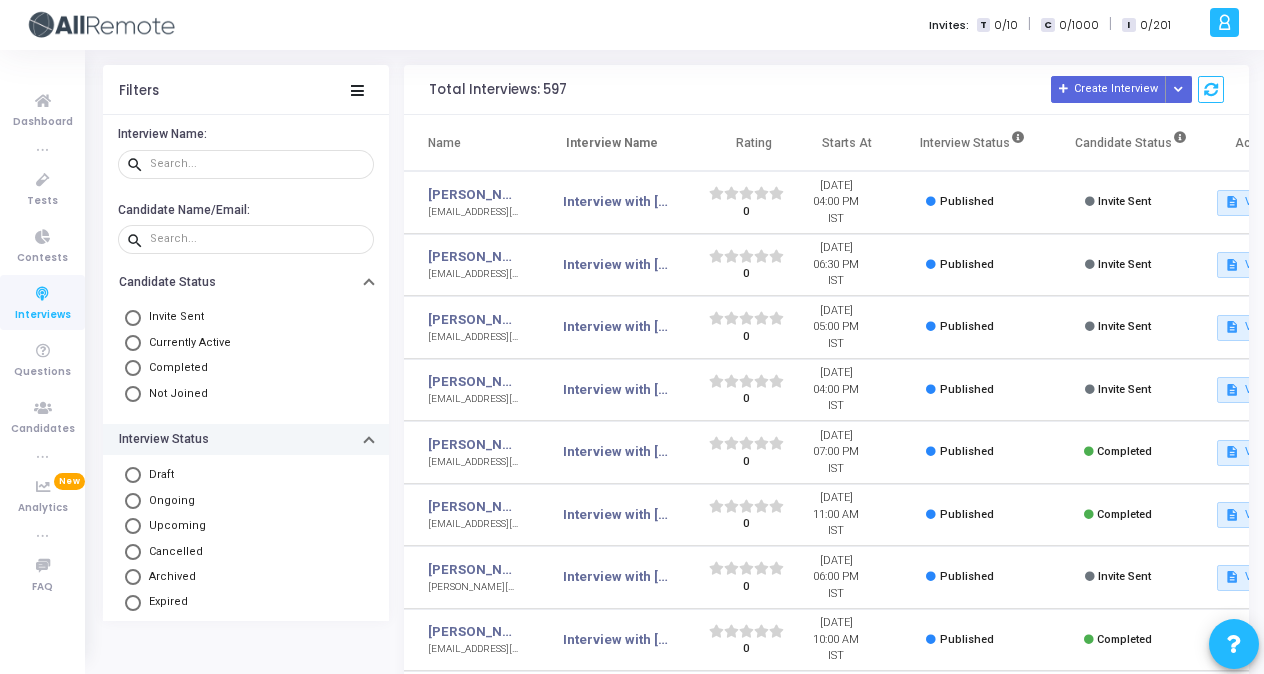 click on "Interview Status" at bounding box center (246, 439) 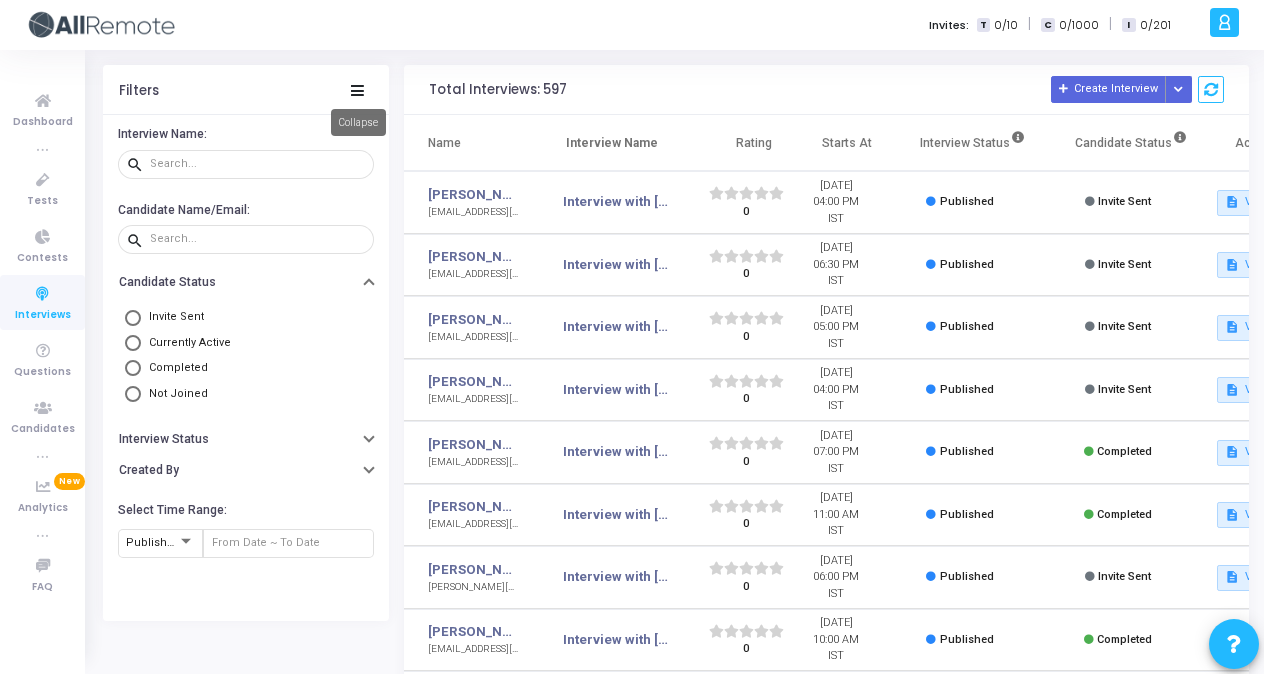 click 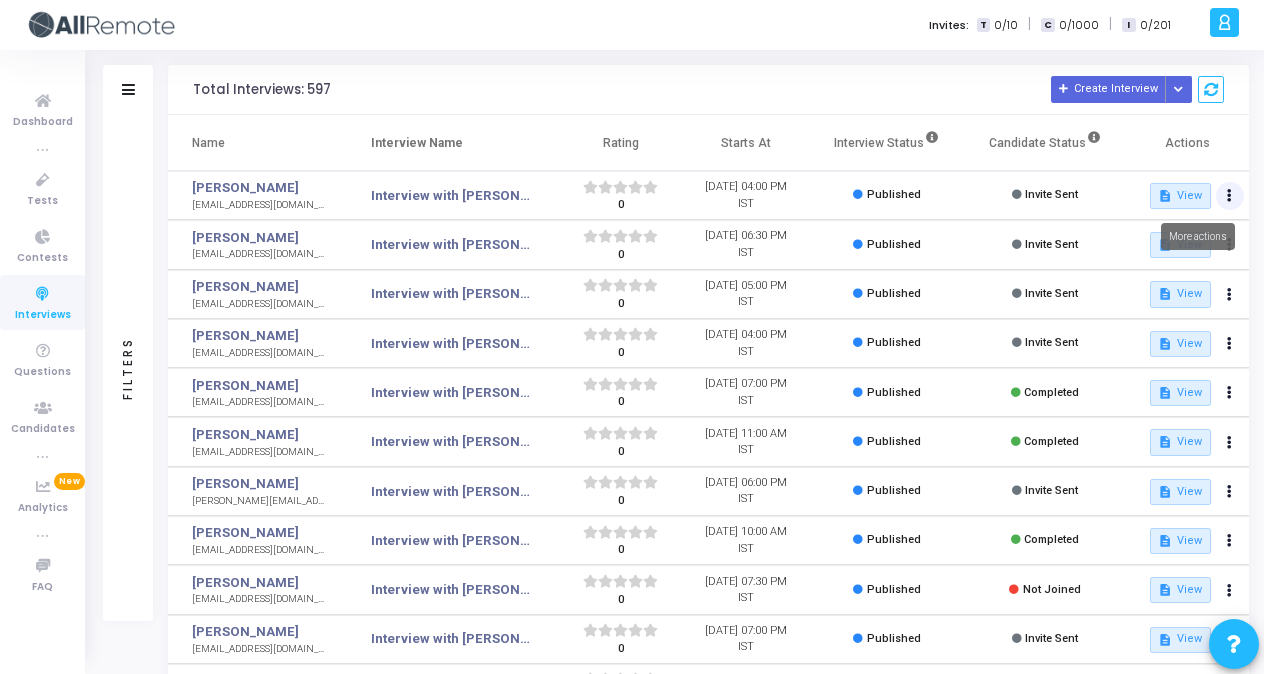 click at bounding box center [1229, 196] 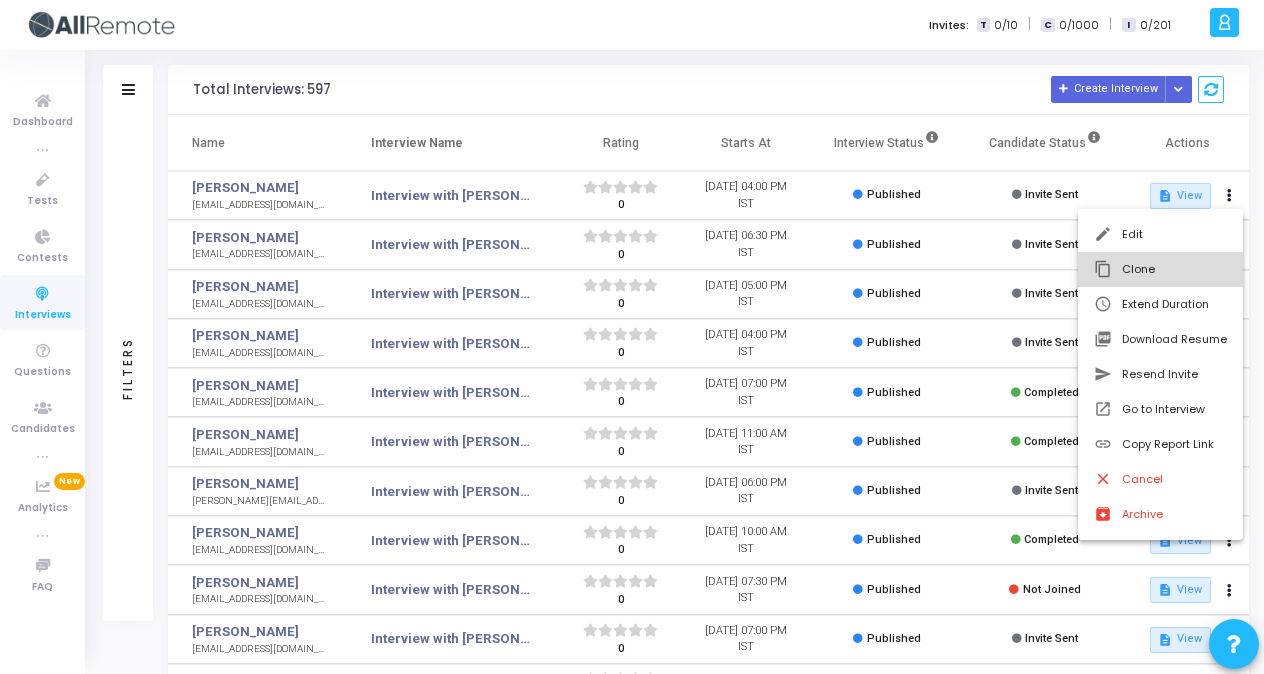 click on "content_copy  Clone" at bounding box center (1160, 269) 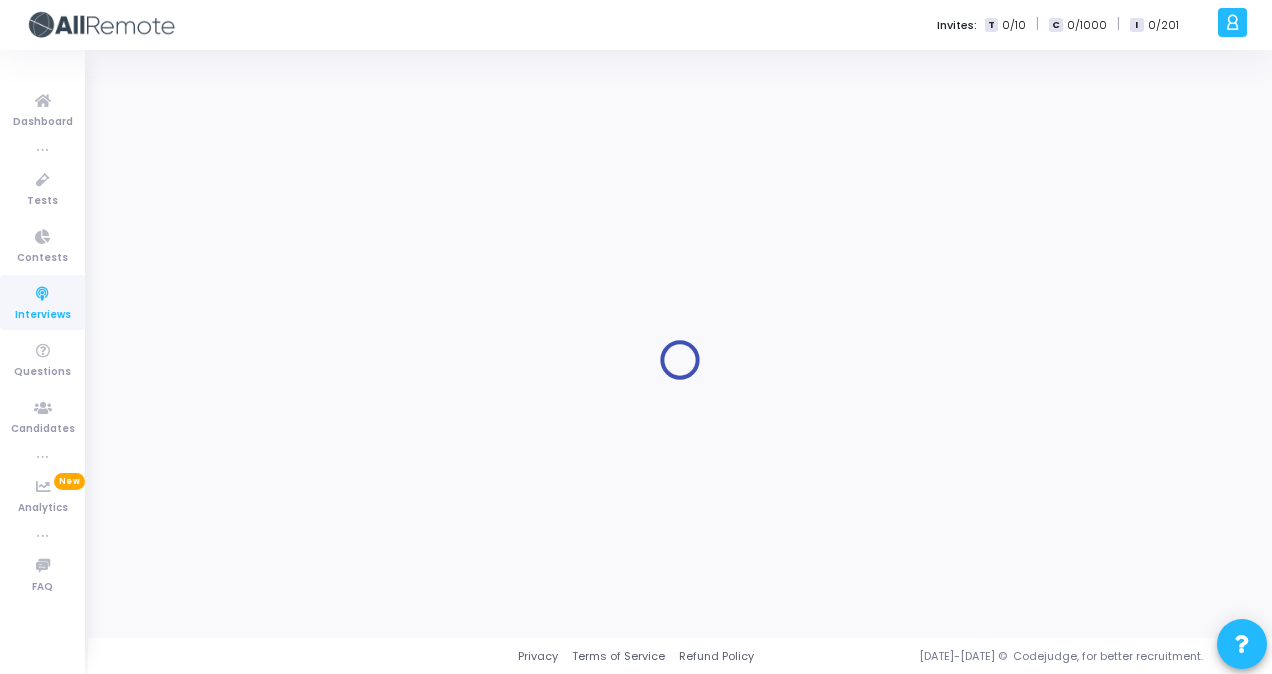 type on "Interview with [PERSON_NAME] <> Senior React Native Developer, Round 1" 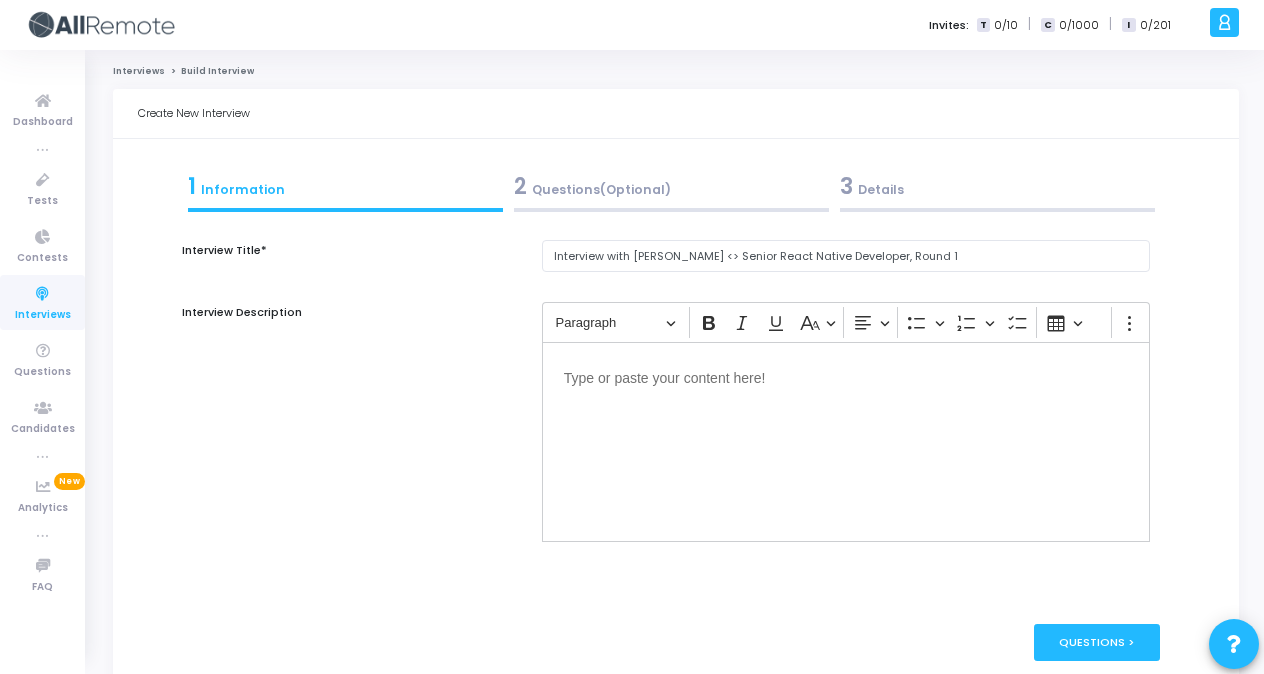 click on "3  Details" at bounding box center [997, 186] 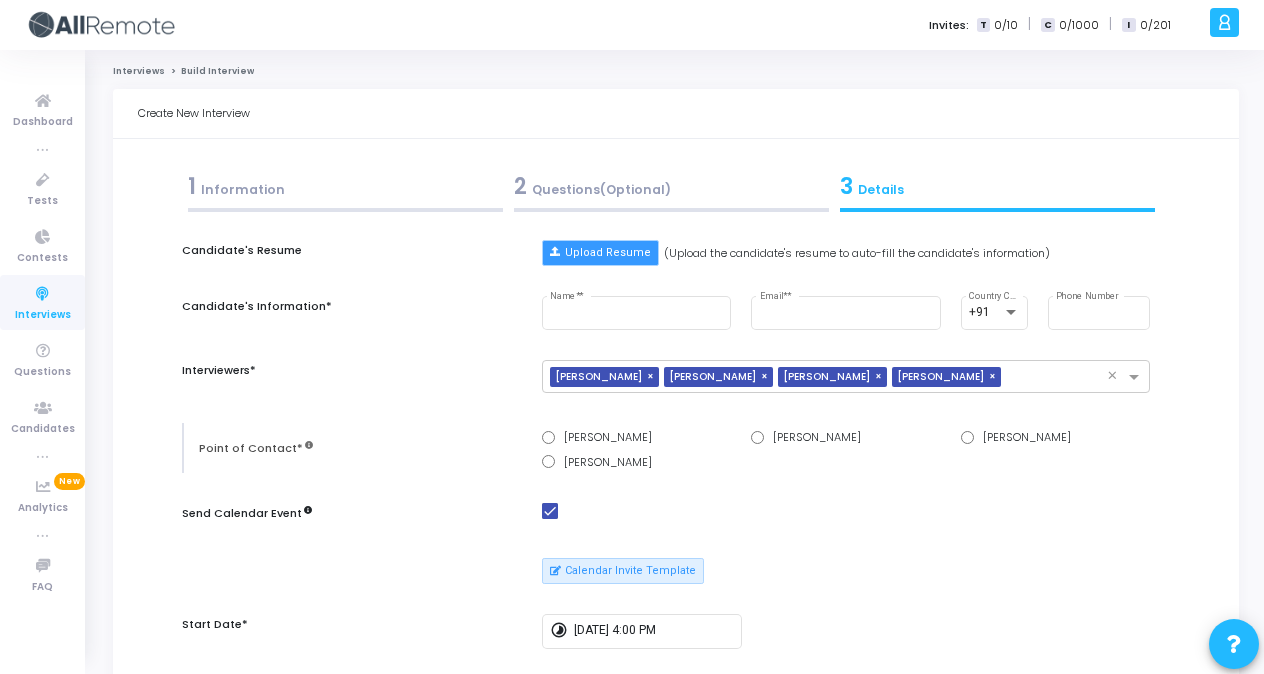 click on "Upload Resume" at bounding box center (600, 253) 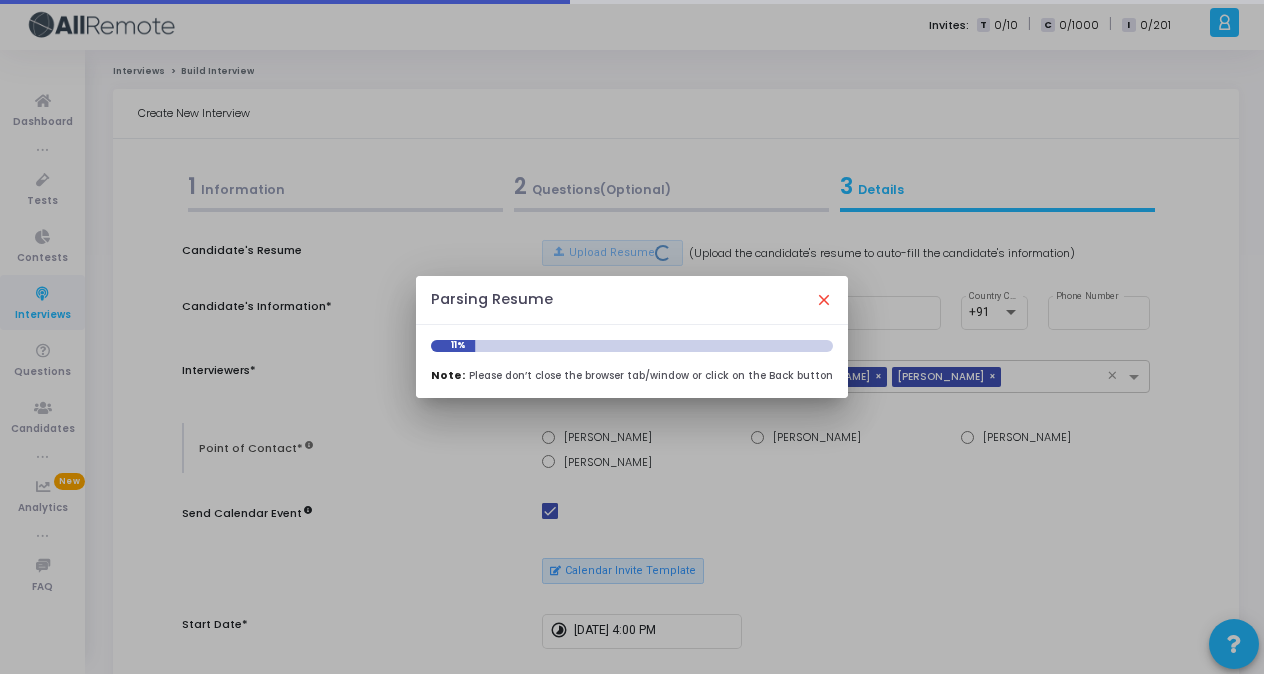 type on "[PERSON_NAME]" 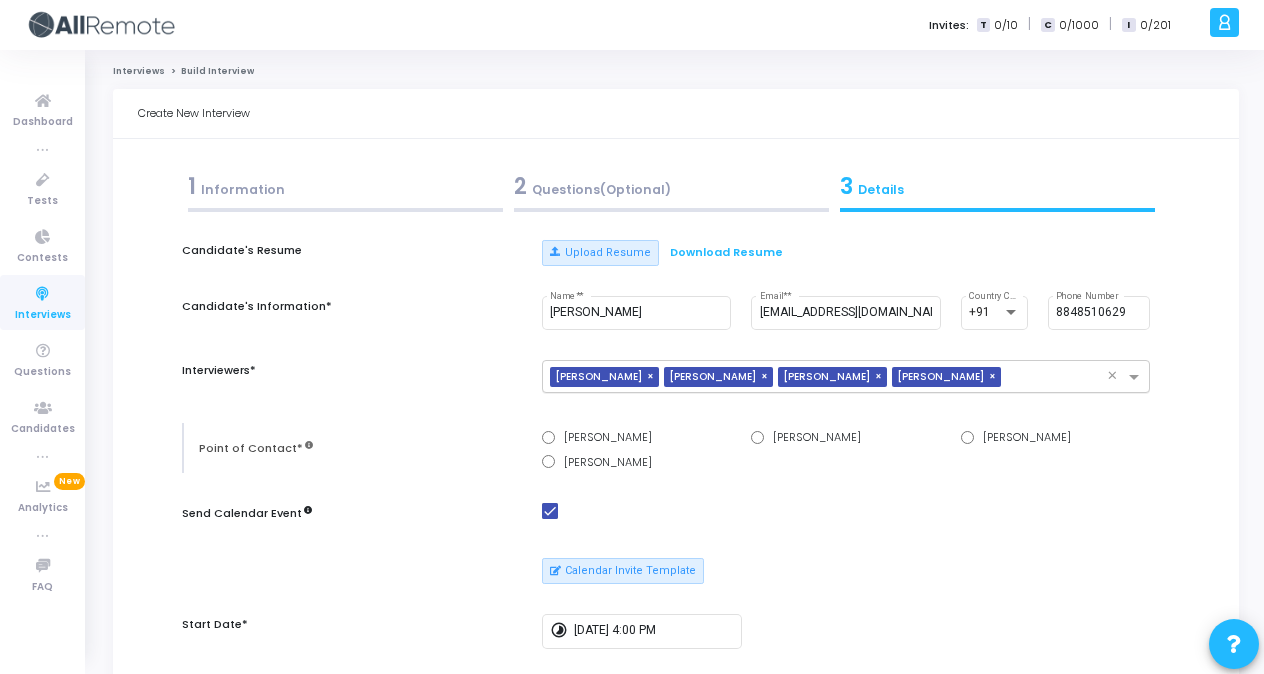 click on "×" at bounding box center [653, 377] 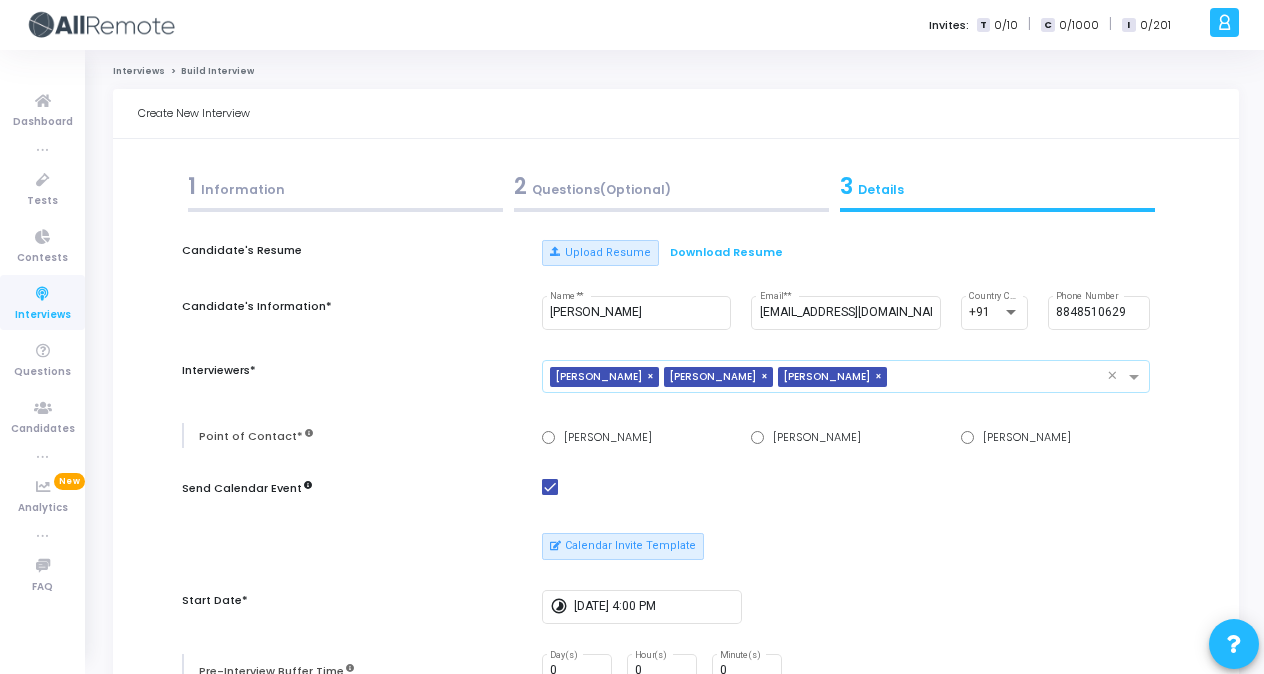 click on "×" at bounding box center (653, 377) 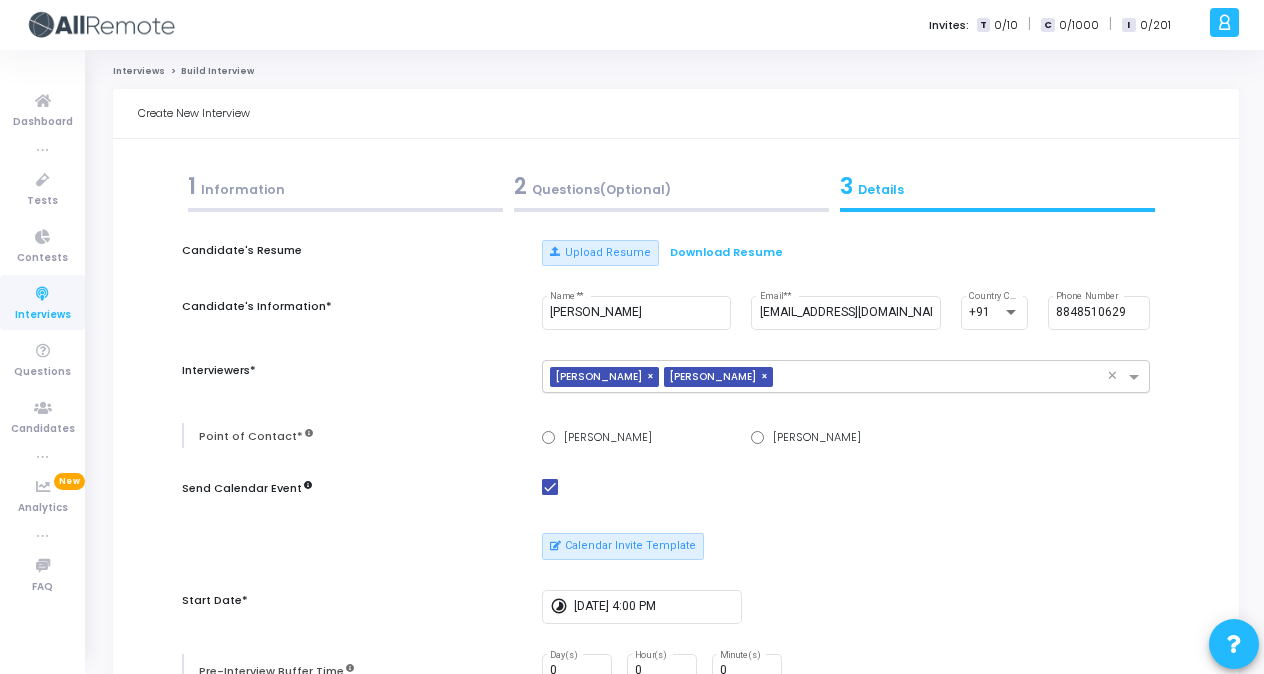 click on "Candidate's Resume   Upload Resume   Download Resume  Candidate's Information*  [PERSON_NAME] Name*  * [EMAIL_ADDRESS][DOMAIN_NAME] Email*  * +91 Country Code [PHONE_NUMBER] Phone Number  Interviewers*  ×  [PERSON_NAME]  ×  [PERSON_NAME]  ×  Point of Contact*   [PERSON_NAME]   [PERSON_NAME]   Send Calendar Event     Calendar Invite Template   Start Date*  timelapse [DATE] 4:00 PM  Pre-Interview Buffer Time  0 Day(s) 0 Hour(s) 0 Minute(s)  Duration*  0 Day(s) 1 Hour(s) 30 Minute(s)    Disable Duration   Scoring Metrics    Add your own metric   Interview Email Template   Total Years of Experience*  × 5-8 years ×  Client Name*  × Skuad ×  Tech Stack*  × BACKEND ×  Enable Chat     Enable Webcam     Is Mandatory     Enable Recording     Is Mandatory     Enable integrity signals for interviewers     Enable advanced auto-completion     This is a premium feature. To enable this feature for your account, contact [EMAIL_ADDRESS][DOMAIN_NAME]" at bounding box center [676, 855] 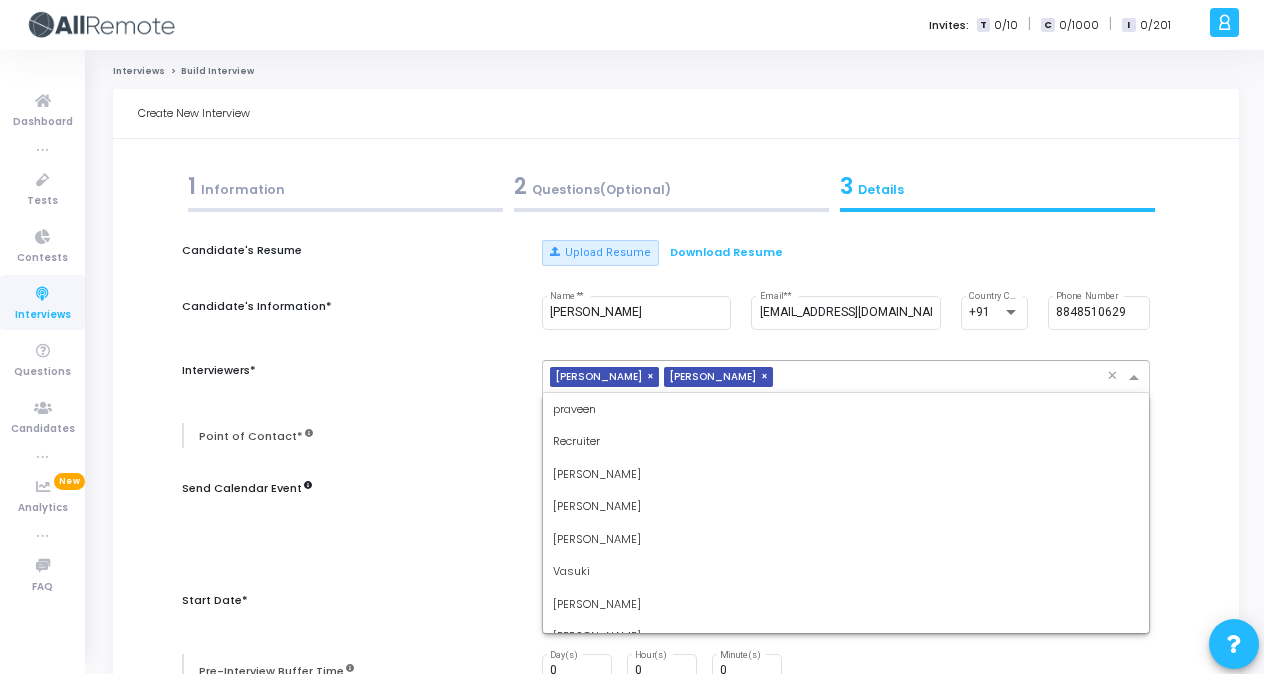 click on "×  [PERSON_NAME]  ×  [PERSON_NAME]" at bounding box center [825, 377] 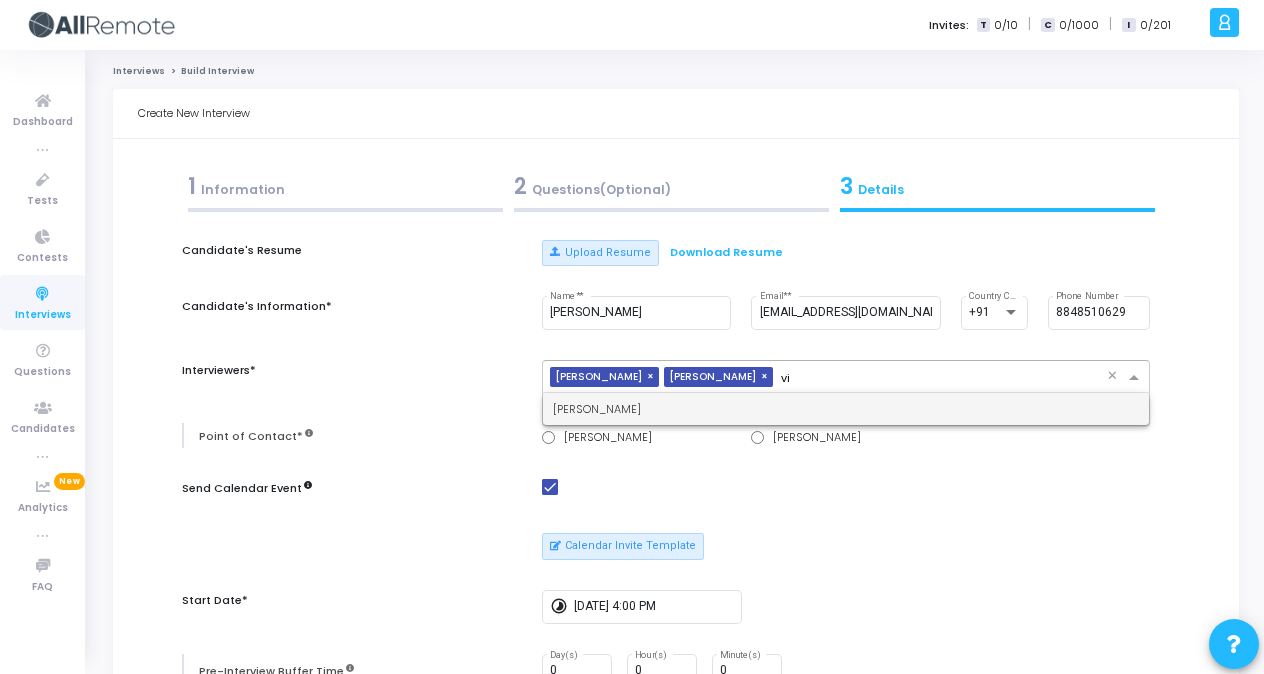 scroll, scrollTop: 0, scrollLeft: 0, axis: both 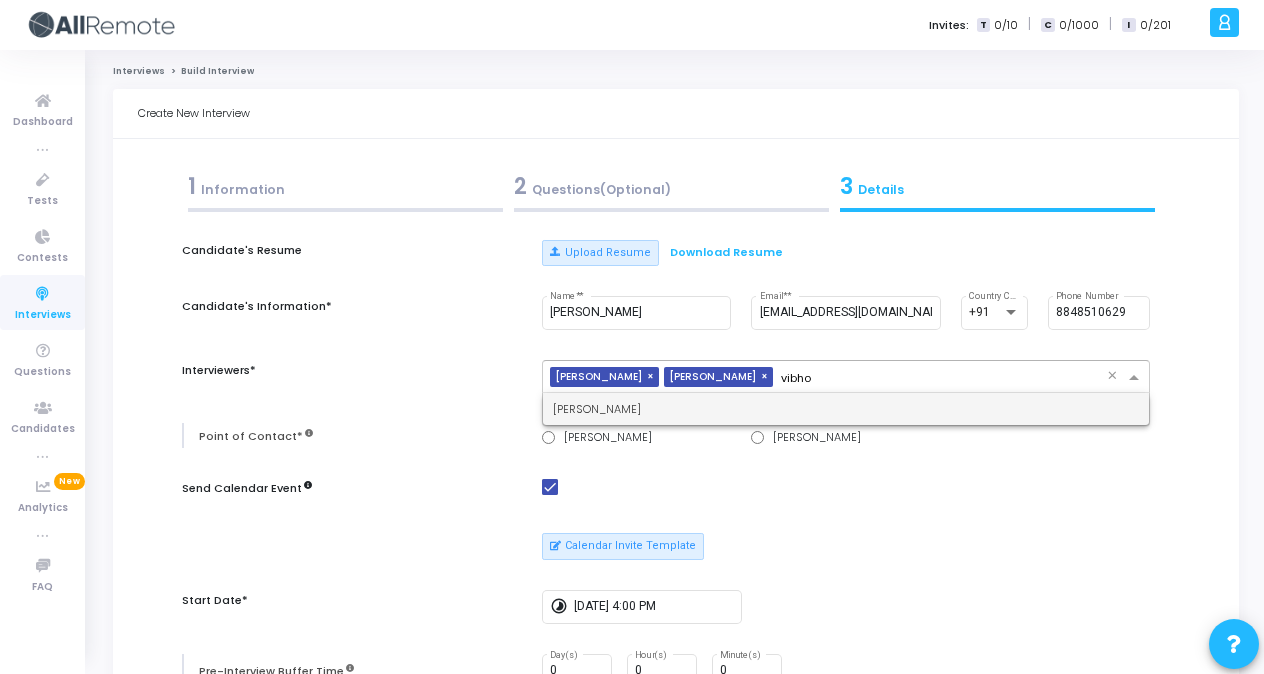 type on "[PERSON_NAME]" 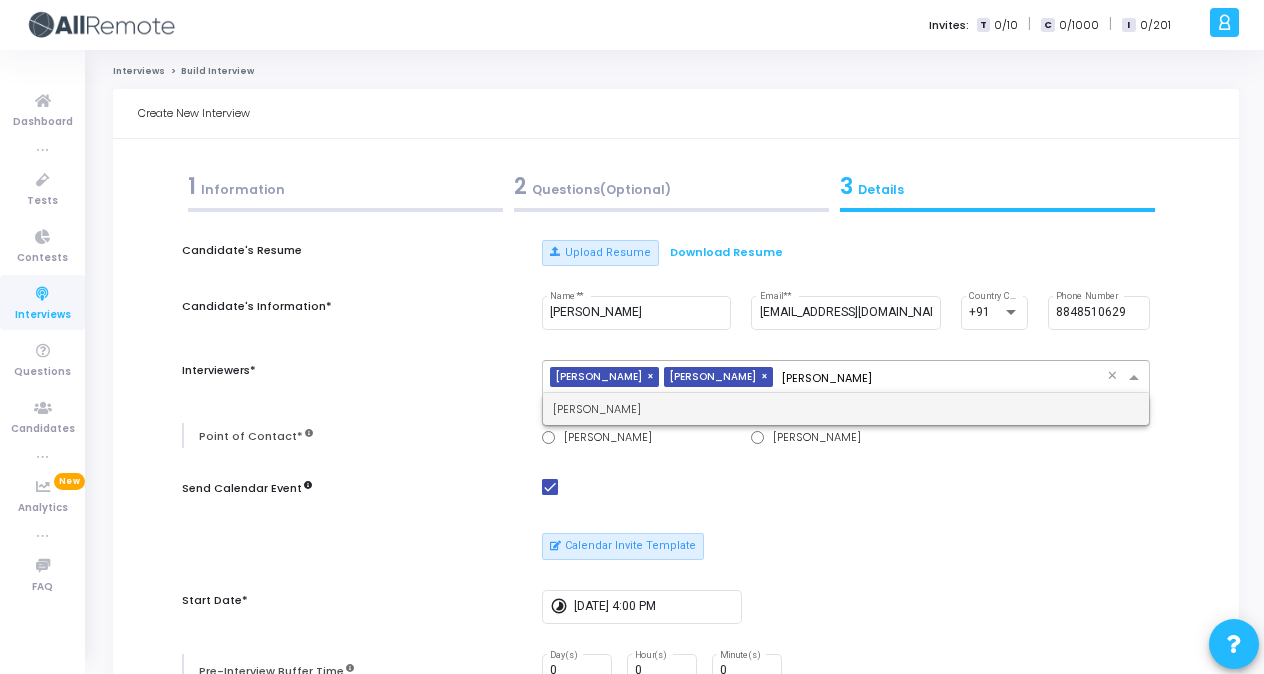 click on "[PERSON_NAME]" at bounding box center [846, 409] 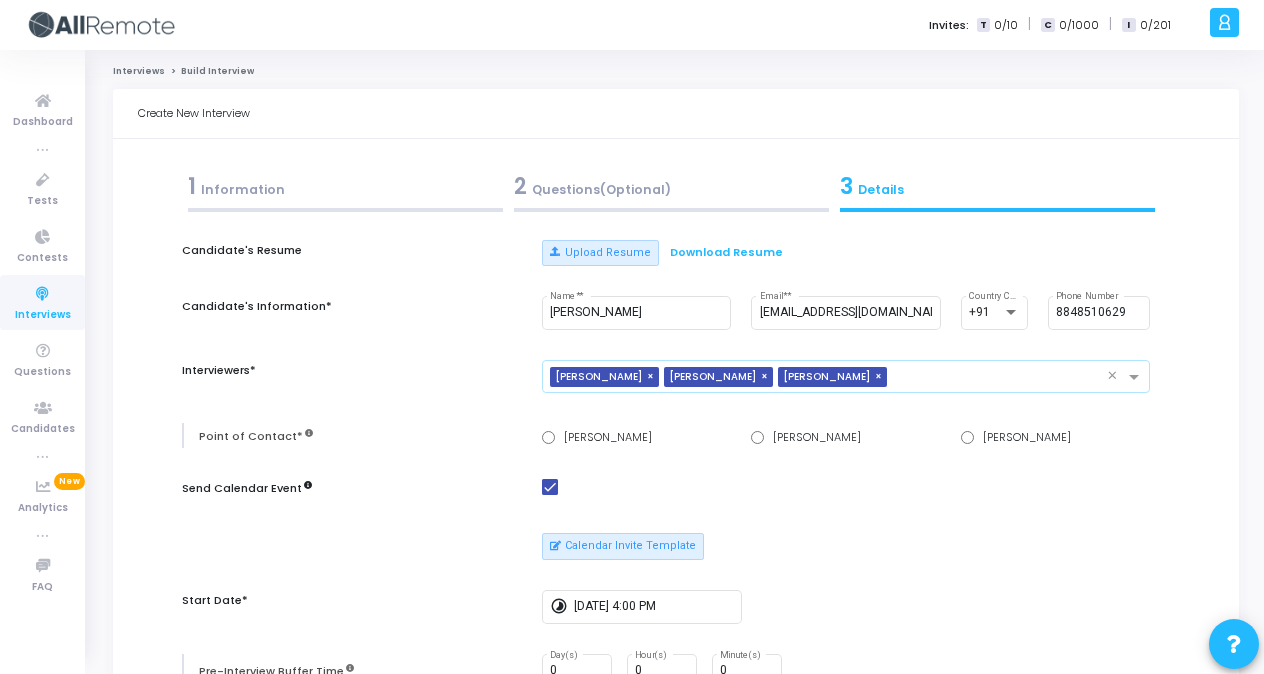 click on "1  Information" at bounding box center [345, 186] 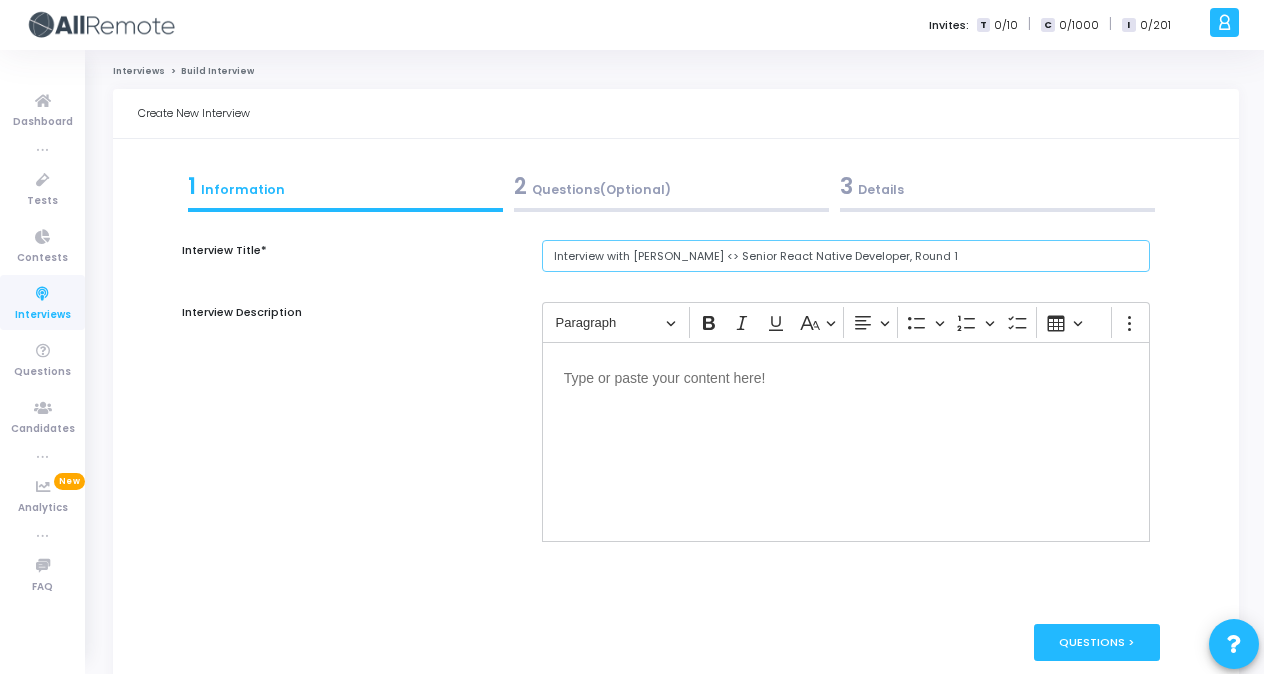 click on "Interview with [PERSON_NAME] <> Senior React Native Developer, Round 1" at bounding box center (846, 256) 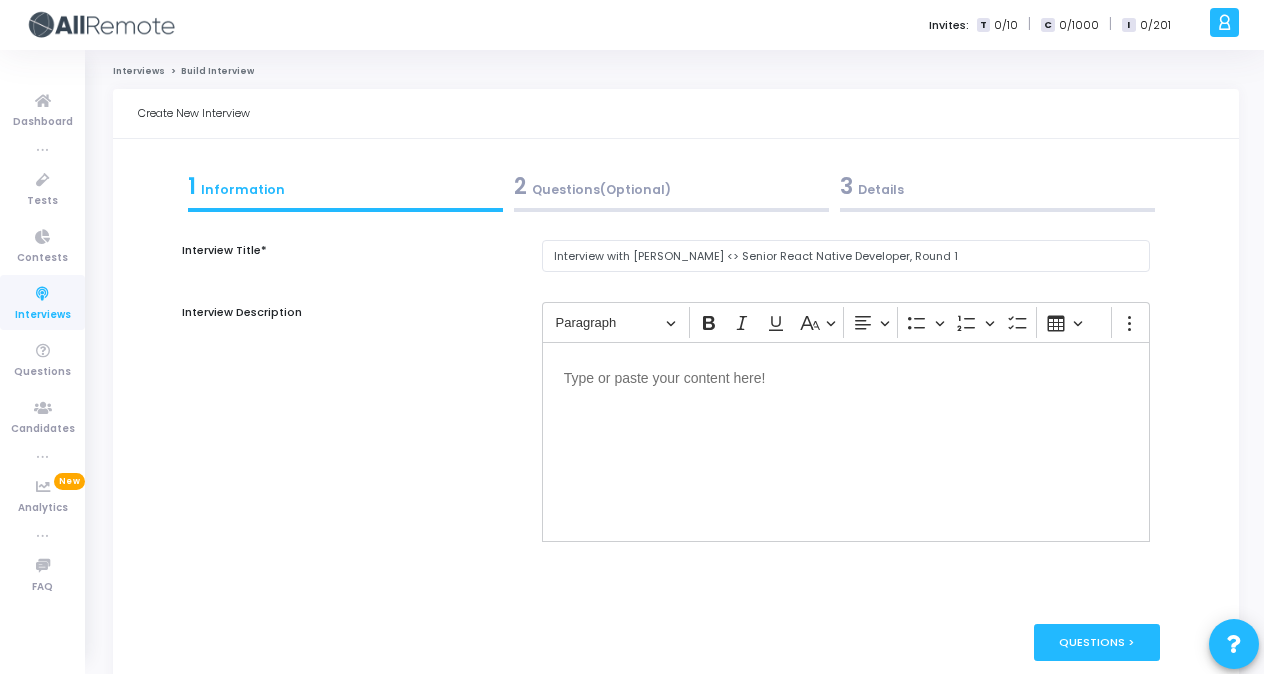 click on "3  Details" at bounding box center (997, 191) 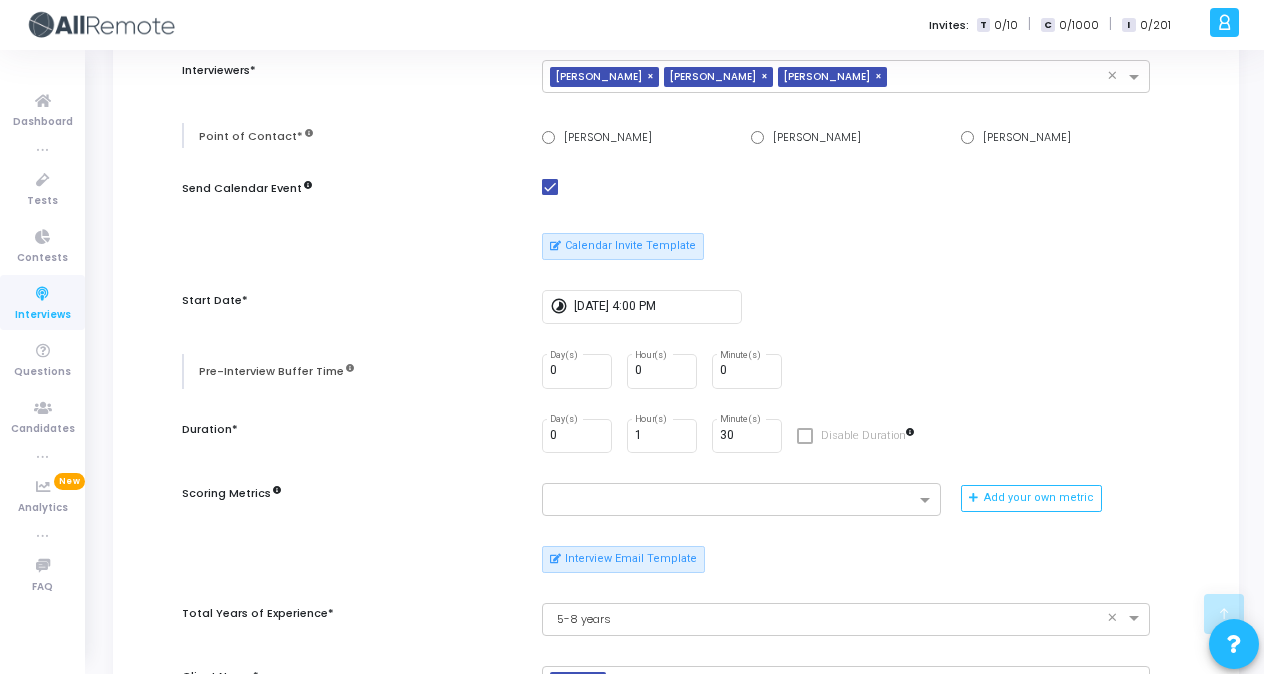 scroll, scrollTop: 302, scrollLeft: 0, axis: vertical 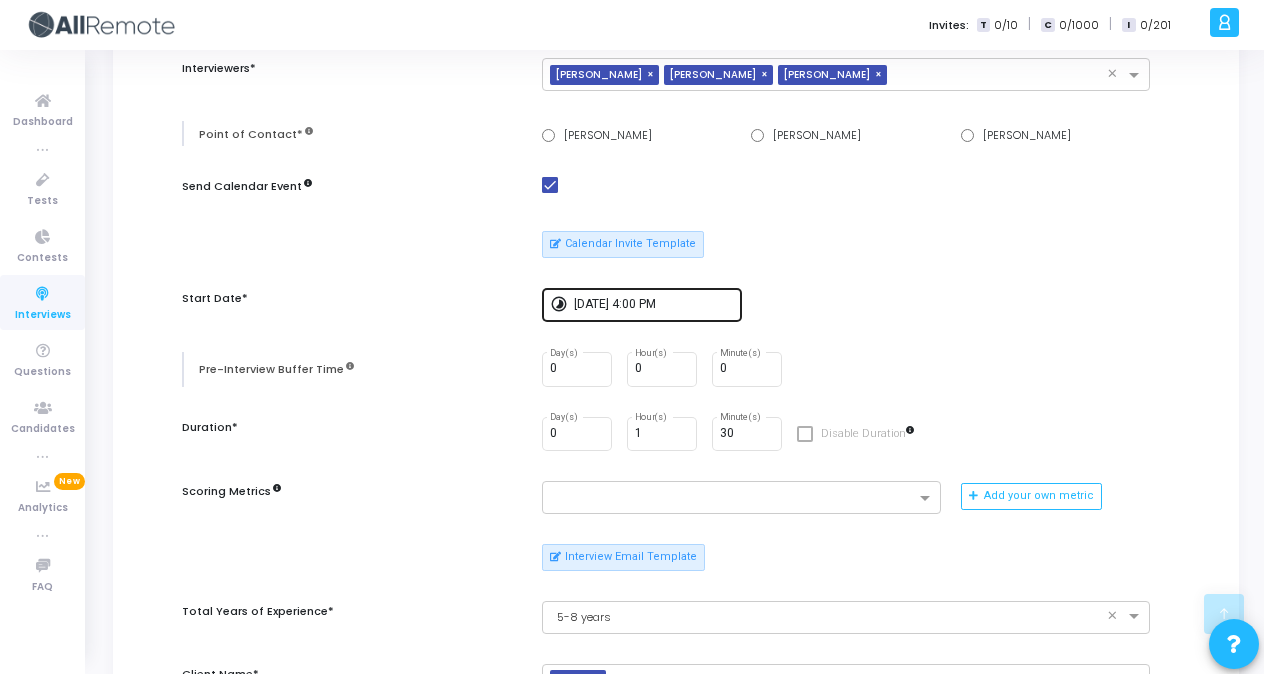 click on "[DATE] 4:00 PM" at bounding box center [654, 303] 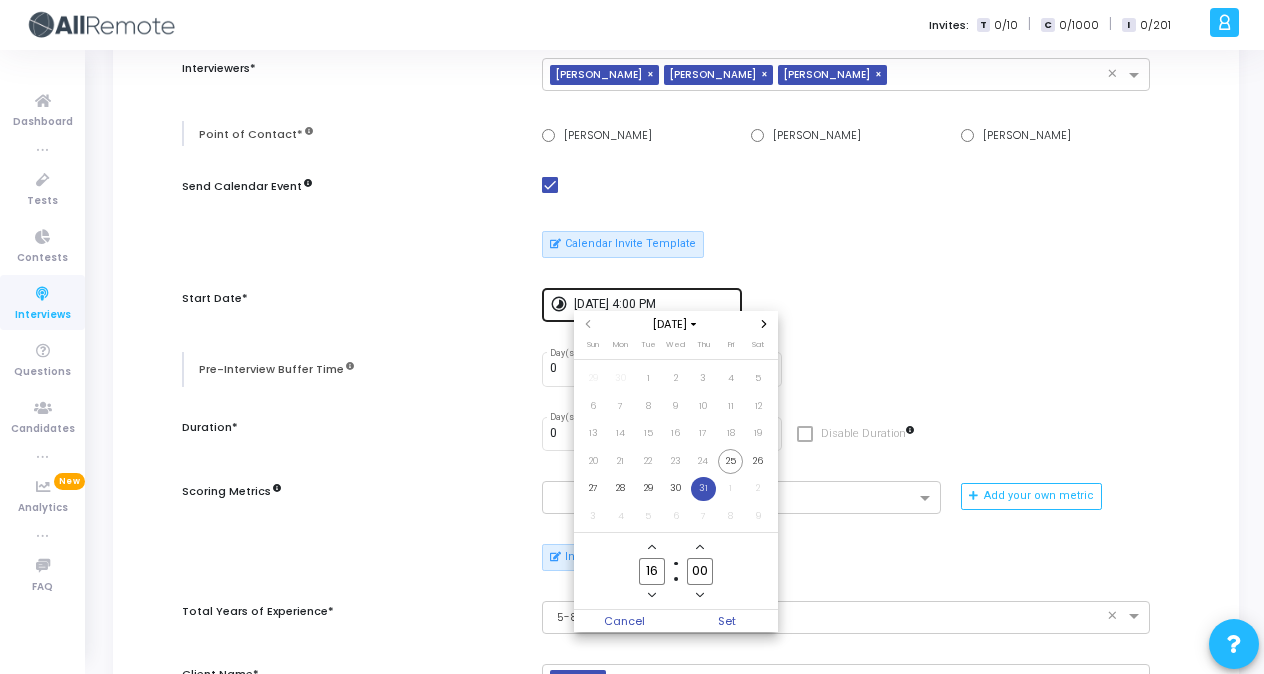 scroll, scrollTop: 0, scrollLeft: 0, axis: both 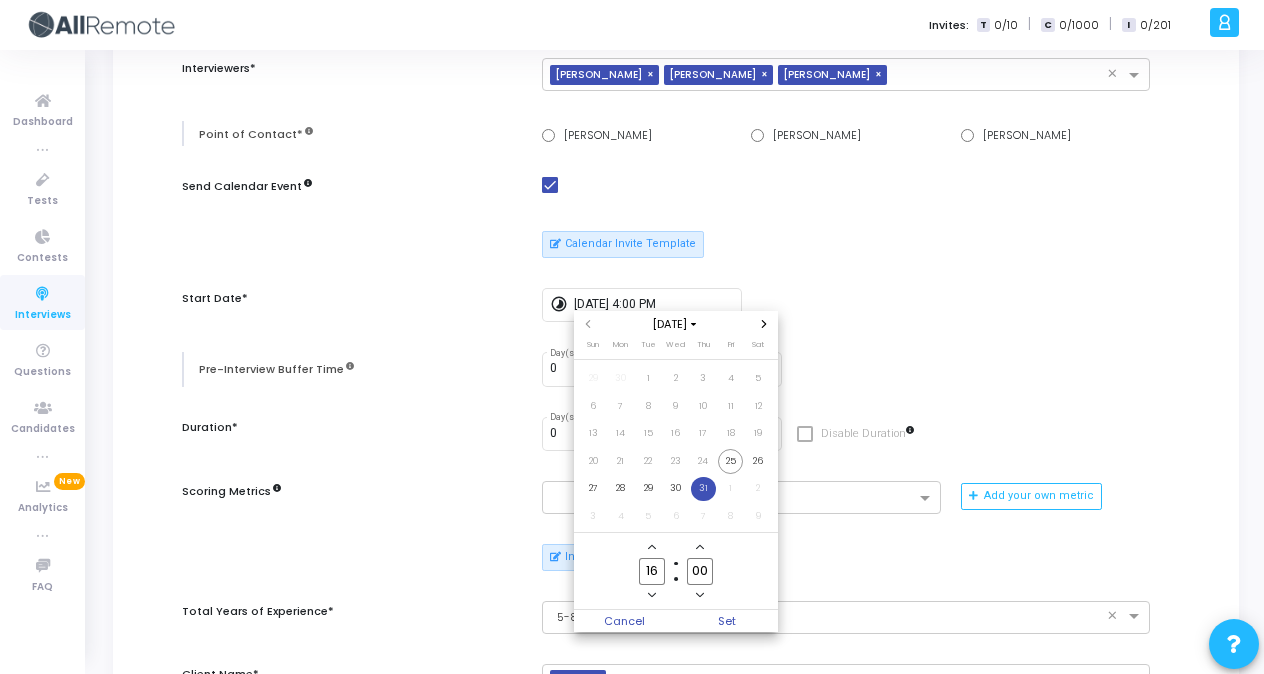 click on "31" at bounding box center (703, 489) 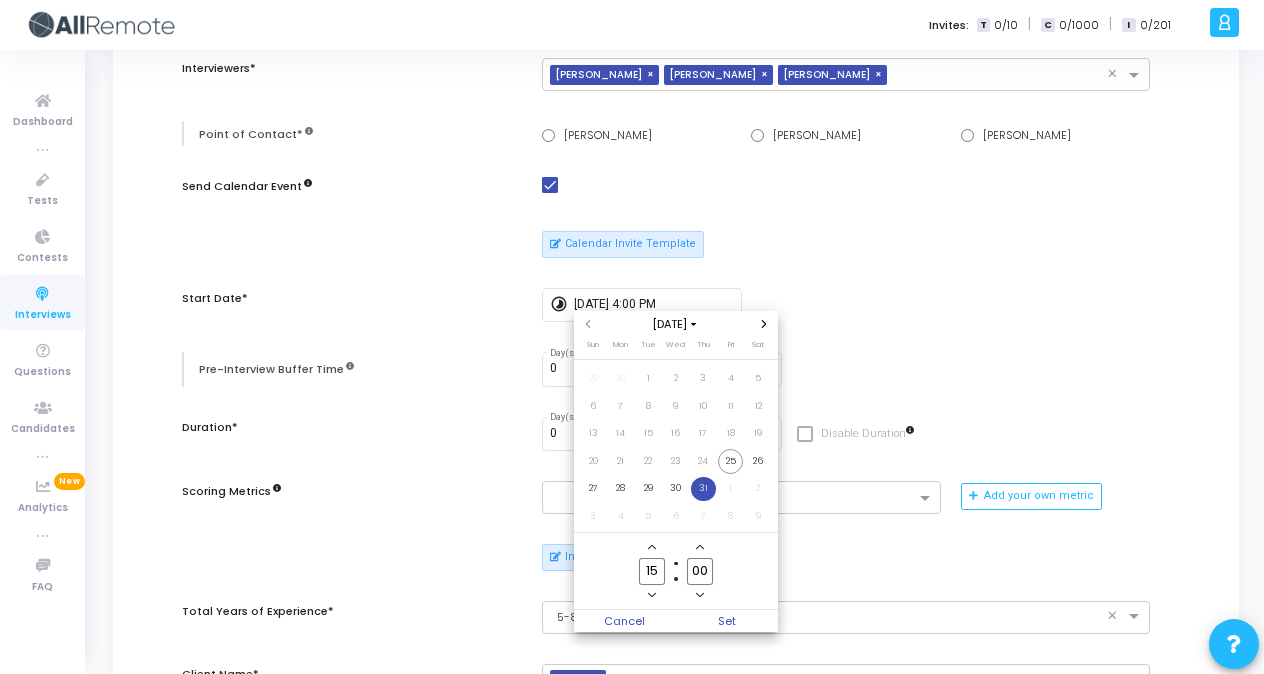 click 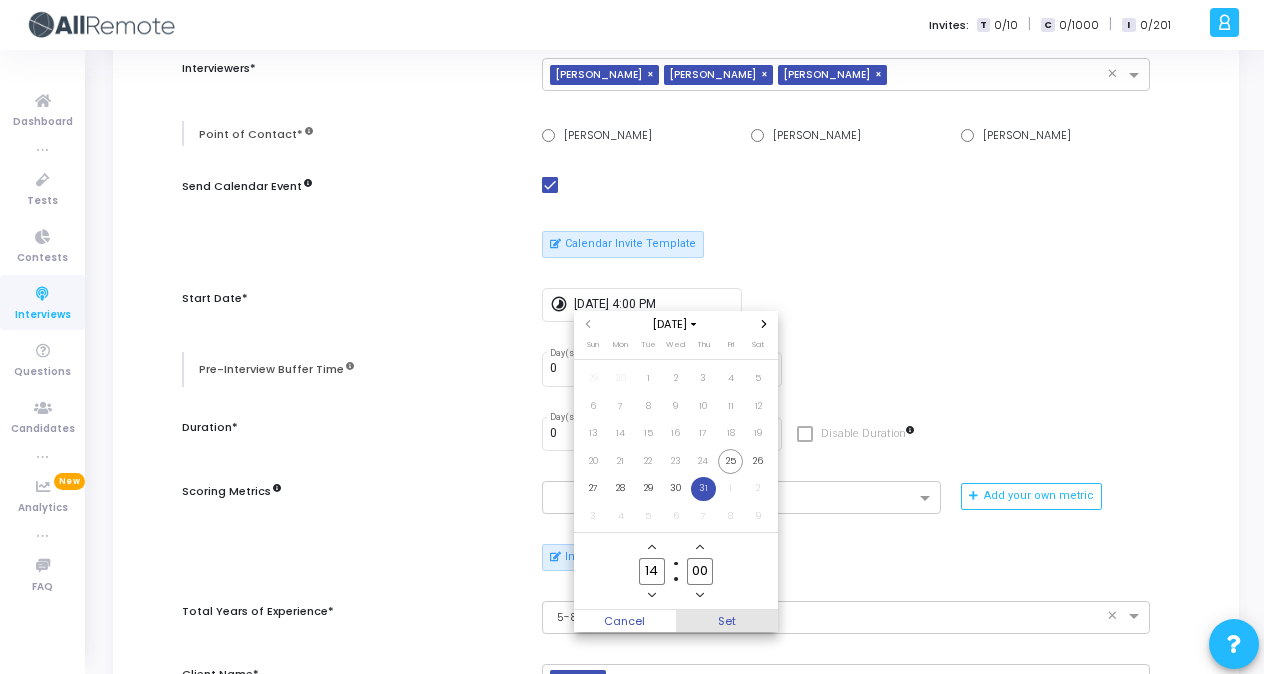 click on "Set" at bounding box center (727, 621) 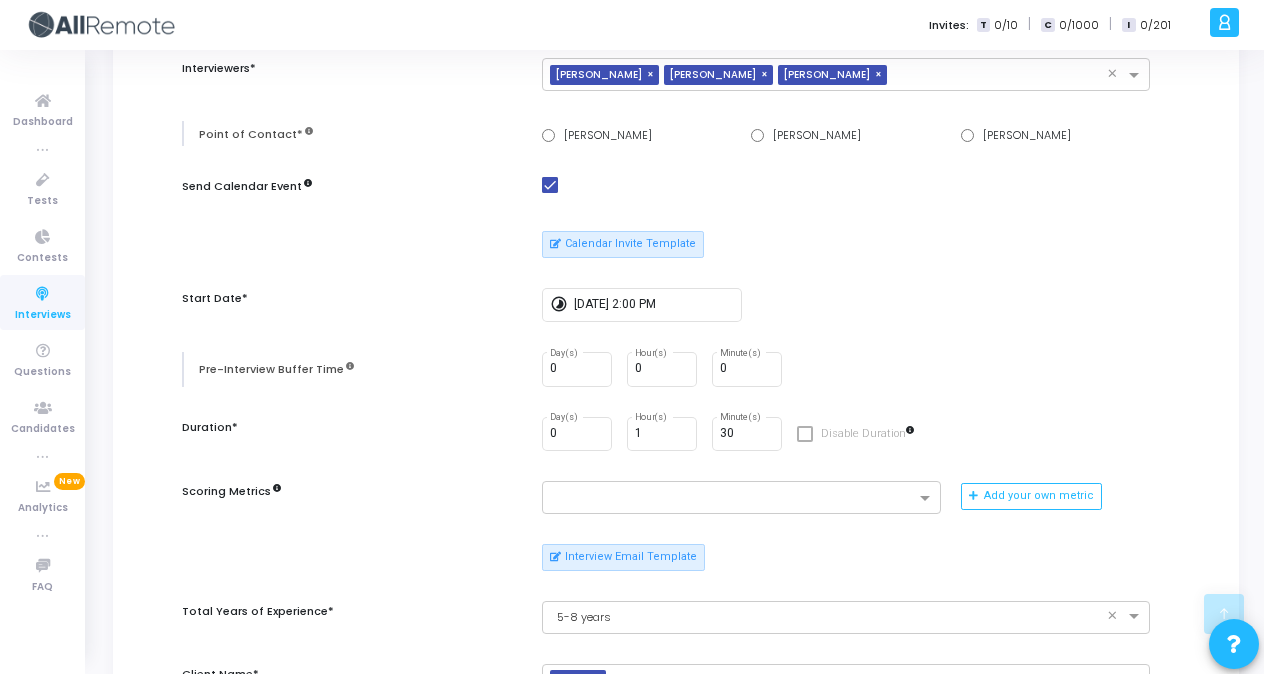 click on "Candidate's Resume   Upload Resume   Download Resume  Candidate's Information*  [PERSON_NAME] Name*  * [EMAIL_ADDRESS][DOMAIN_NAME] Email*  * +91 Country Code [PHONE_NUMBER] Phone Number  Interviewers*  ×  [PERSON_NAME]  ×  [PERSON_NAME]  ×  [PERSON_NAME]  ×  Point of Contact*   [PERSON_NAME]   [PERSON_NAME]   [PERSON_NAME]   Send Calendar Event     Calendar Invite Template   Start Date*  timelapse [DATE] 2:00 PM  Pre-Interview Buffer Time  0 Day(s) 0 Hour(s) 0 Minute(s)  Duration*  0 Day(s) 1 Hour(s) 30 Minute(s)    Disable Duration   Scoring Metrics    Add your own metric   Interview Email Template   Total Years of Experience*  × 5-8 years ×  Client Name*  × Skuad ×  Tech Stack*  × BACKEND ×  Enable Chat     Enable Webcam     Is Mandatory     Enable Recording     Is Mandatory     Enable integrity signals for interviewers     Enable advanced auto-completion     This is a premium feature. To enable this feature for your account, contact [EMAIL_ADDRESS][DOMAIN_NAME]" at bounding box center (676, 553) 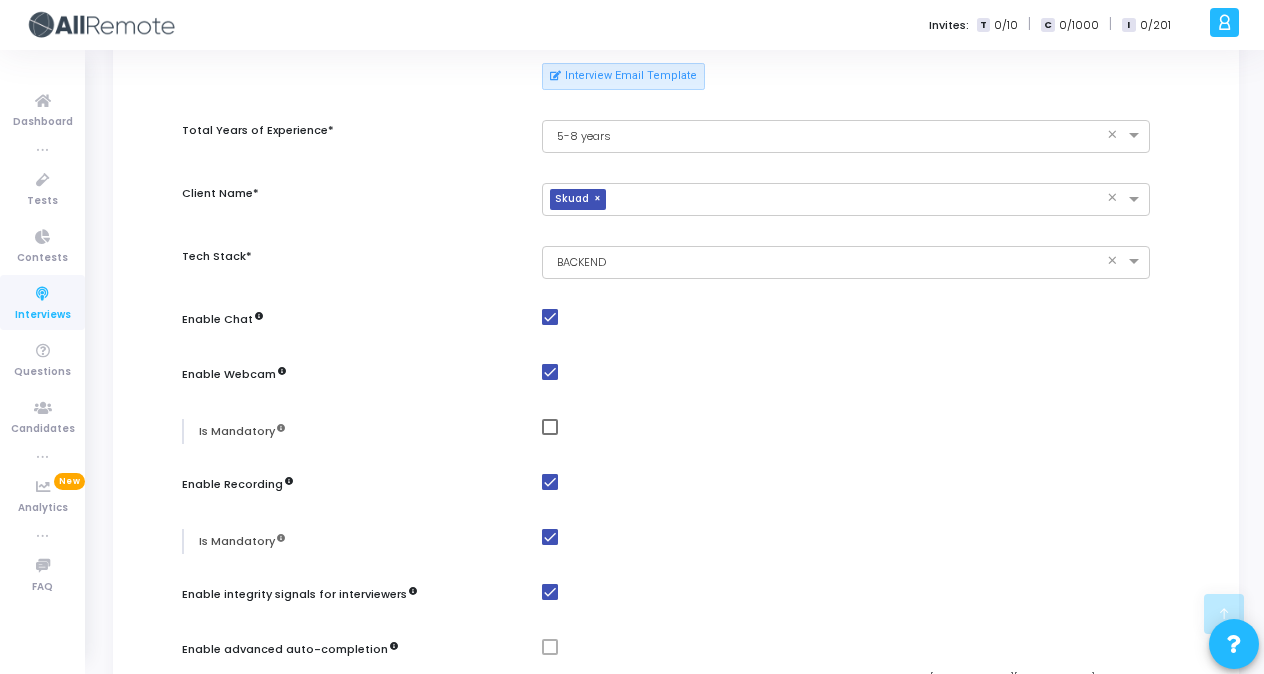 scroll, scrollTop: 1041, scrollLeft: 0, axis: vertical 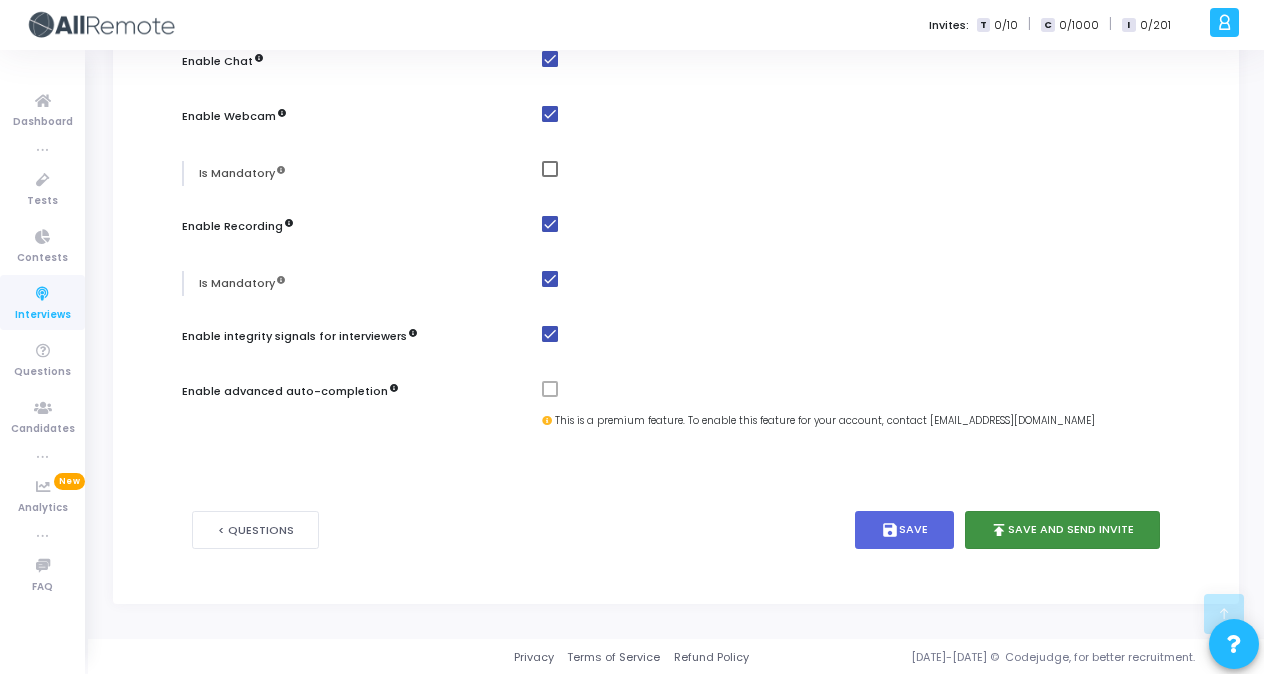 click on "publish  Save and Send Invite" at bounding box center (1063, 530) 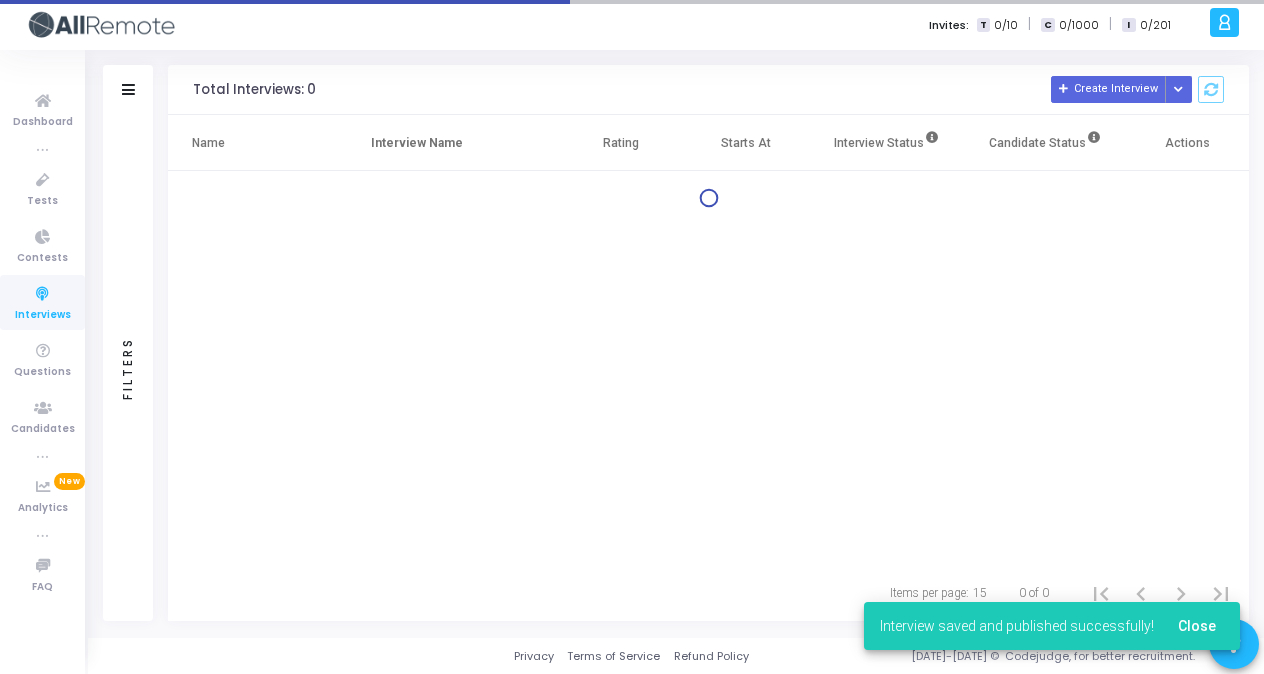 scroll, scrollTop: 0, scrollLeft: 0, axis: both 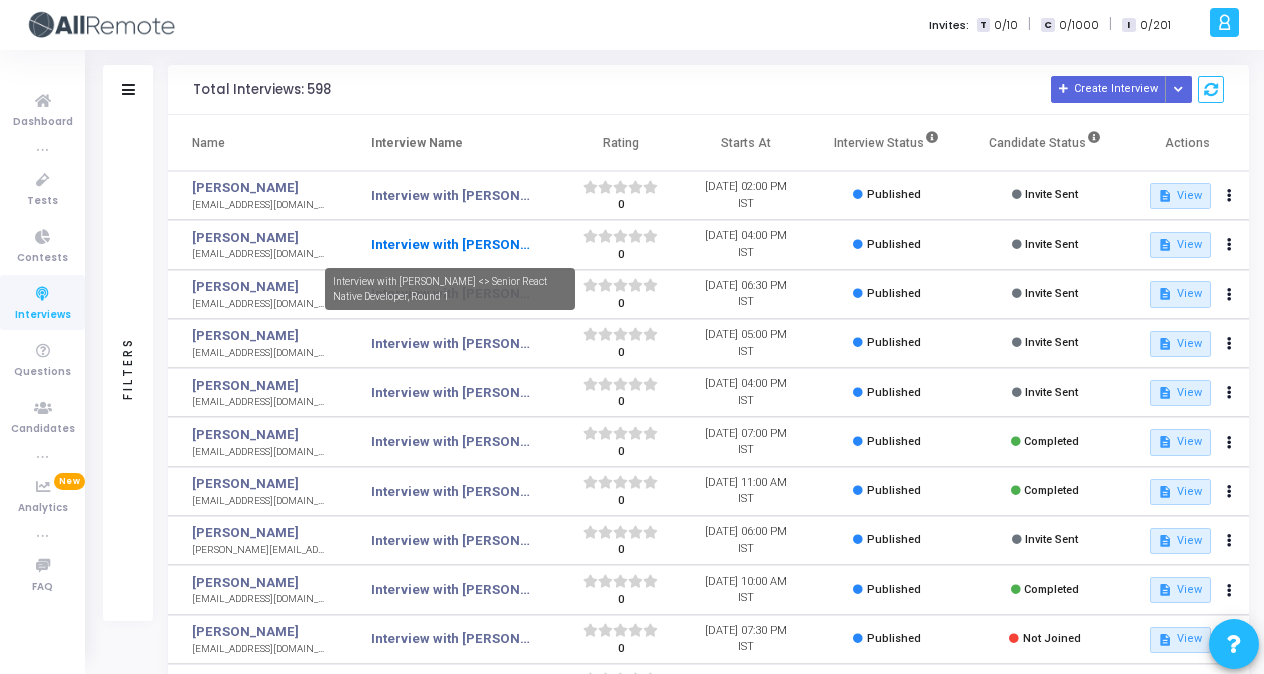 click on "Interview with [PERSON_NAME] <> Senior React Native Developer, Round 1" 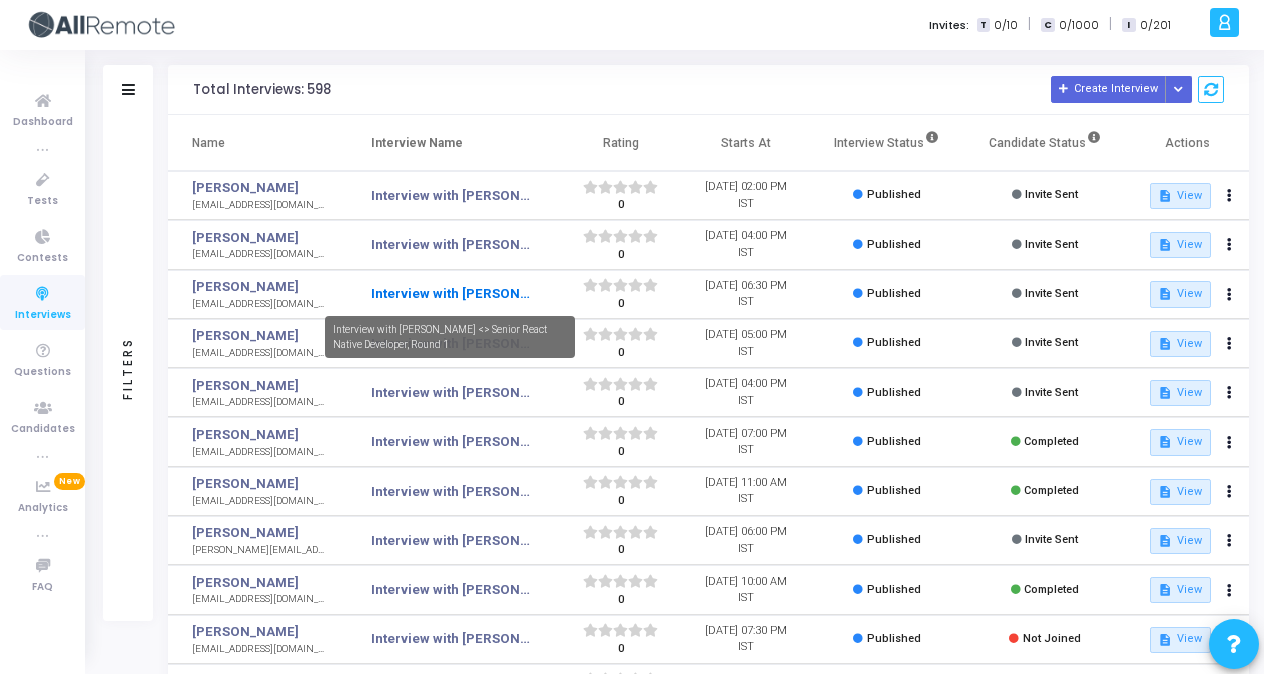 click on "Interview with [PERSON_NAME] <> Senior React Native Developer, Round 1" 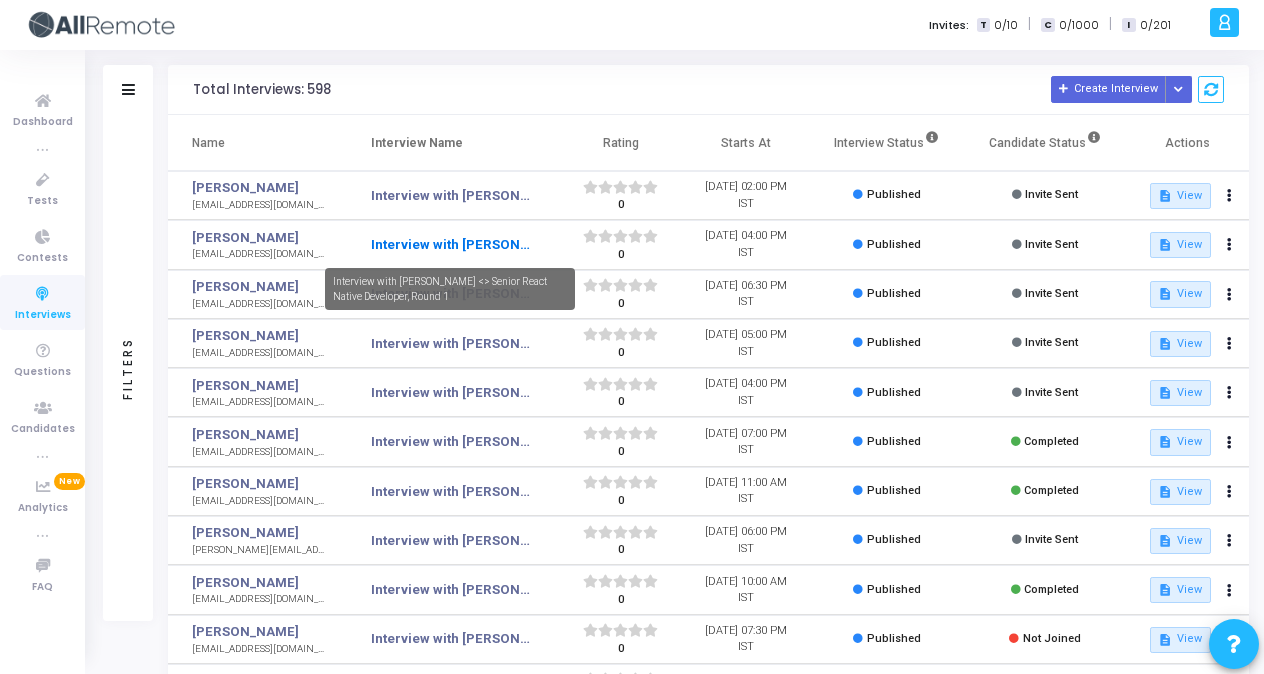 click on "Interview with [PERSON_NAME] <> Senior React Native Developer, Round 1" 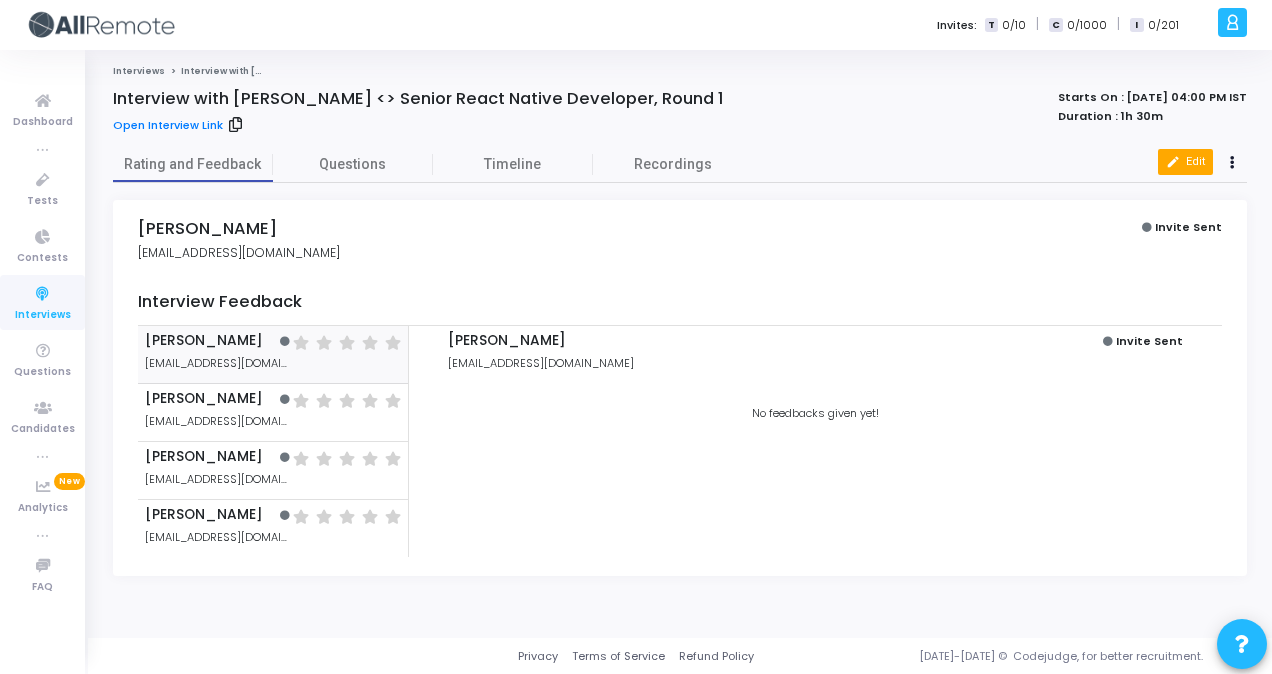 click on "edit  Edit" at bounding box center [1185, 162] 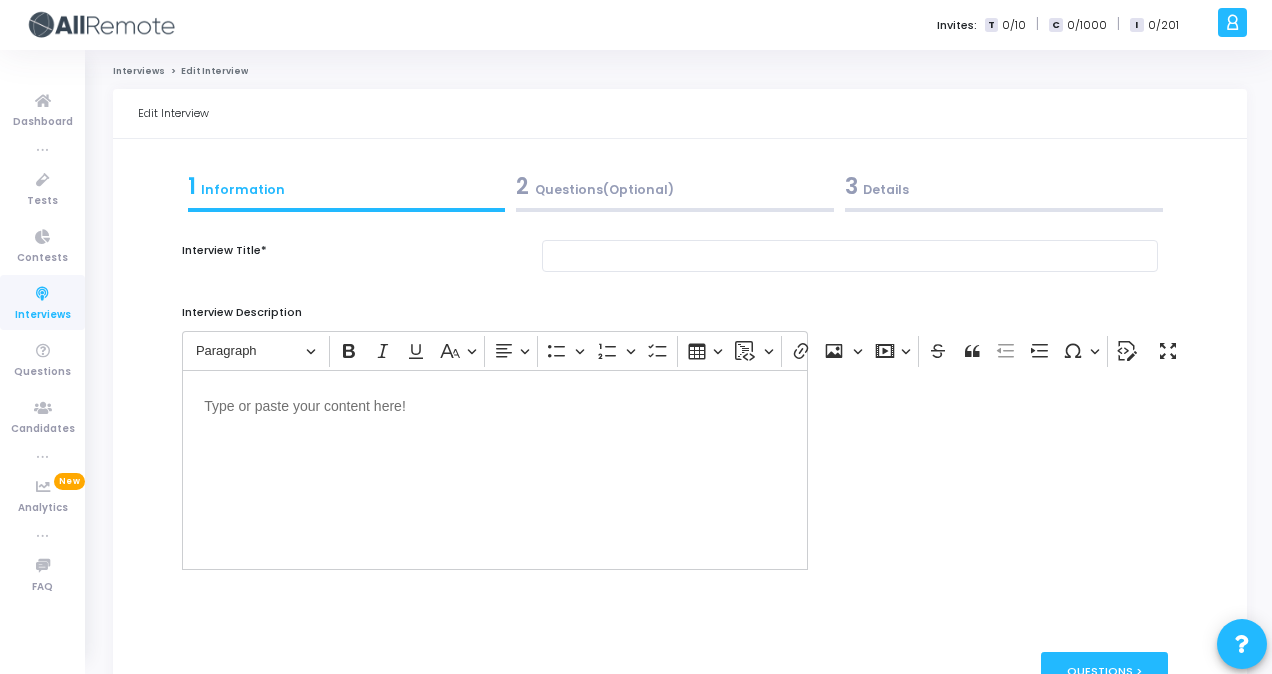 type on "Interview with [PERSON_NAME] <> Senior React Native Developer, Round 1" 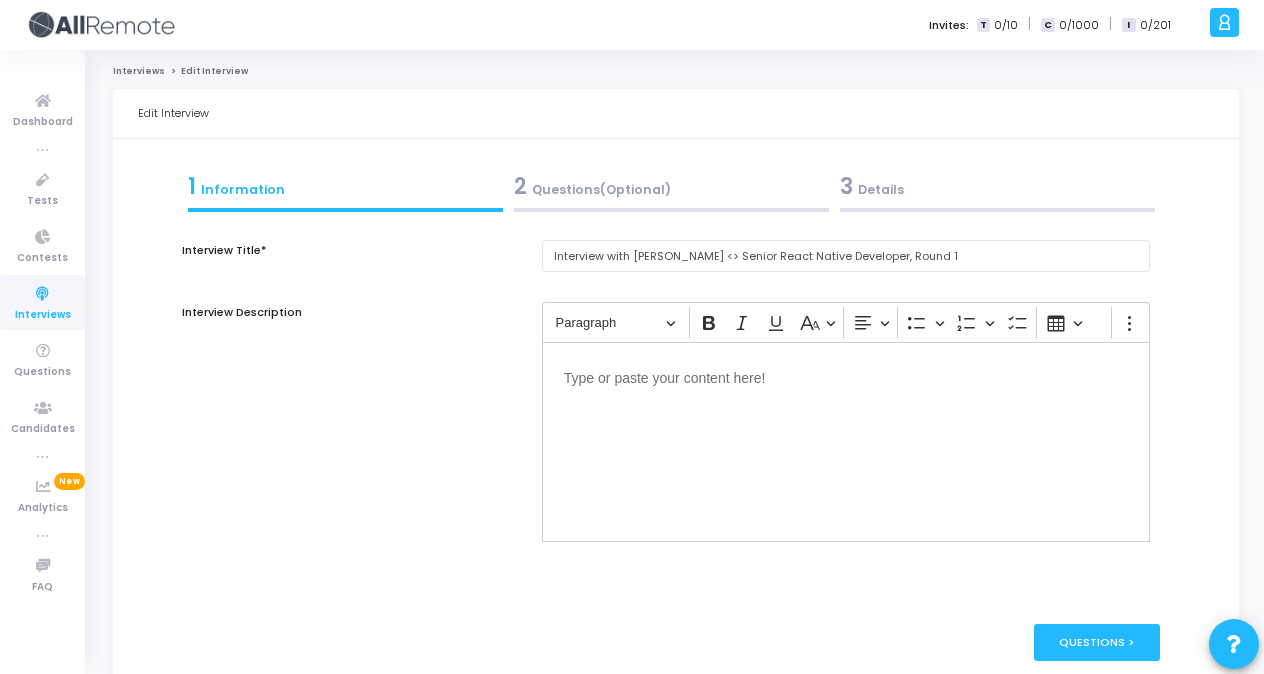 click on "3  Details" at bounding box center [997, 186] 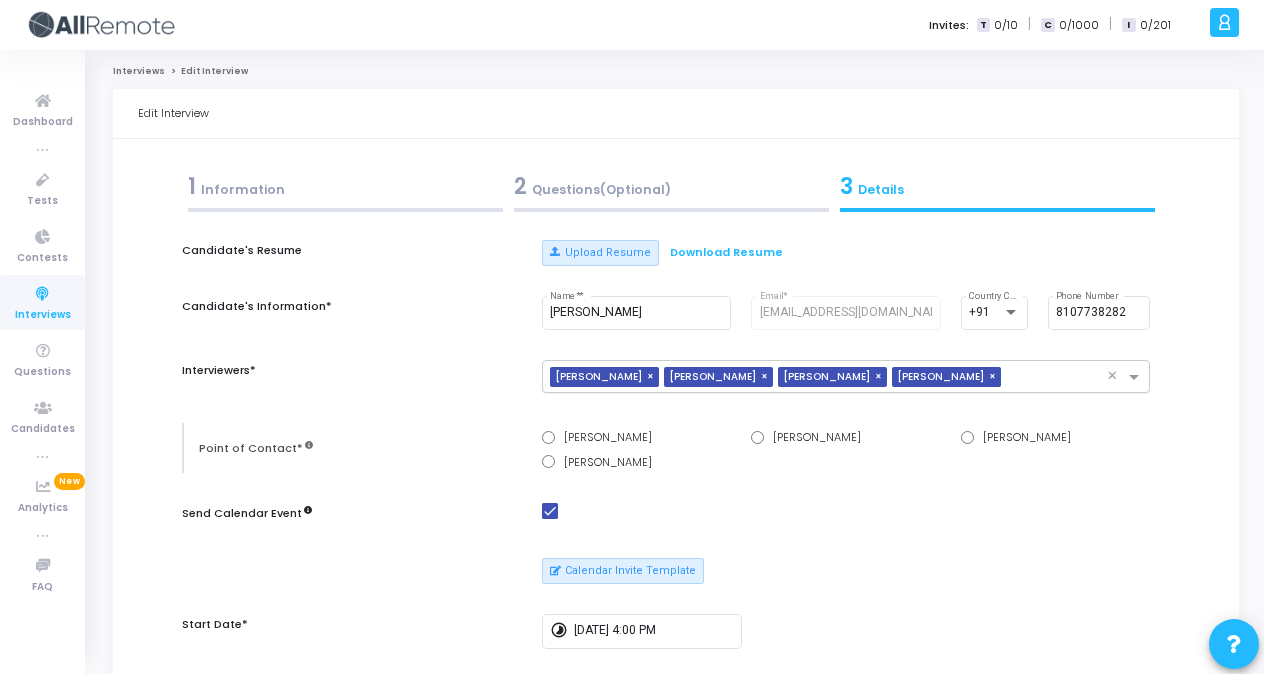 click on "×" at bounding box center [653, 377] 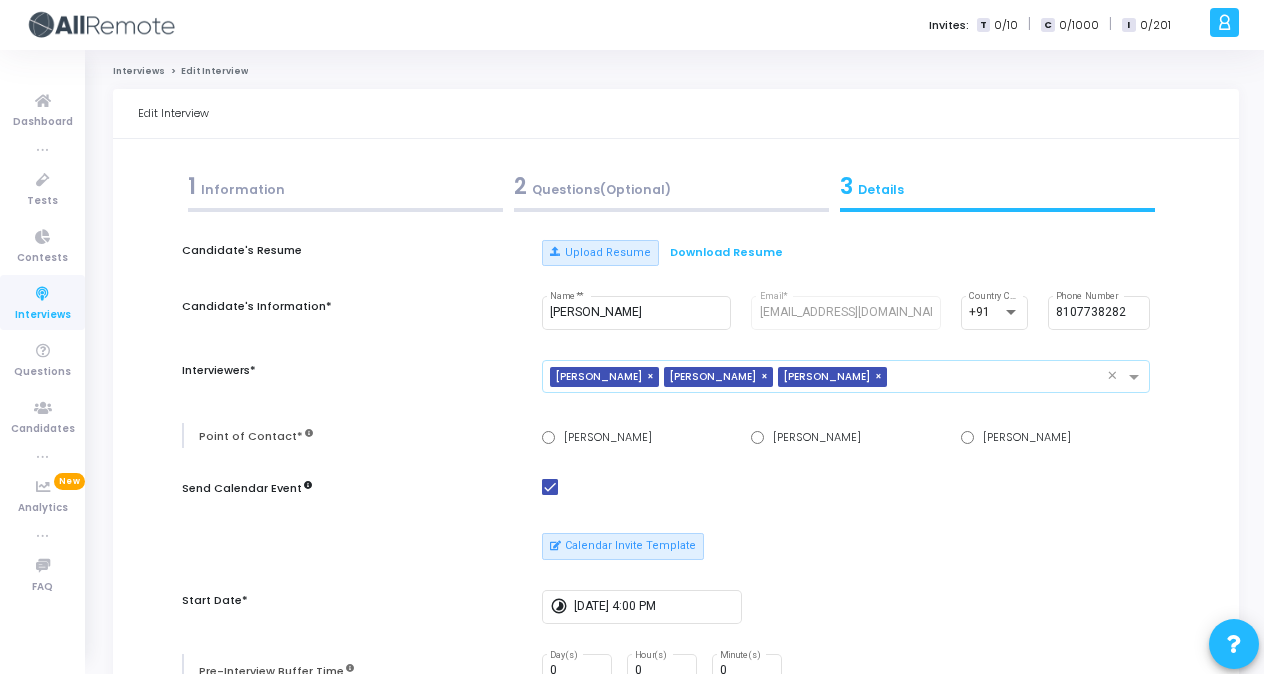 click on "×" at bounding box center [653, 377] 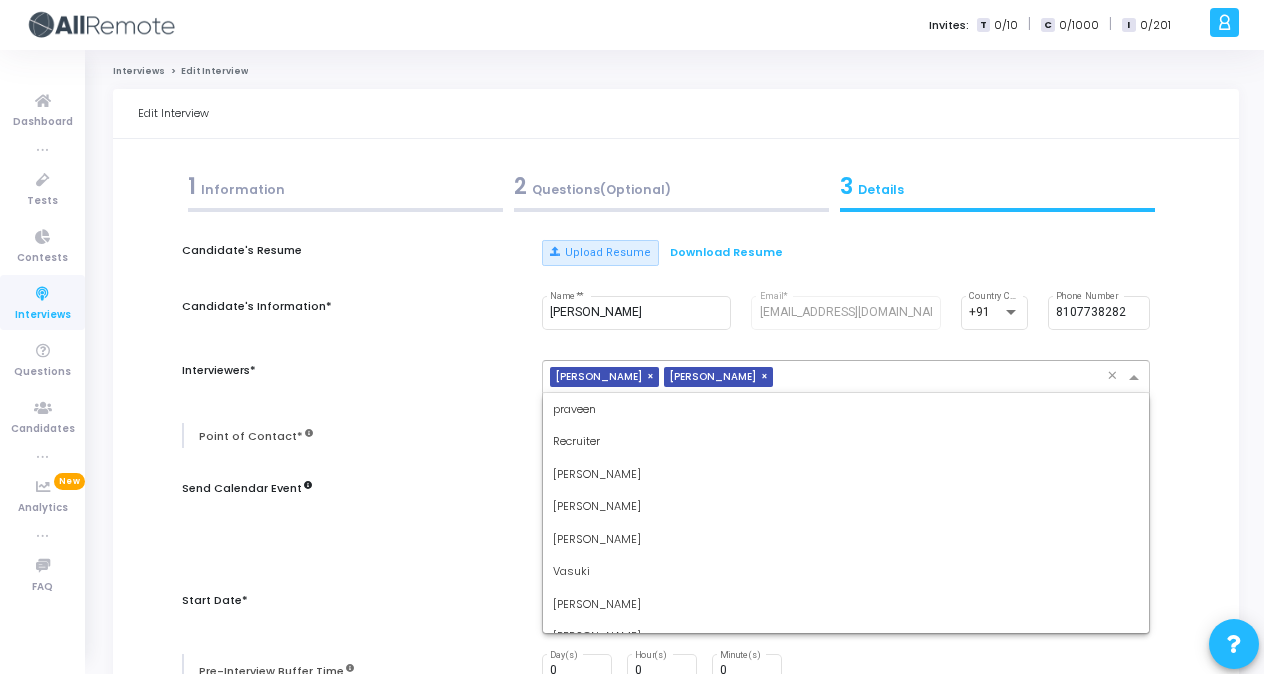 click at bounding box center (944, 378) 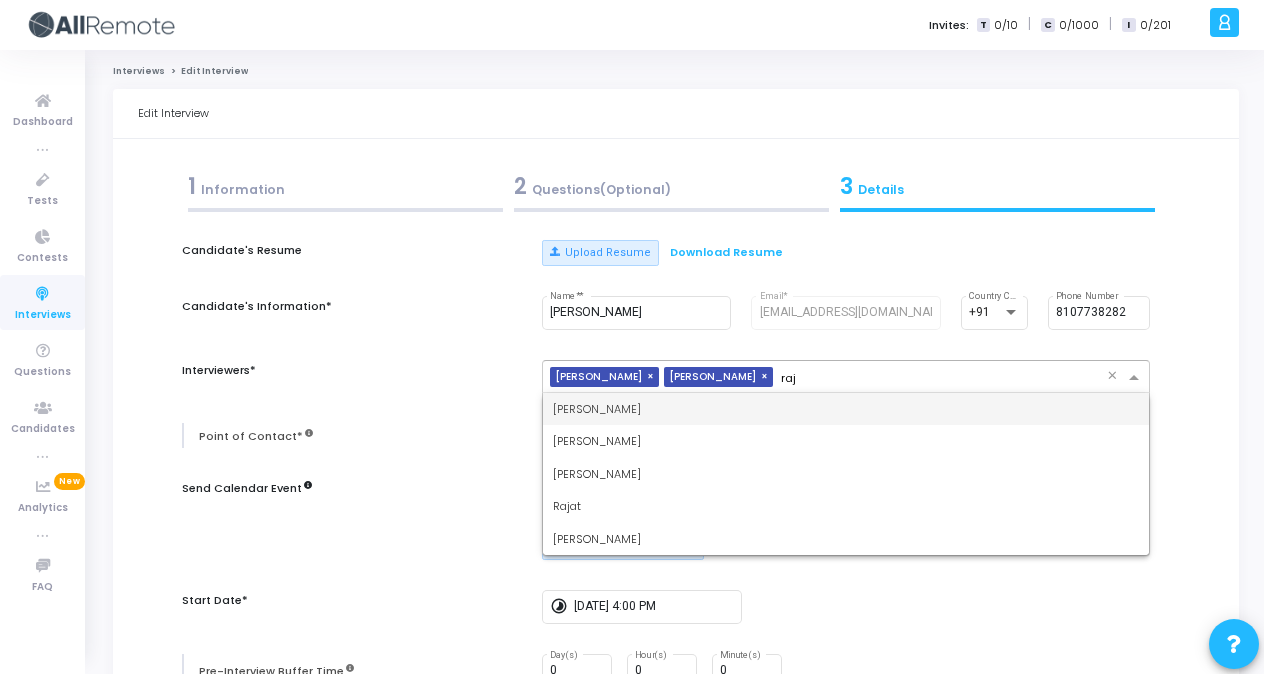 scroll, scrollTop: 0, scrollLeft: 0, axis: both 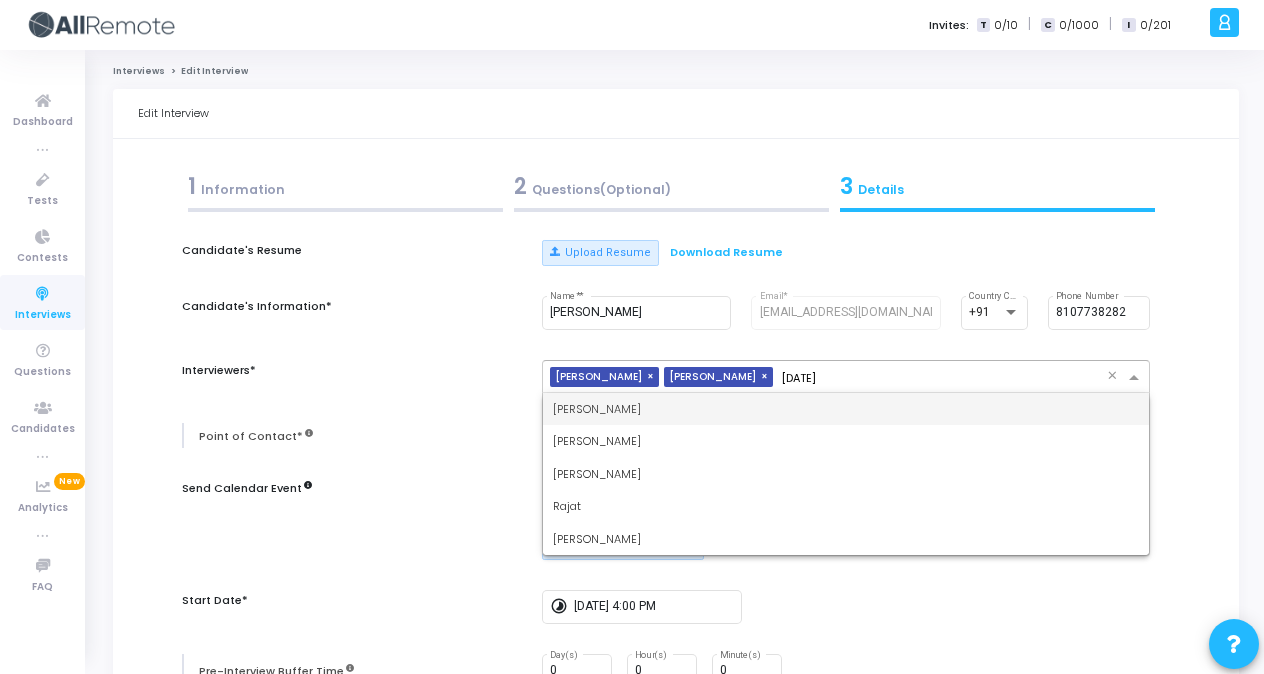 type on "rajat" 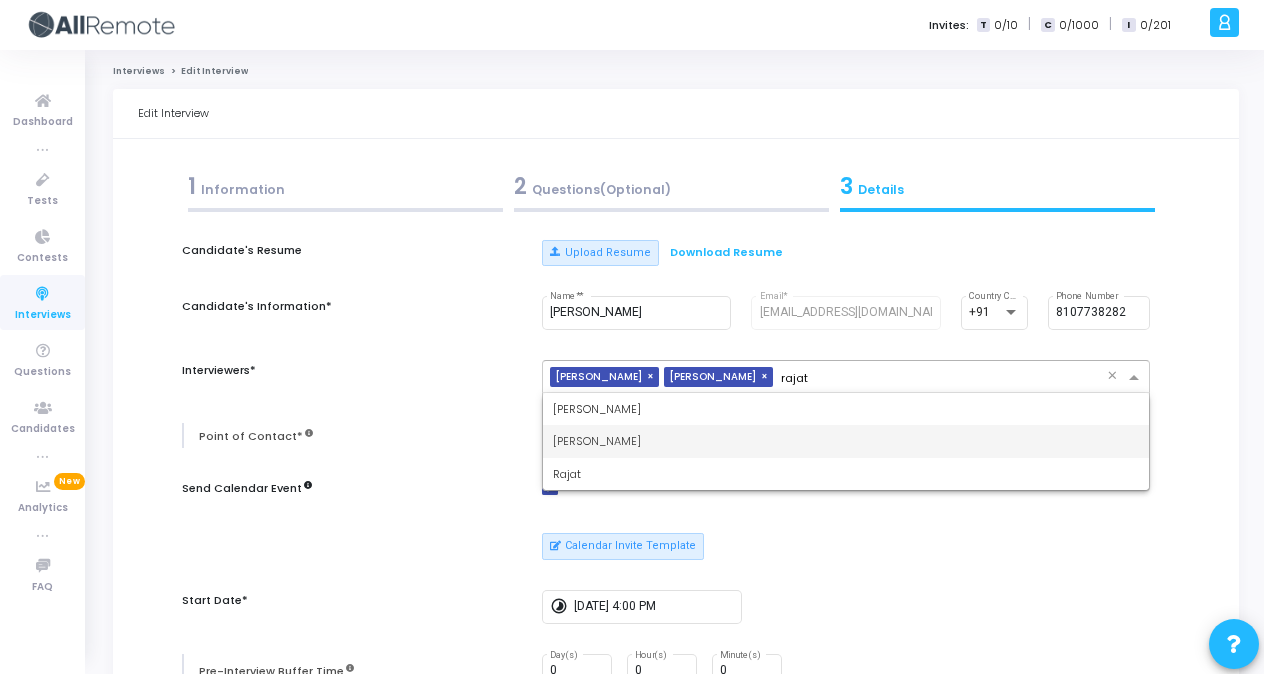 click on "[PERSON_NAME]" at bounding box center [846, 441] 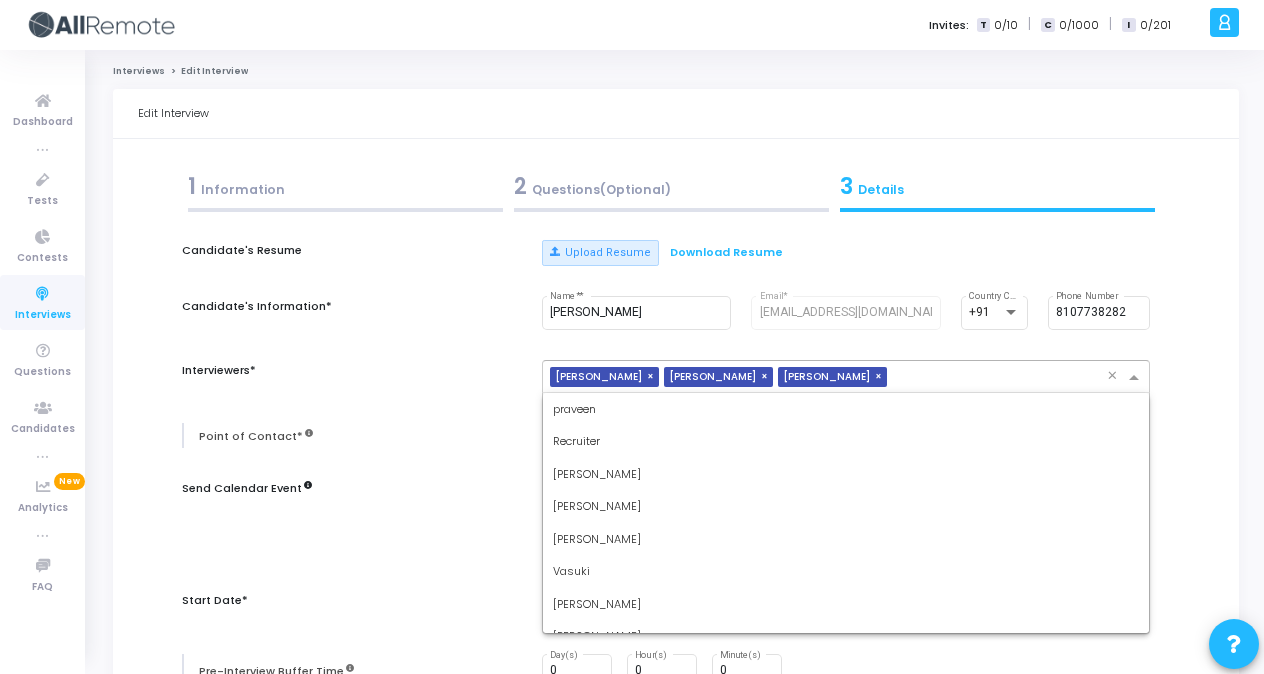 click at bounding box center [1001, 378] 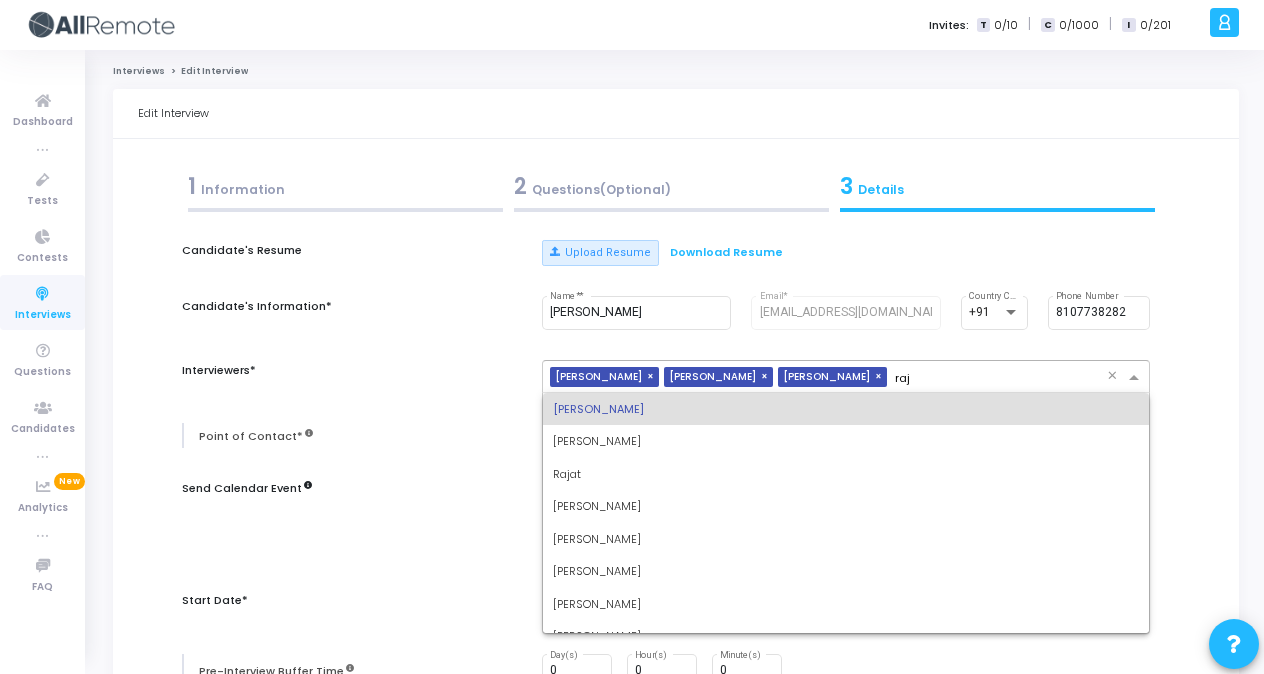 scroll, scrollTop: 0, scrollLeft: 0, axis: both 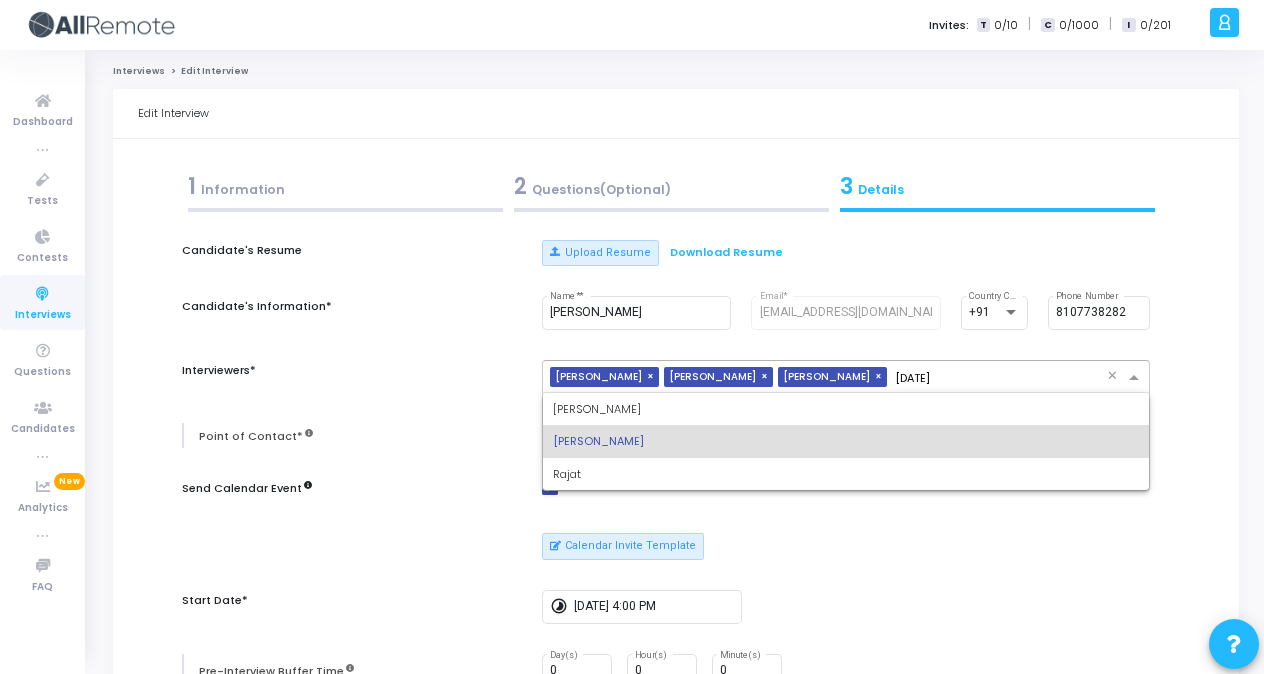 type on "rajat" 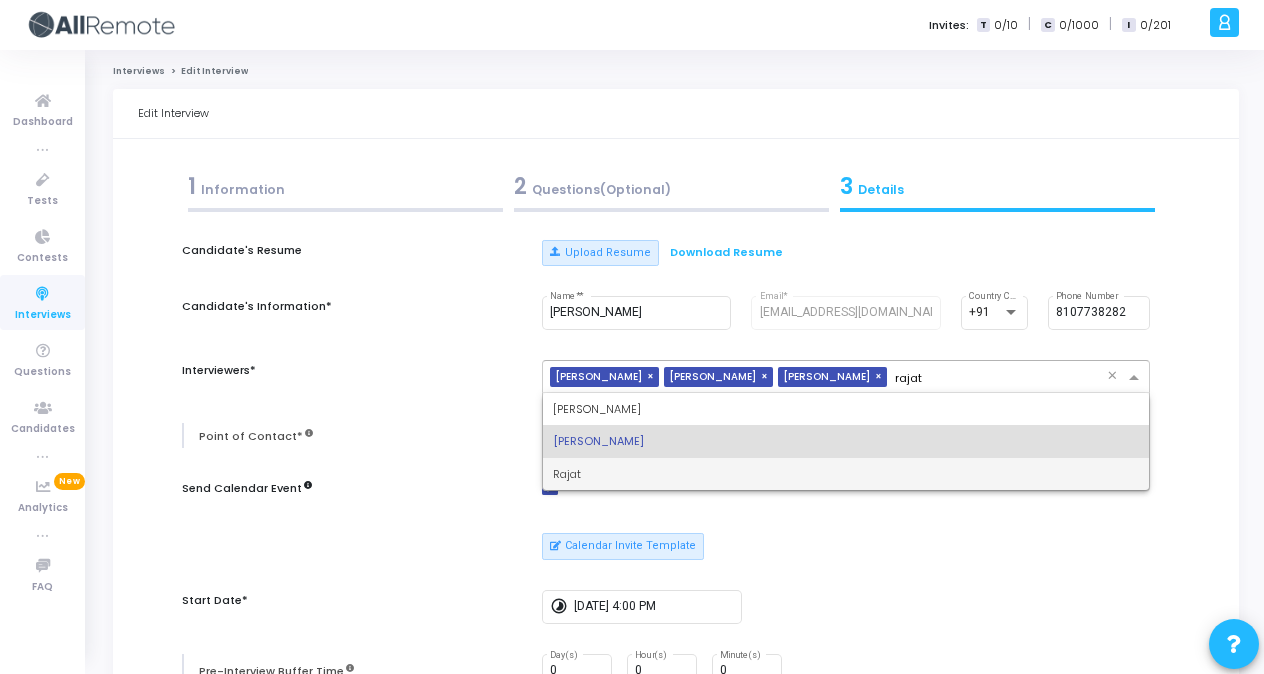 click on "Rajat" at bounding box center (846, 474) 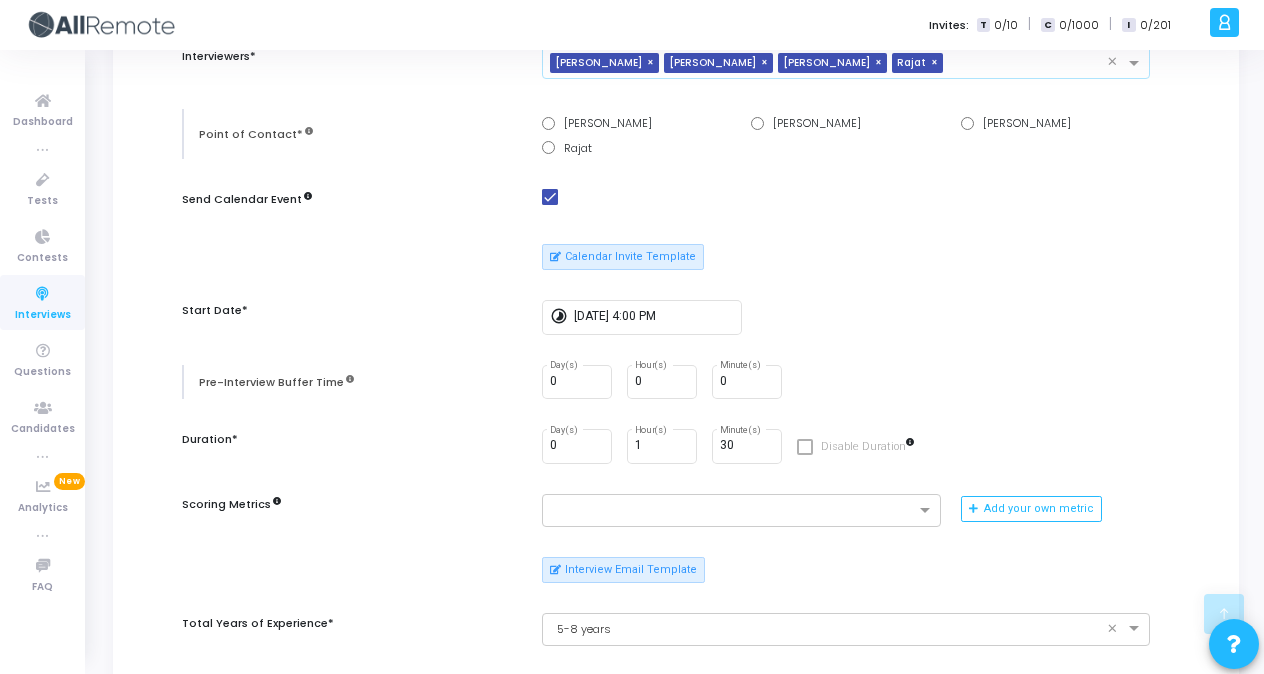 scroll, scrollTop: 393, scrollLeft: 0, axis: vertical 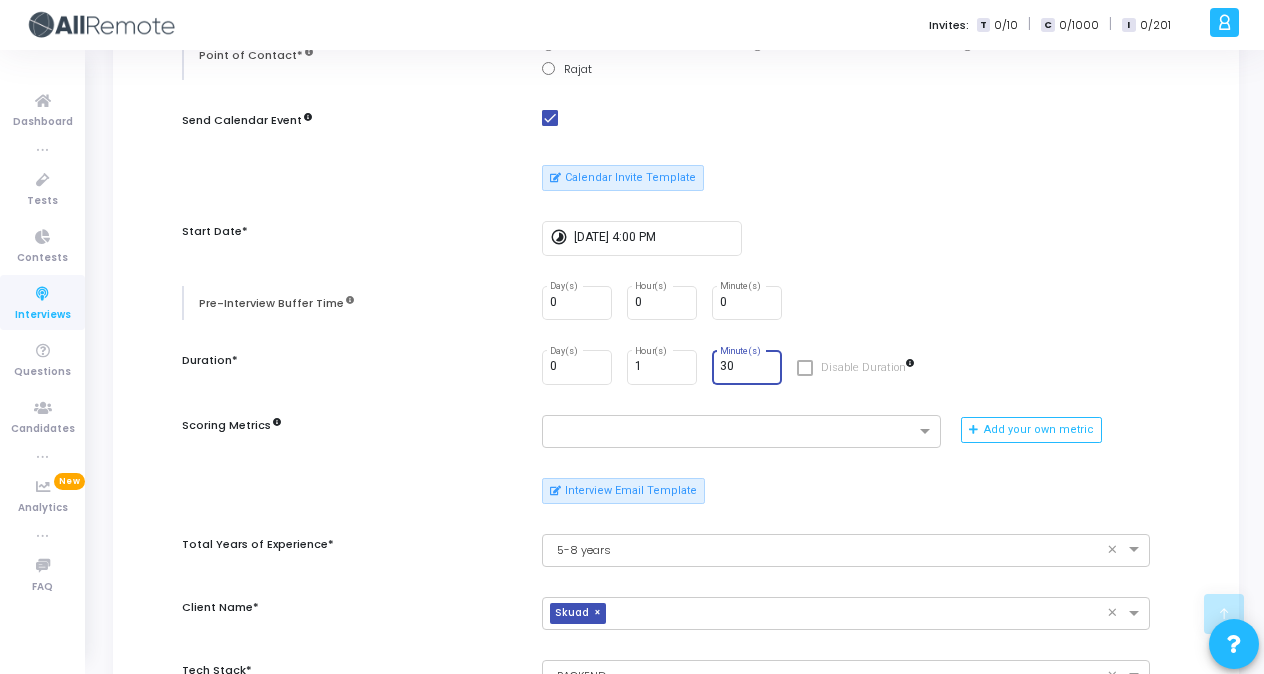 click on "30" at bounding box center (747, 367) 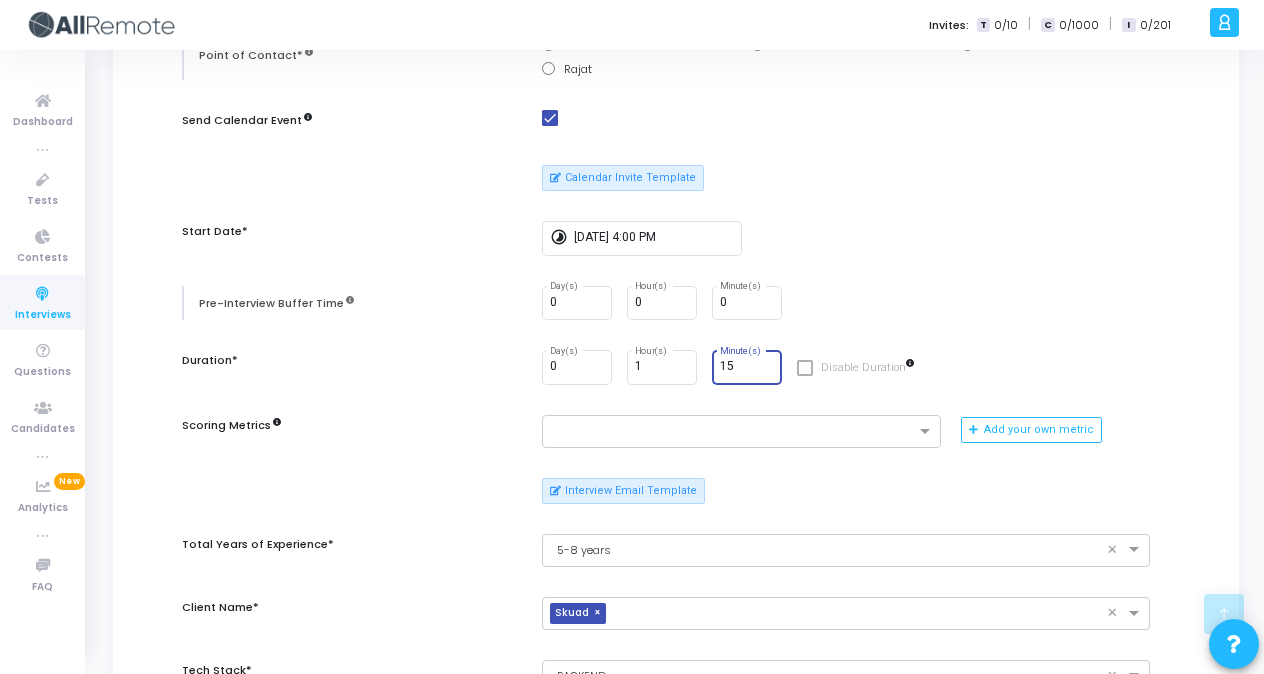 type on "15" 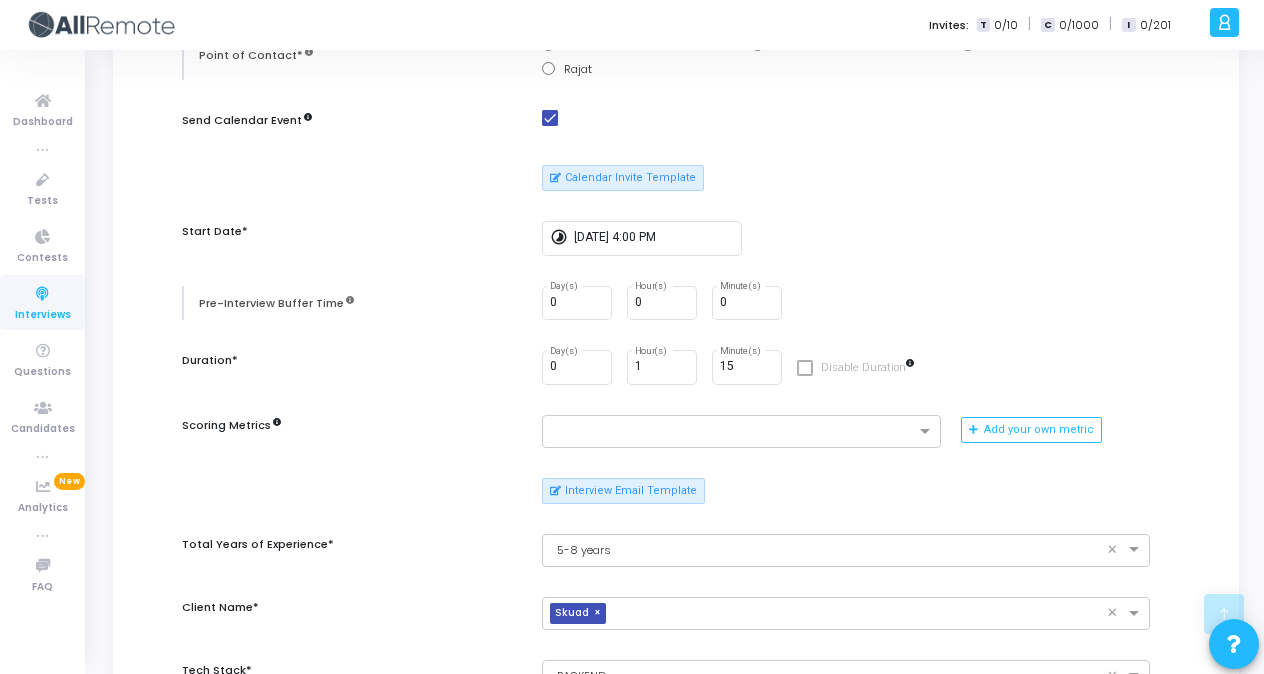 click on "Candidate's Resume   Upload Resume   Download Resume  Candidate's Information*  [PERSON_NAME] Name*  * [EMAIL_ADDRESS][DOMAIN_NAME] Email* +91 Country Code [PHONE_NUMBER] Phone Number  Interviewers*  ×  [PERSON_NAME]  ×  [PERSON_NAME]  ×  [PERSON_NAME]  ×  Rajat  ×  Point of Contact*   [PERSON_NAME]   [PERSON_NAME]   [PERSON_NAME]   Rajat   Send Calendar Event     Calendar Invite Template   Start Date*  timelapse [DATE] 4:00 PM  Pre-Interview Buffer Time  0 Day(s) 0 Hour(s) 0 Minute(s)  Duration*  0 Day(s) 1 Hour(s) 15 Minute(s)    Disable Duration   Scoring Metrics    Add your own metric   Interview Email Template   Total Years of Experience*  × 5-8 years ×  Client Name*  × Skuad ×  Tech Stack*  × BACKEND ×  Enable Chat     Enable Webcam     Is Mandatory     Enable Recording     Is Mandatory     Enable integrity signals for interviewers     Enable advanced auto-completion     This is a premium feature. To enable this feature for your account, contact [EMAIL_ADDRESS][DOMAIN_NAME]" at bounding box center [676, 474] 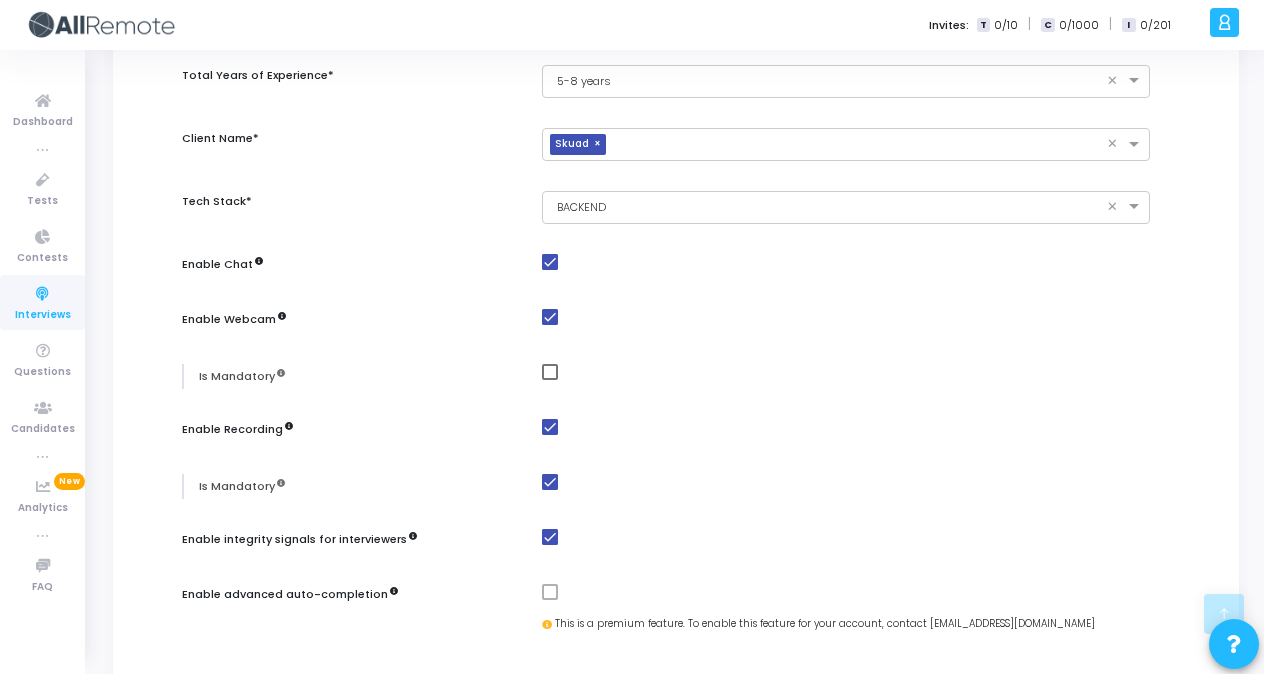 scroll, scrollTop: 1066, scrollLeft: 0, axis: vertical 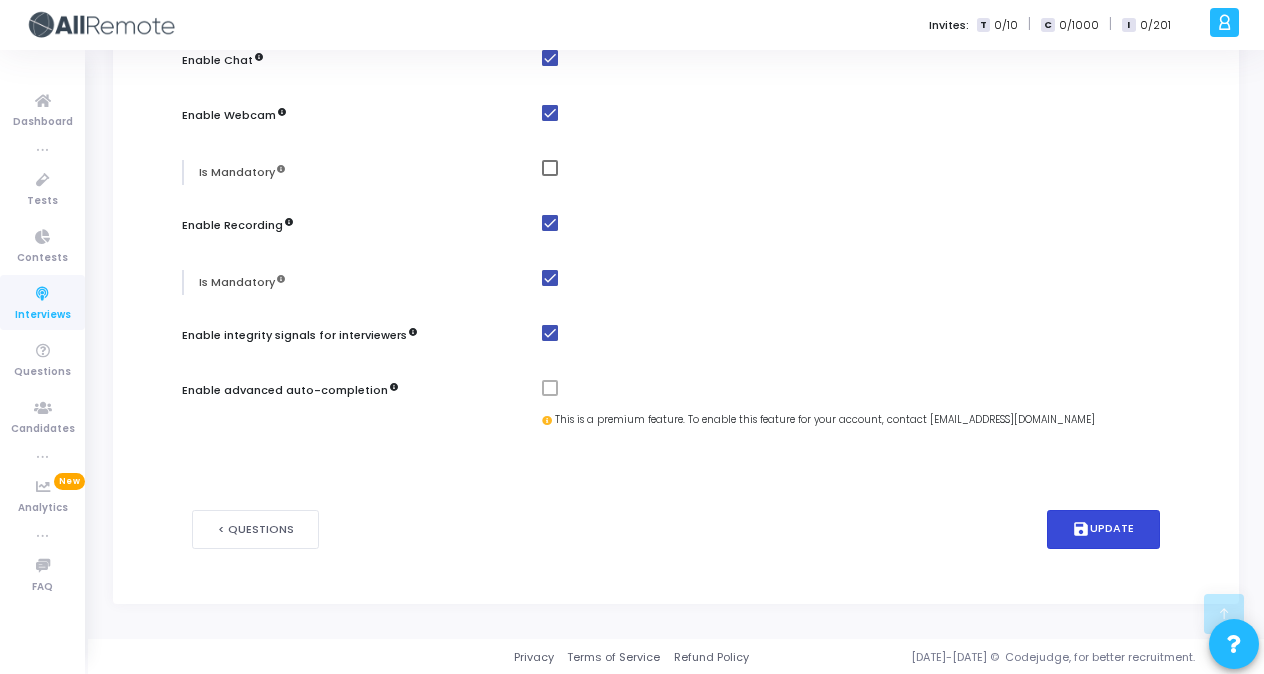 click on "save  Update" at bounding box center [1104, 529] 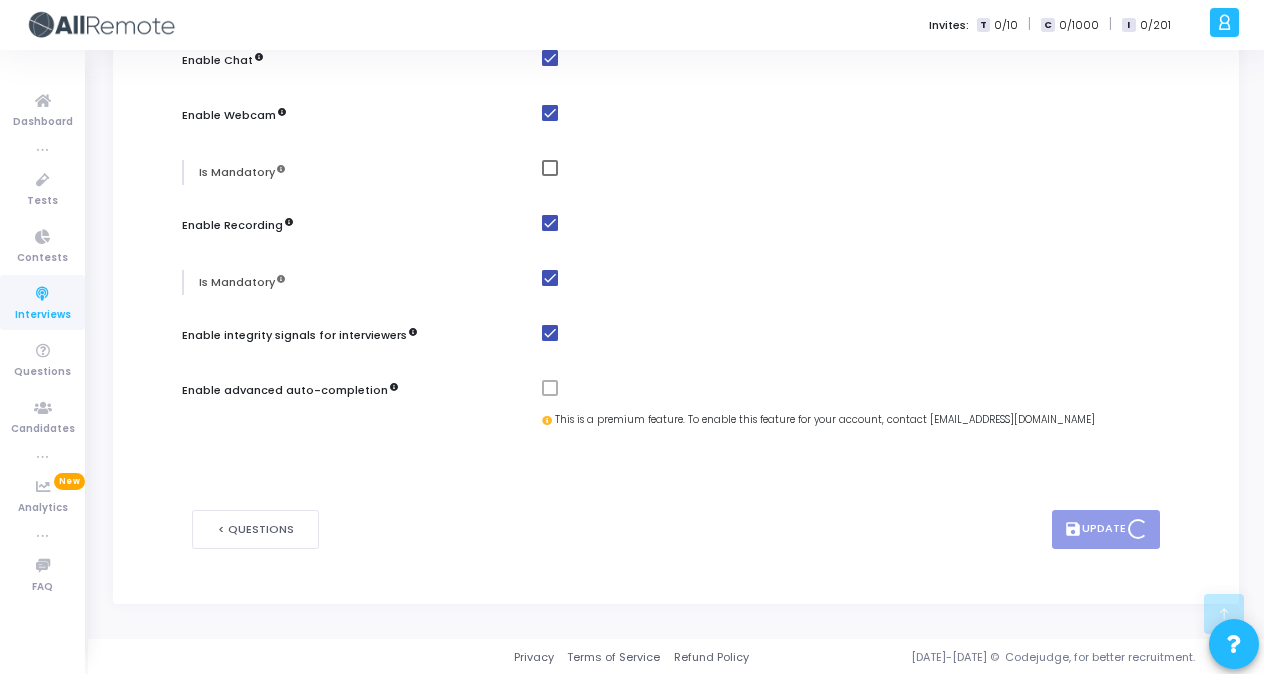 scroll, scrollTop: 0, scrollLeft: 0, axis: both 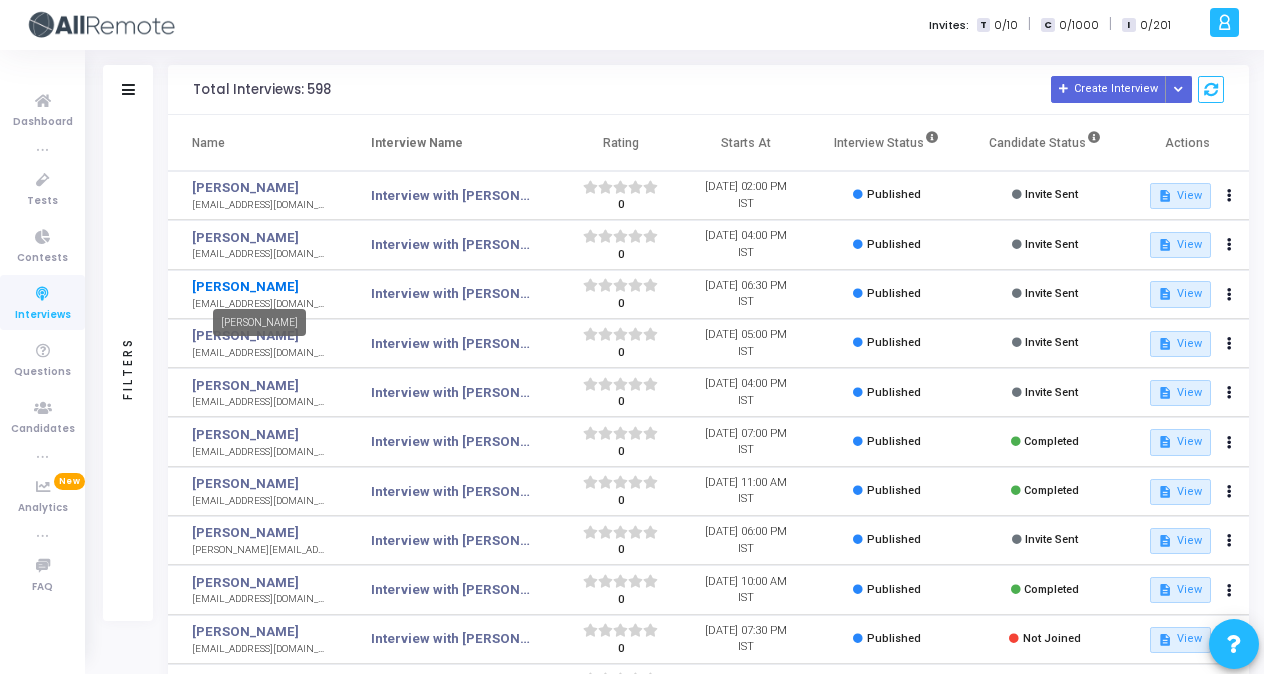 click on "[PERSON_NAME]" 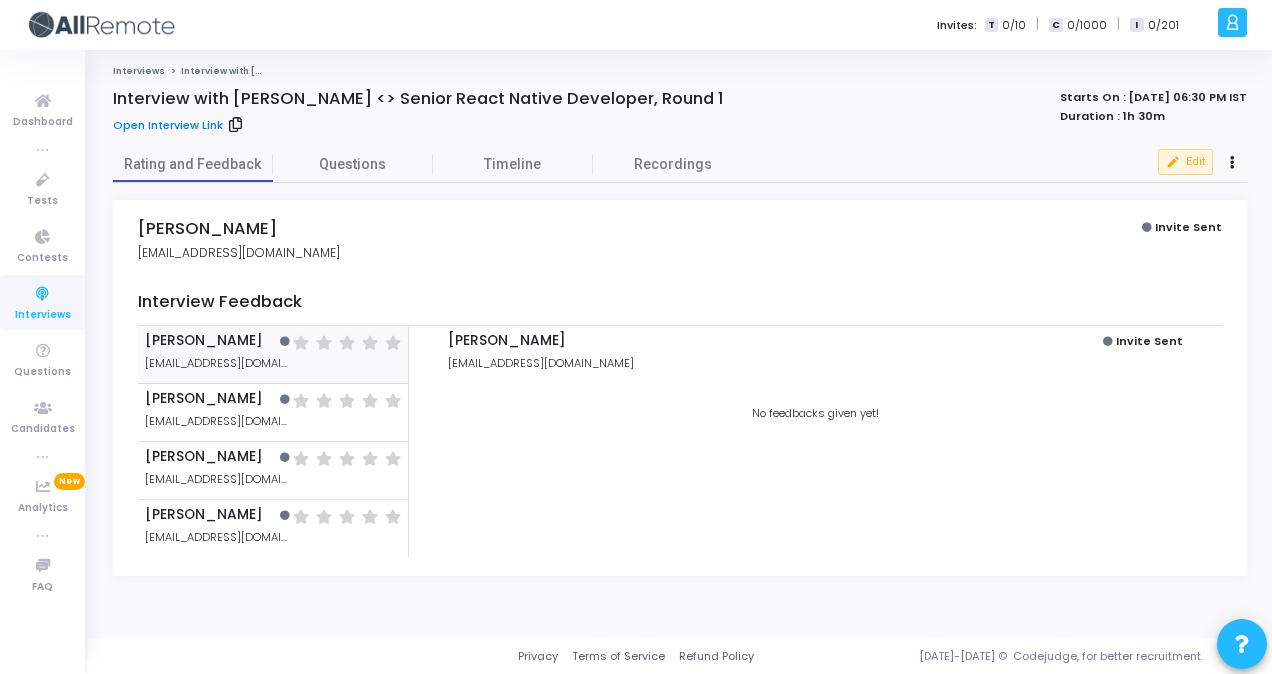click on "edit  Edit" at bounding box center (1202, 163) 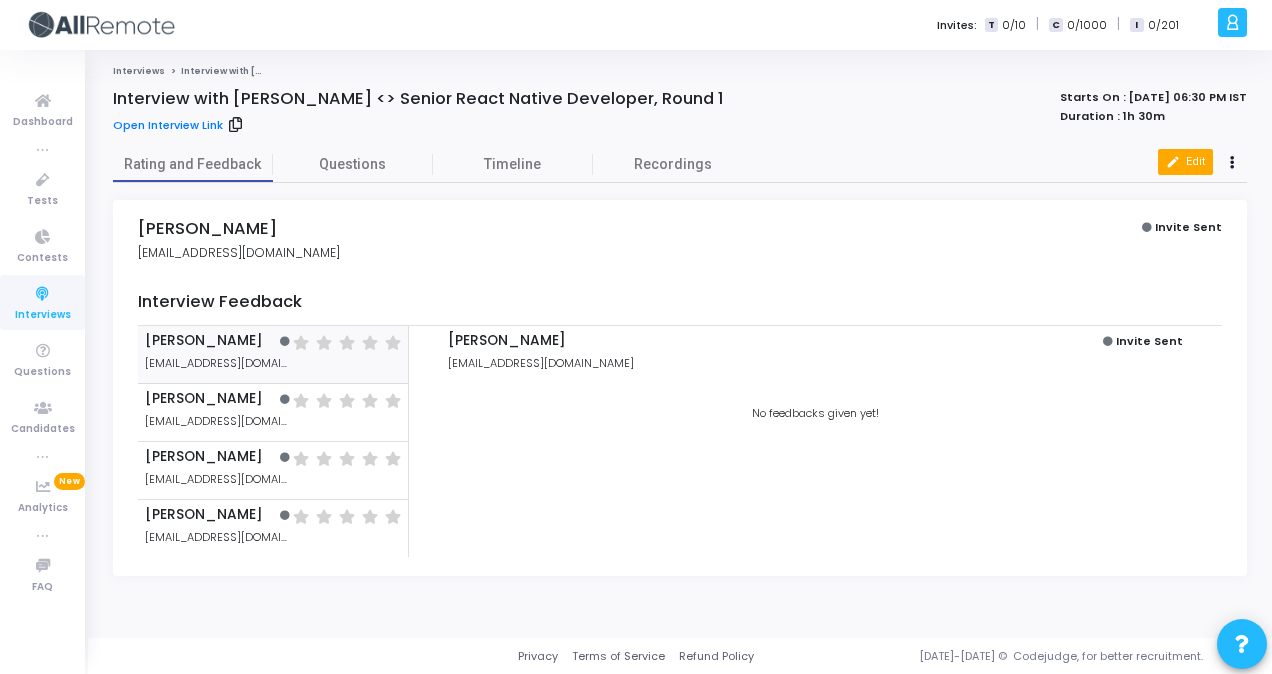click on "edit  Edit" at bounding box center [1185, 162] 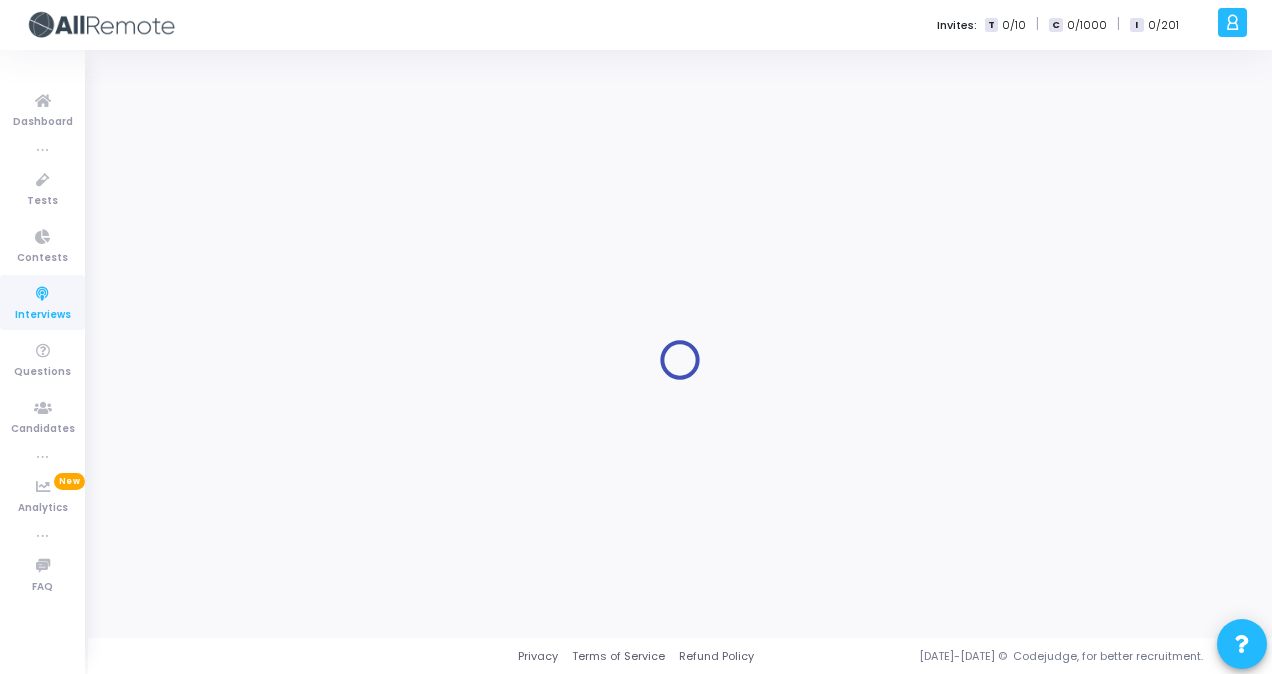 type on "Interview with [PERSON_NAME] <> Senior React Native Developer, Round 1" 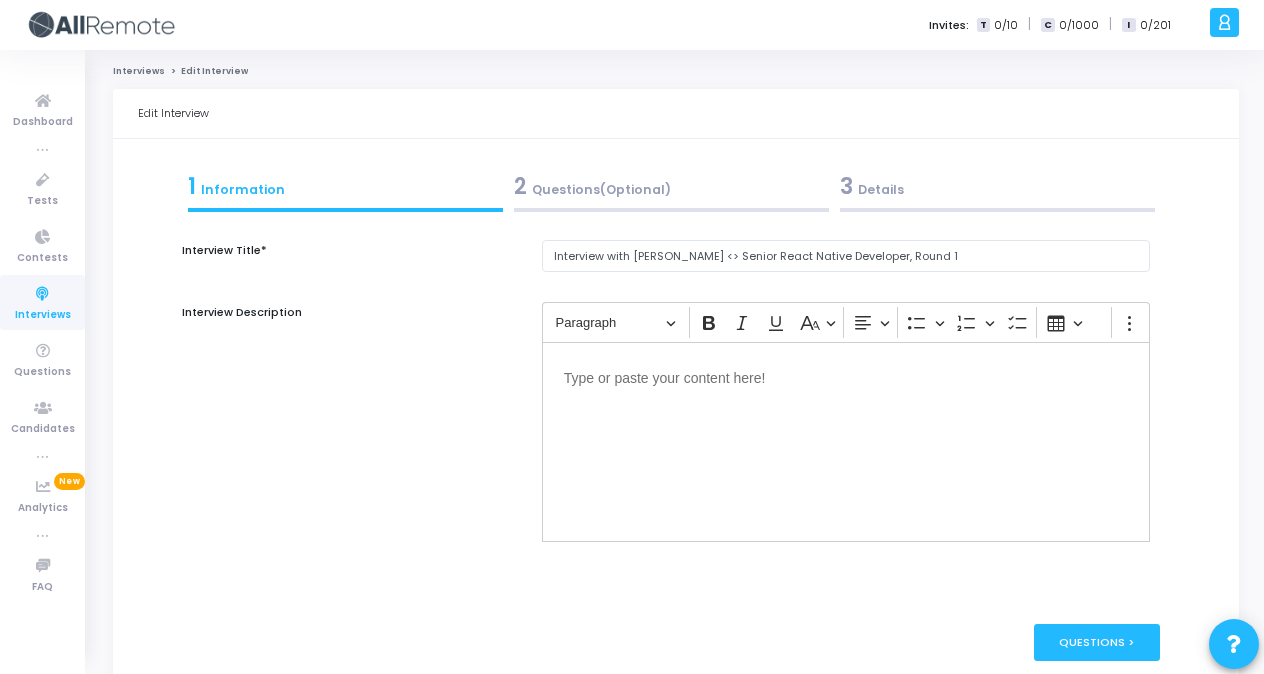 click at bounding box center [997, 210] 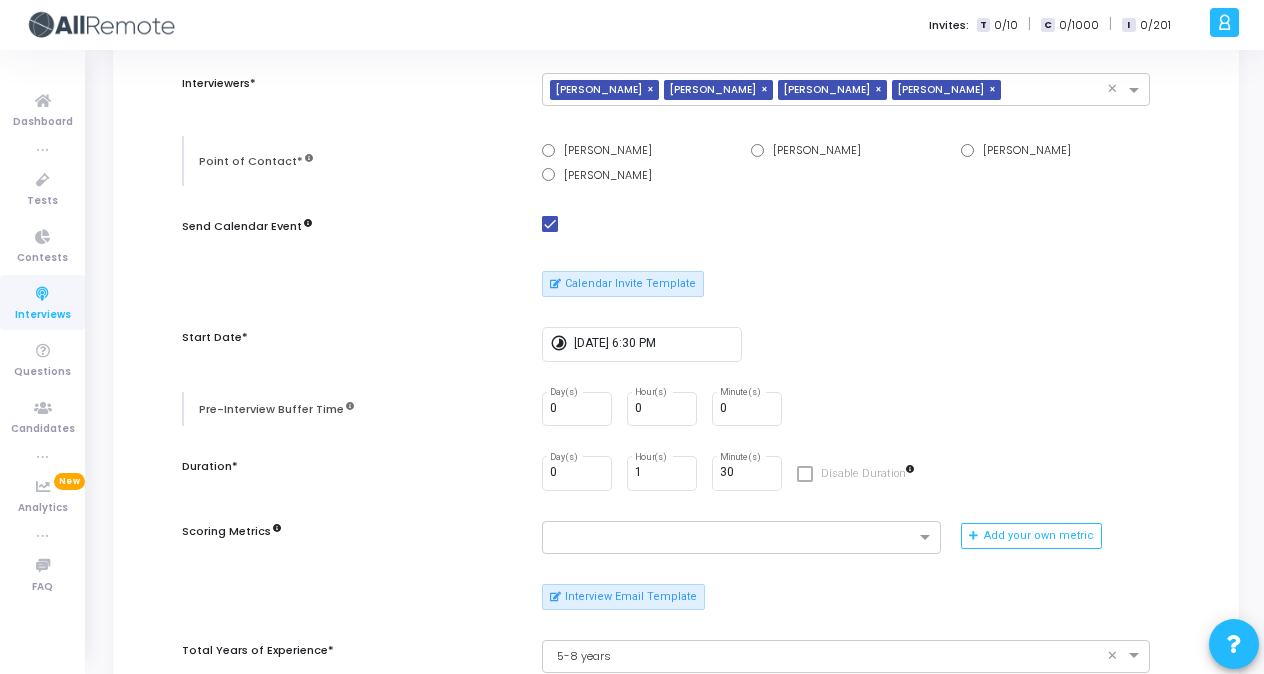 scroll, scrollTop: 290, scrollLeft: 0, axis: vertical 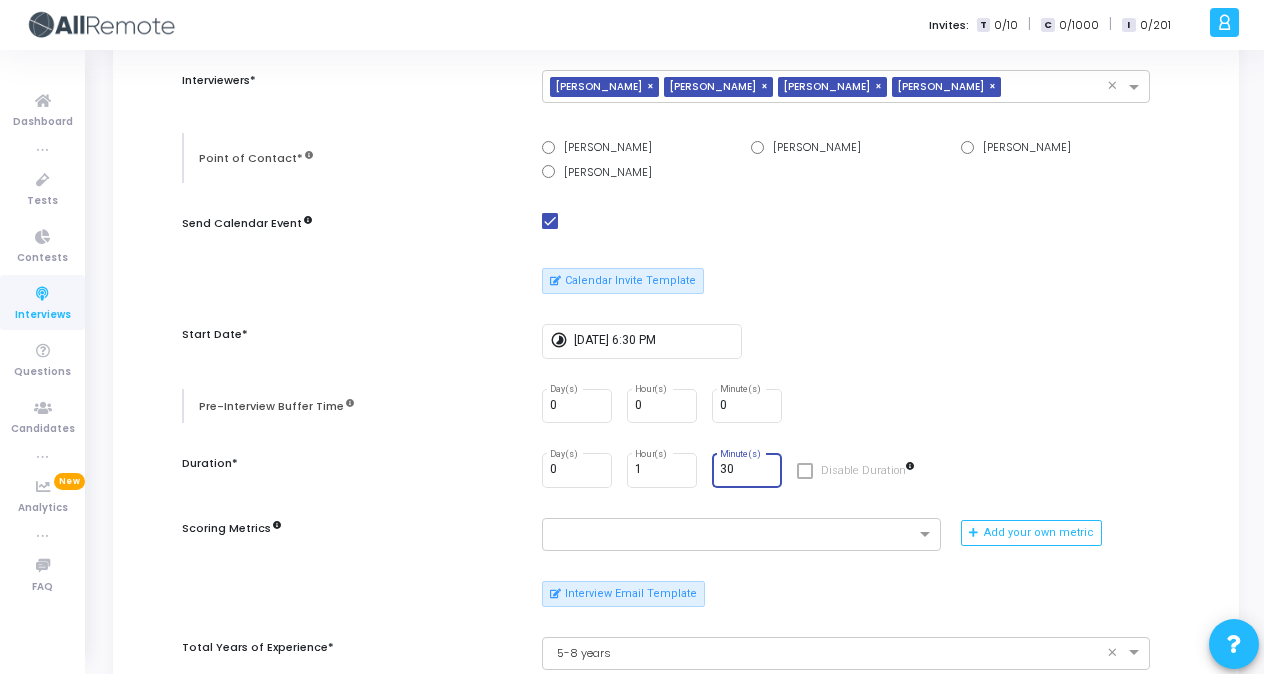 click on "30" at bounding box center [747, 470] 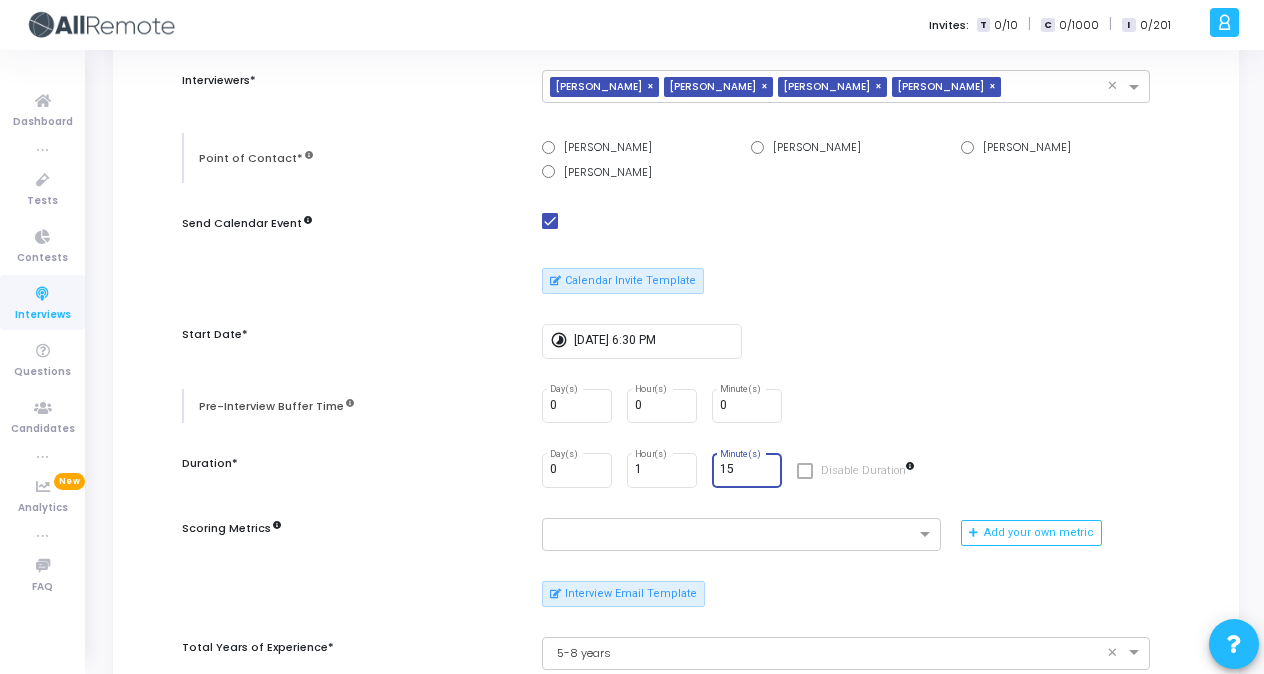 type on "15" 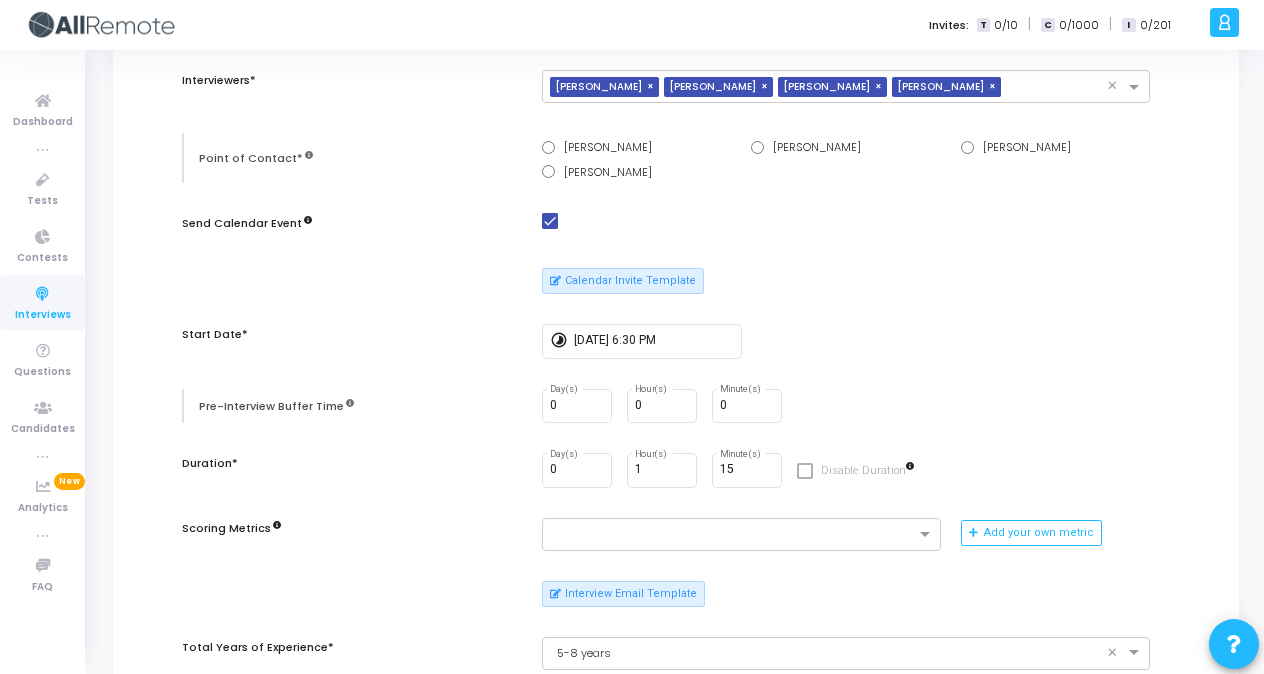 click on "0 Day(s) 0 Hour(s) 0 Minute(s)" at bounding box center [846, 406] 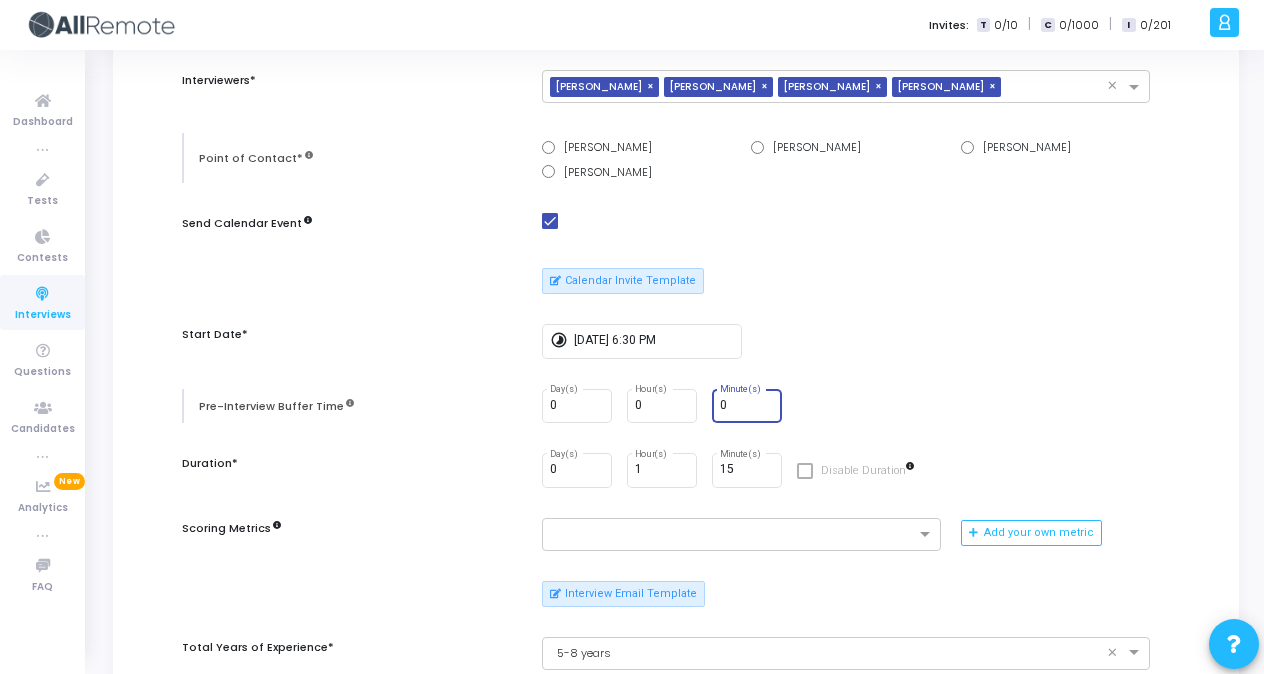 click on "0" at bounding box center [747, 406] 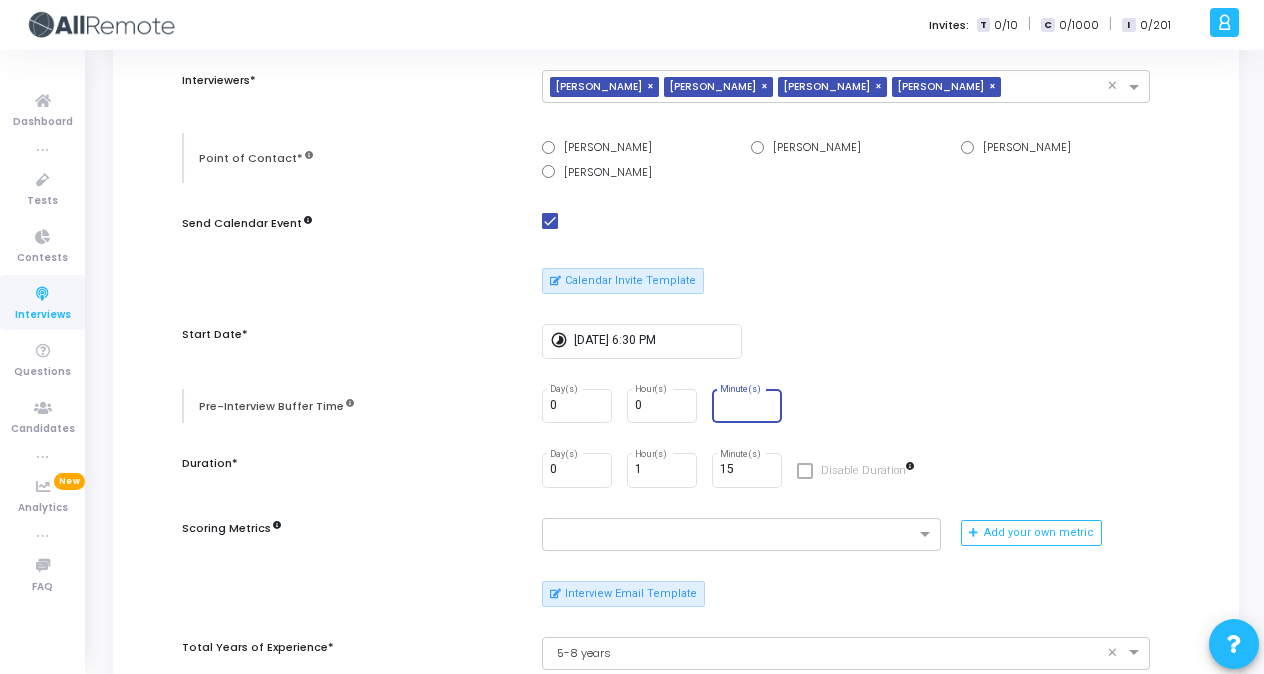 type on "3" 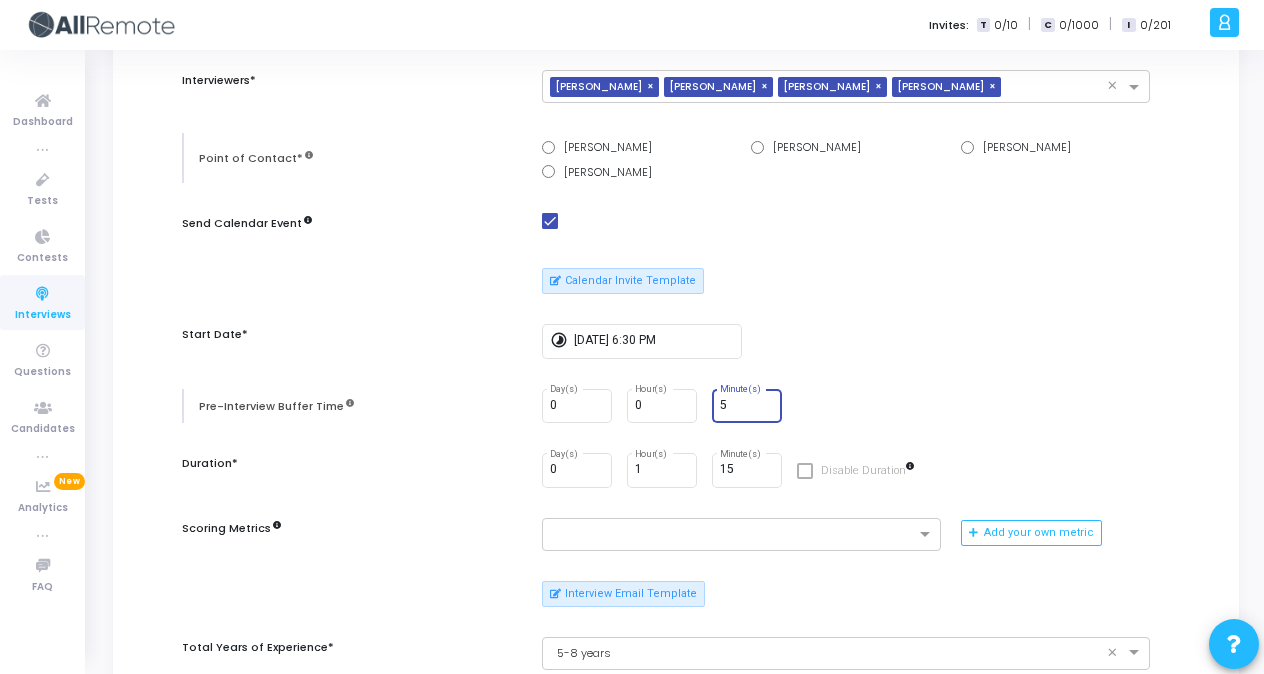 type on "5" 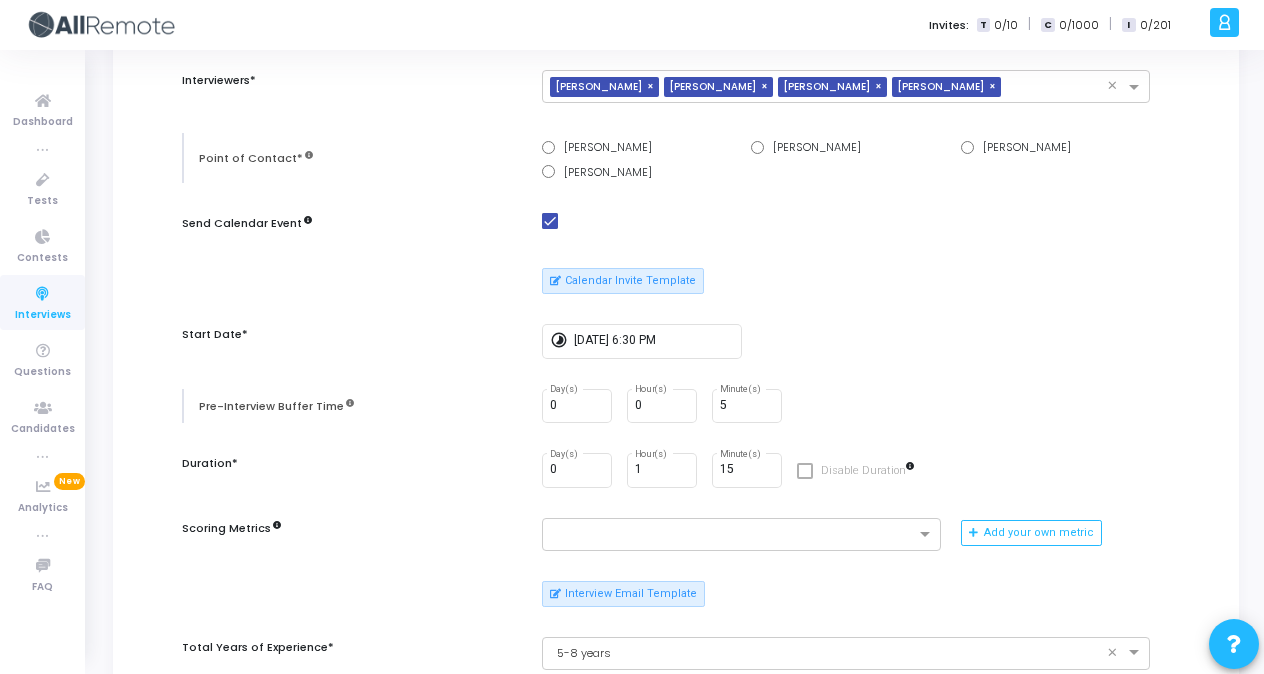 click on "0 Day(s) 0 Hour(s) 5 Minute(s)" at bounding box center [846, 406] 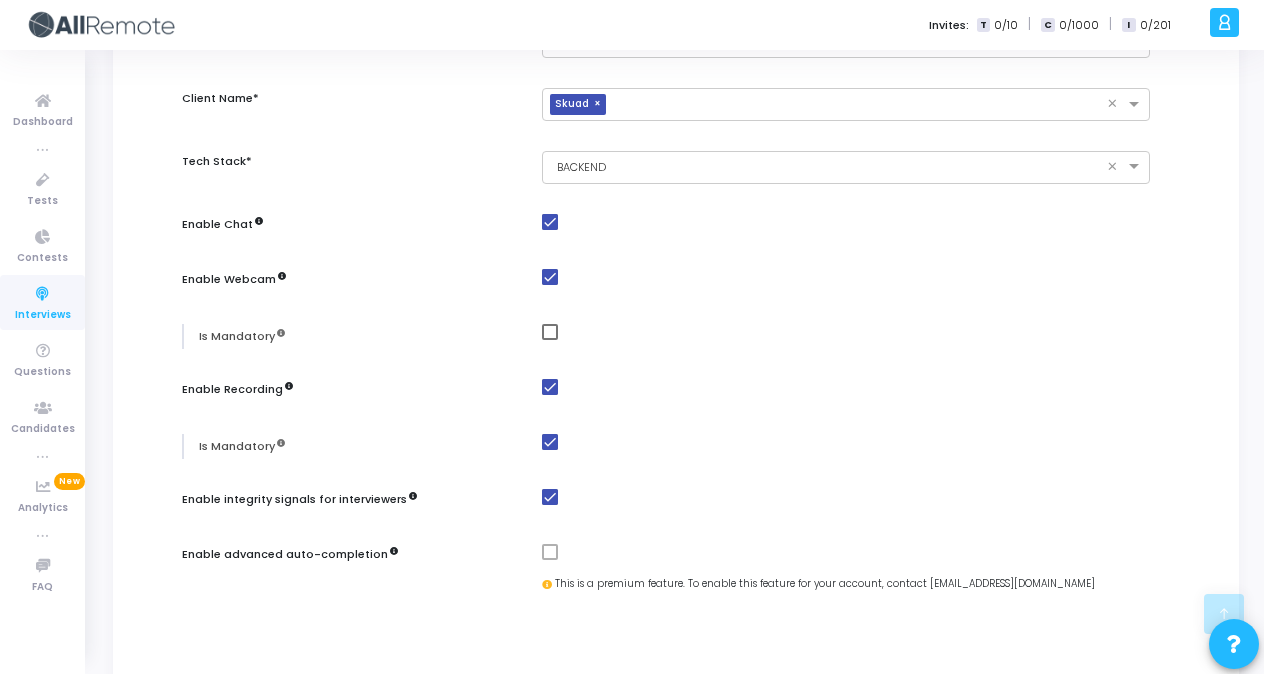scroll, scrollTop: 1066, scrollLeft: 0, axis: vertical 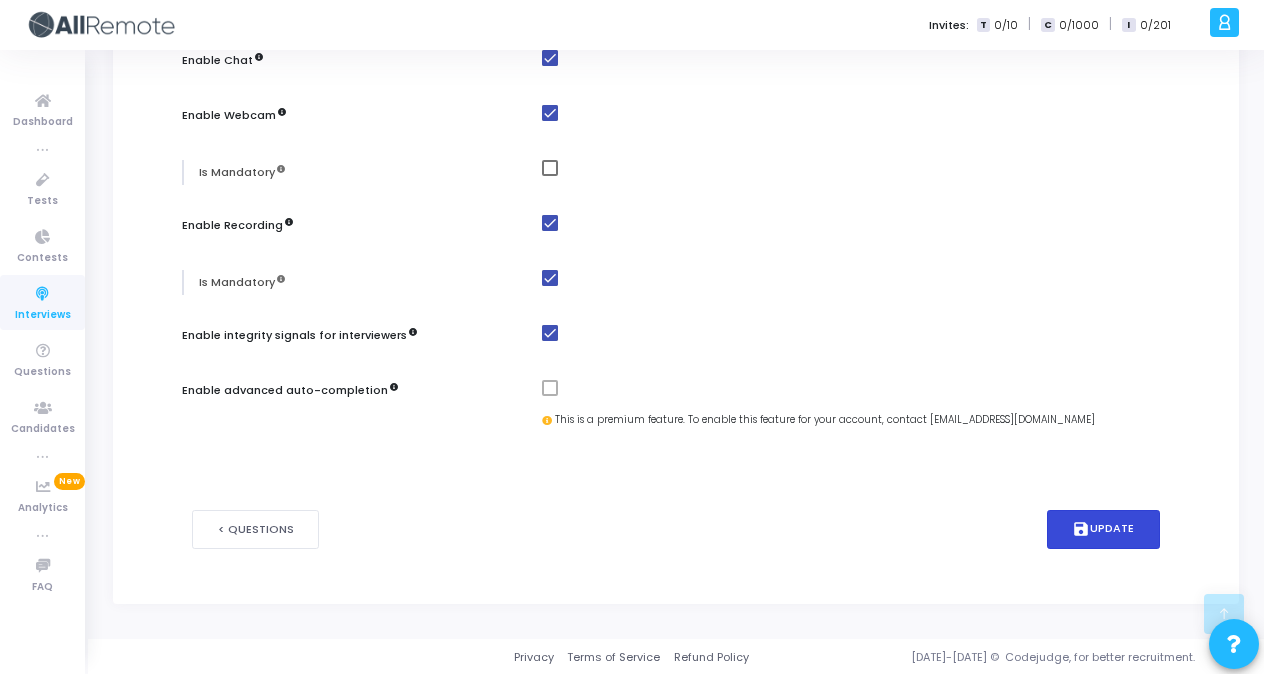 click on "save  Update" at bounding box center (1104, 529) 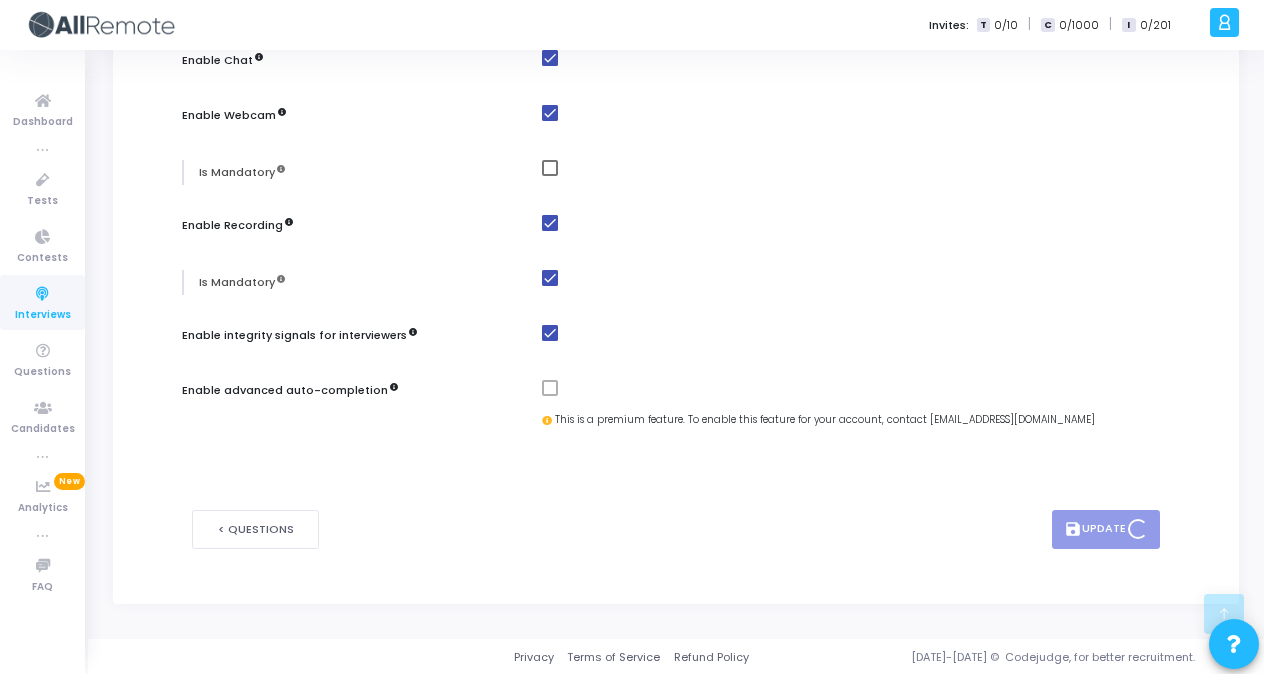scroll, scrollTop: 0, scrollLeft: 0, axis: both 